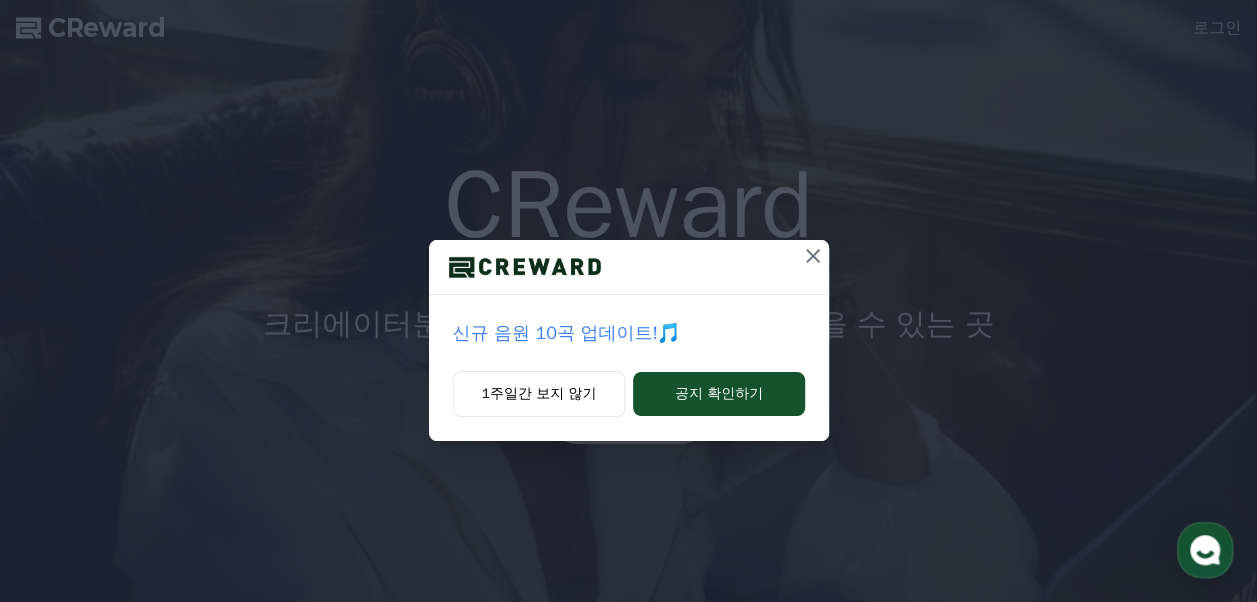 scroll, scrollTop: 0, scrollLeft: 0, axis: both 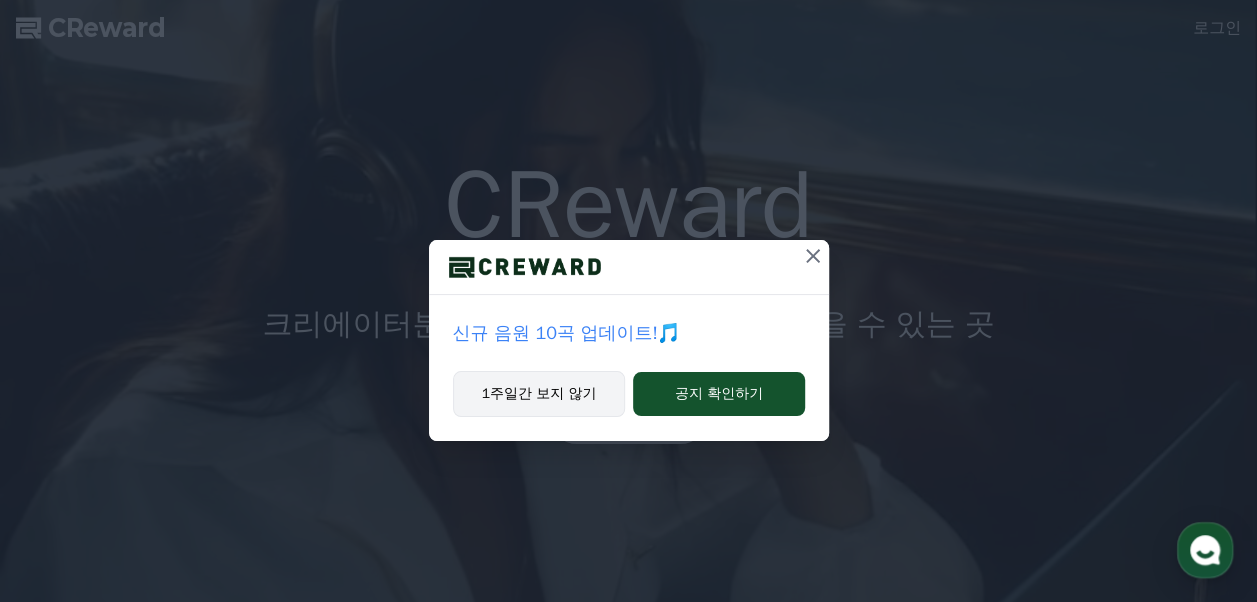 click on "1주일간 보지 않기" at bounding box center (539, 394) 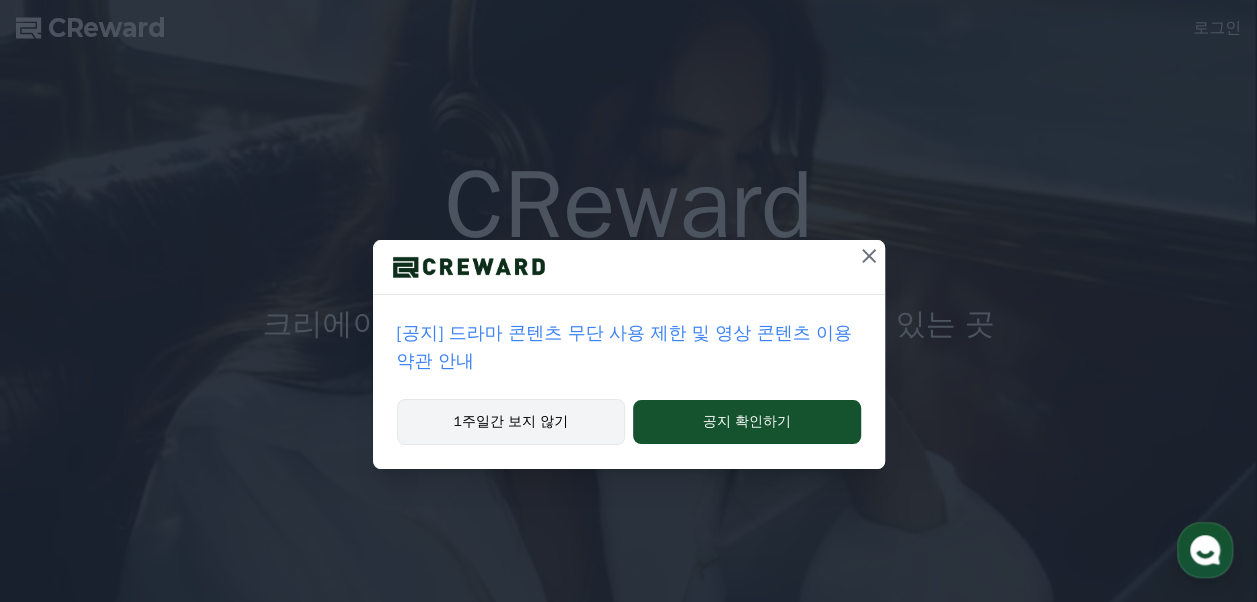 click on "1주일간 보지 않기" at bounding box center (511, 422) 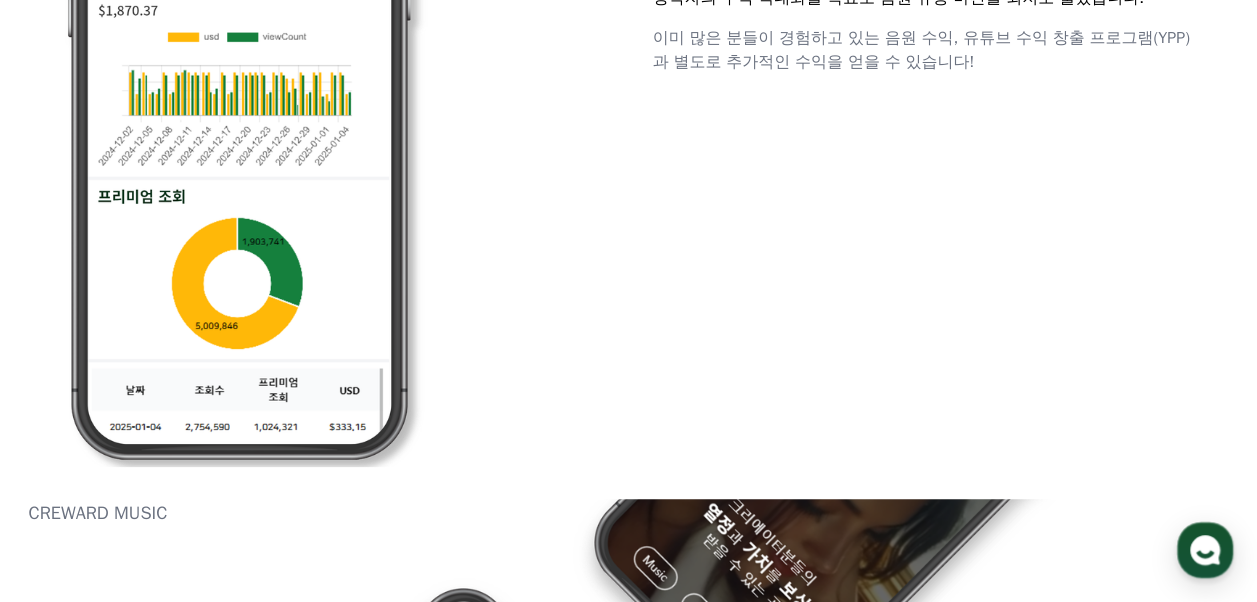 scroll, scrollTop: 1600, scrollLeft: 0, axis: vertical 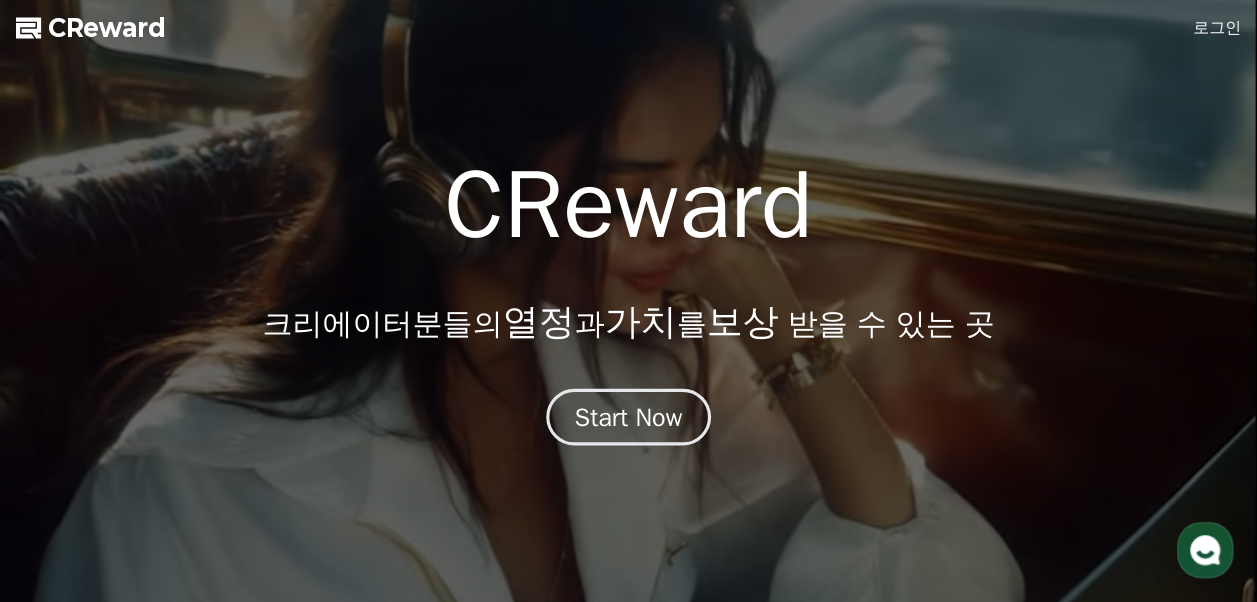 click on "Start Now" at bounding box center (629, 417) 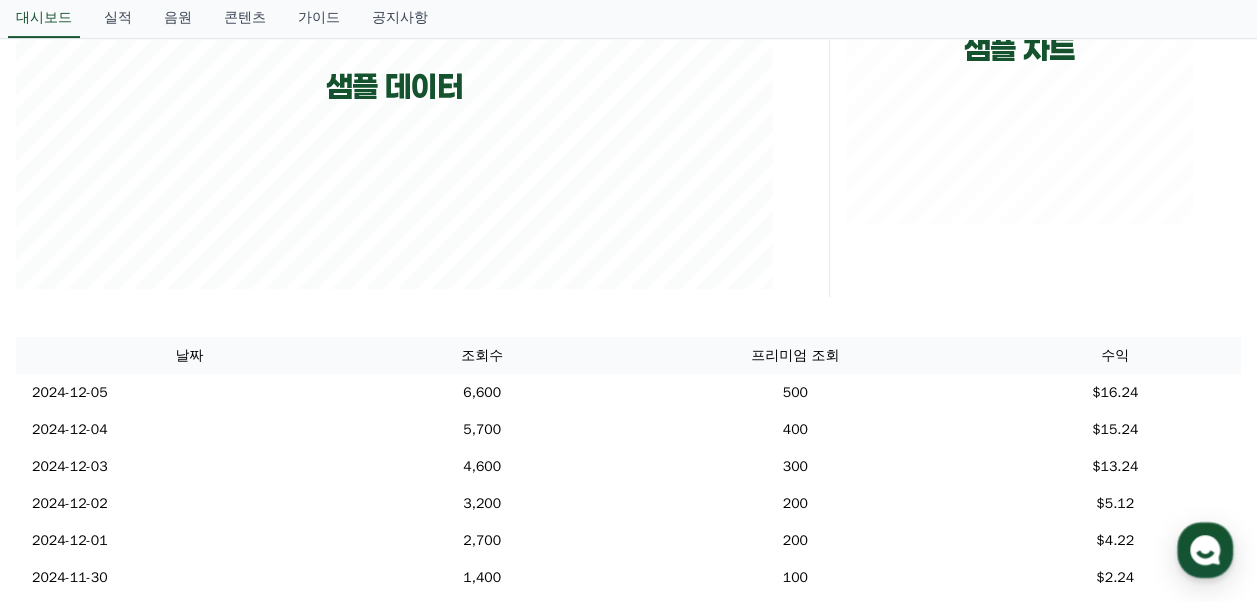 scroll, scrollTop: 10, scrollLeft: 0, axis: vertical 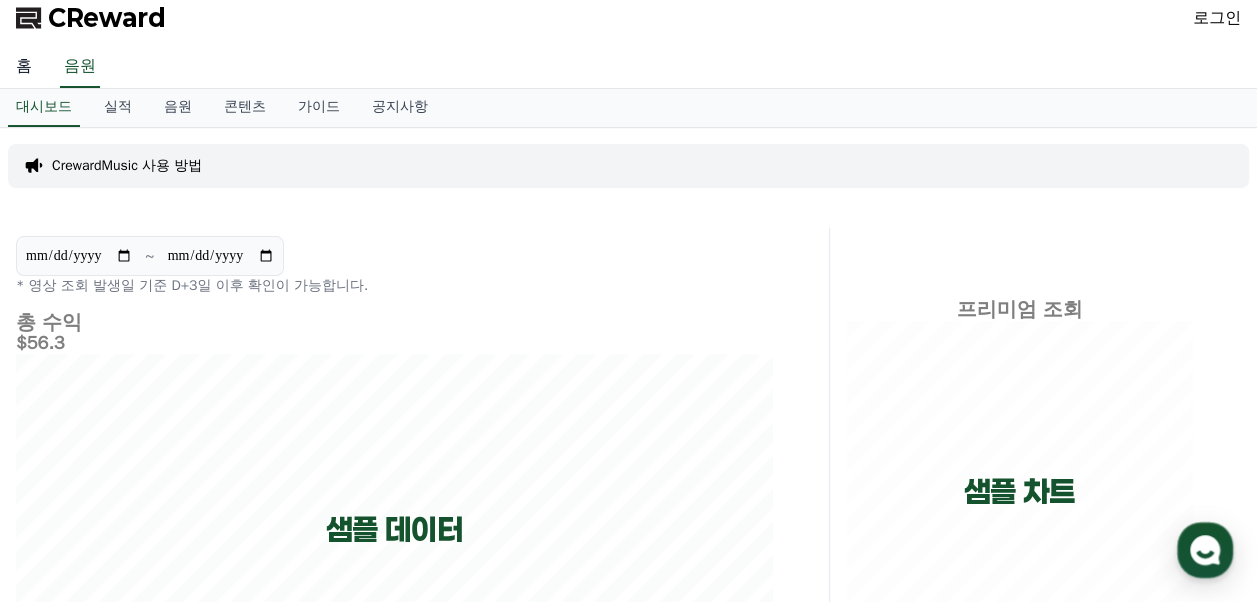 click on "홈" at bounding box center [24, 67] 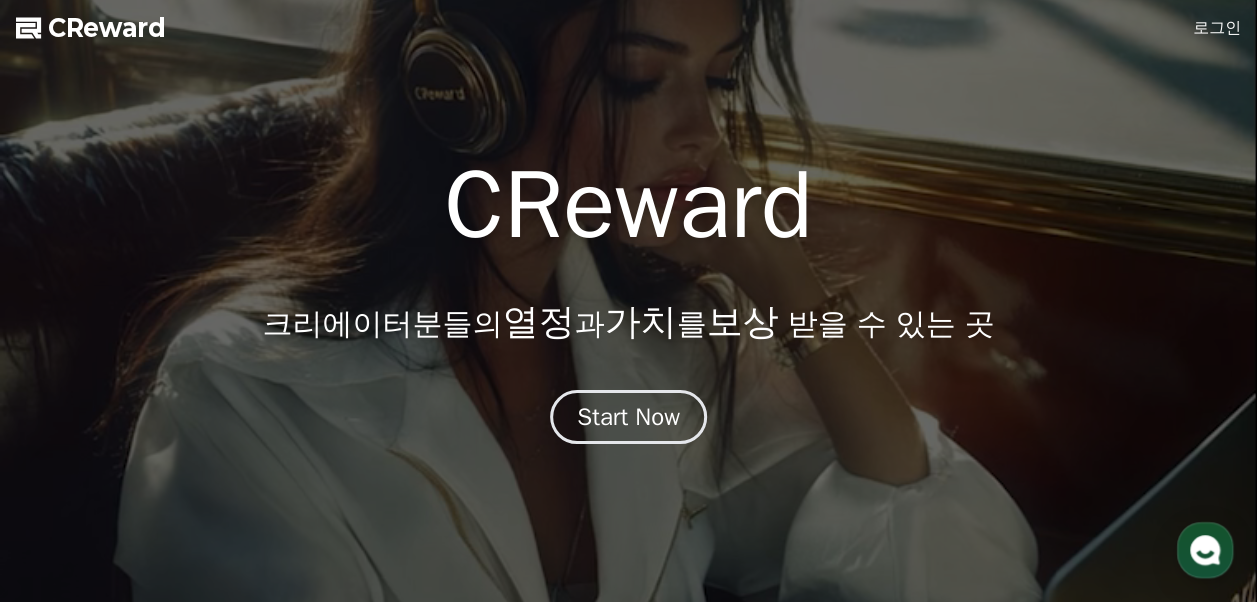scroll, scrollTop: 0, scrollLeft: 0, axis: both 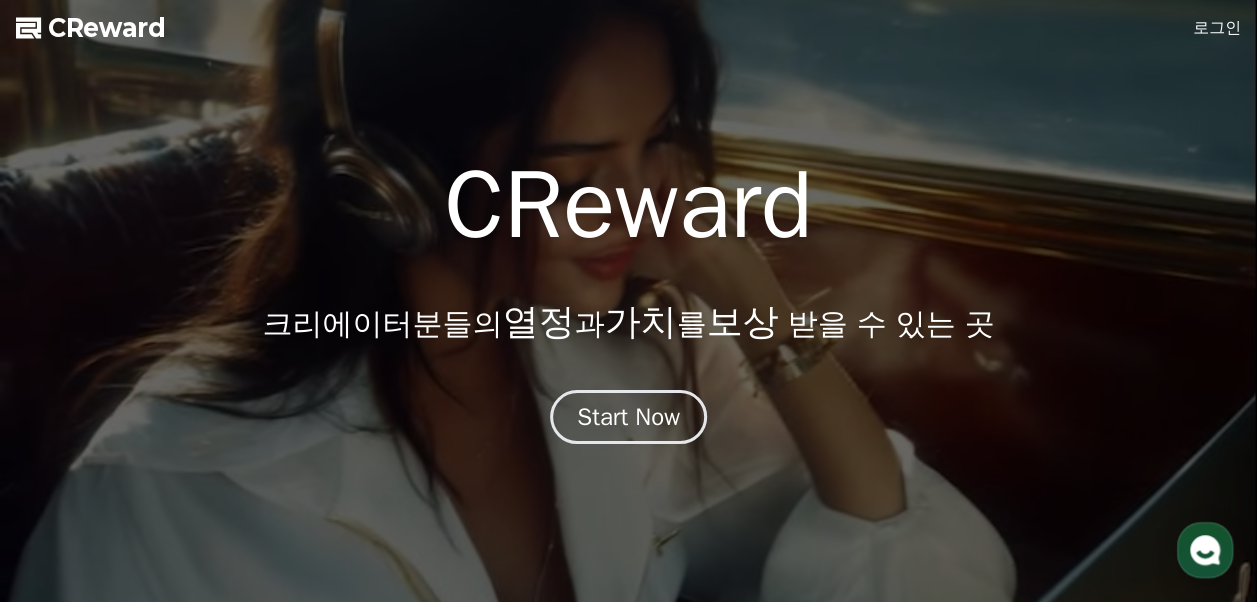 click 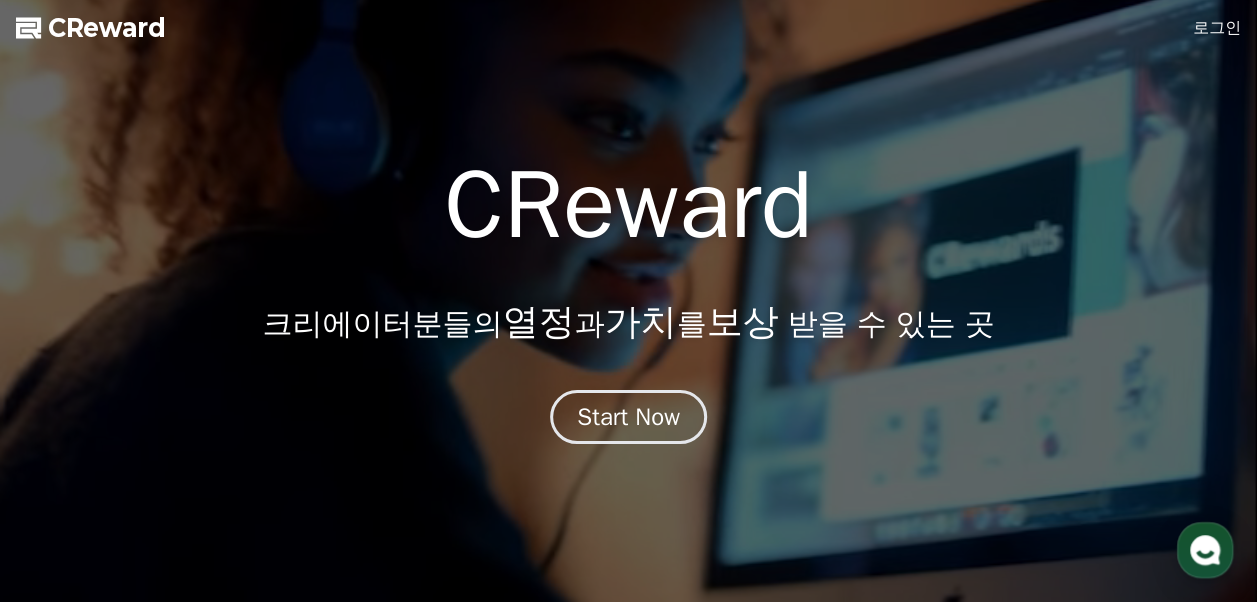 click on "로그인" at bounding box center (1217, 28) 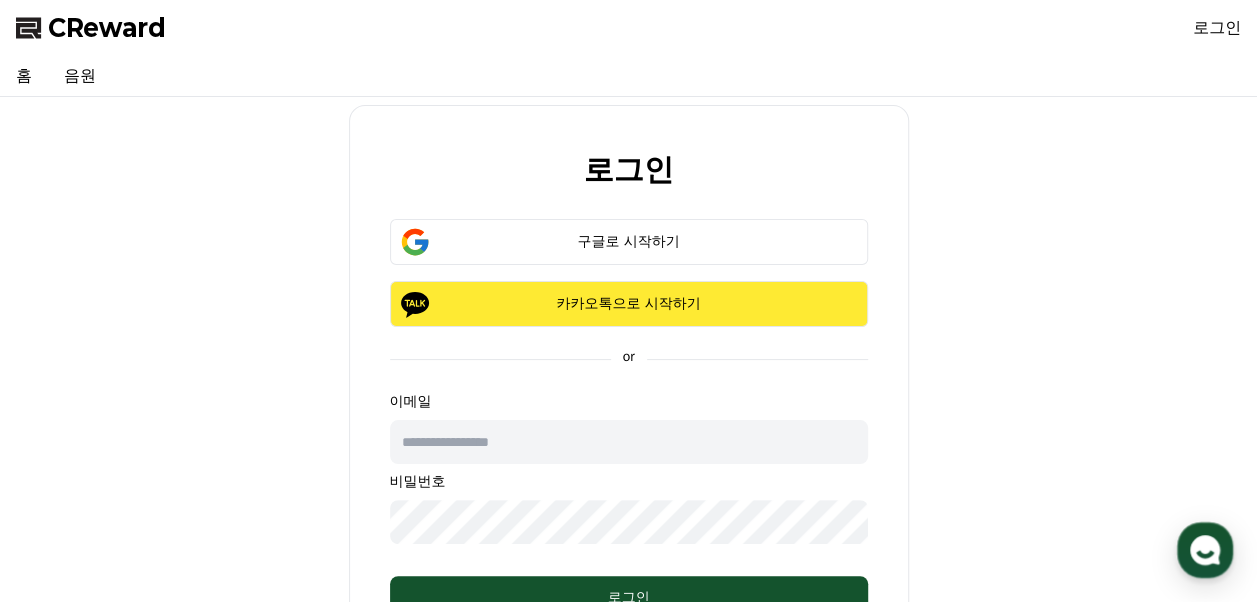 click on "카카오톡으로 시작하기" at bounding box center [629, 304] 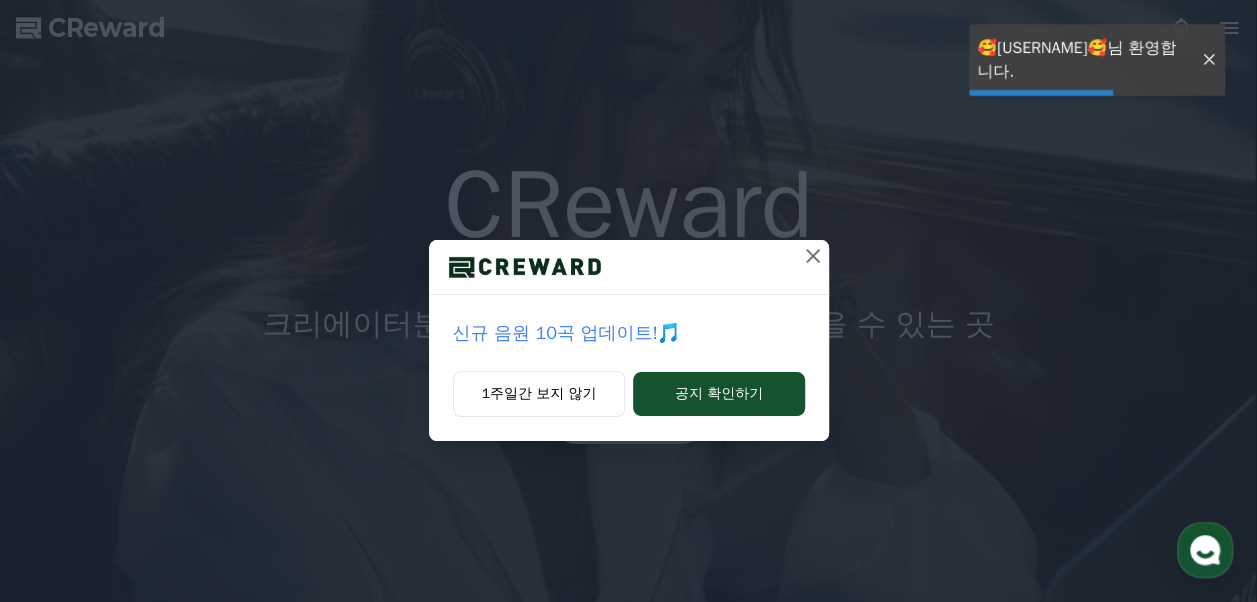 scroll, scrollTop: 0, scrollLeft: 0, axis: both 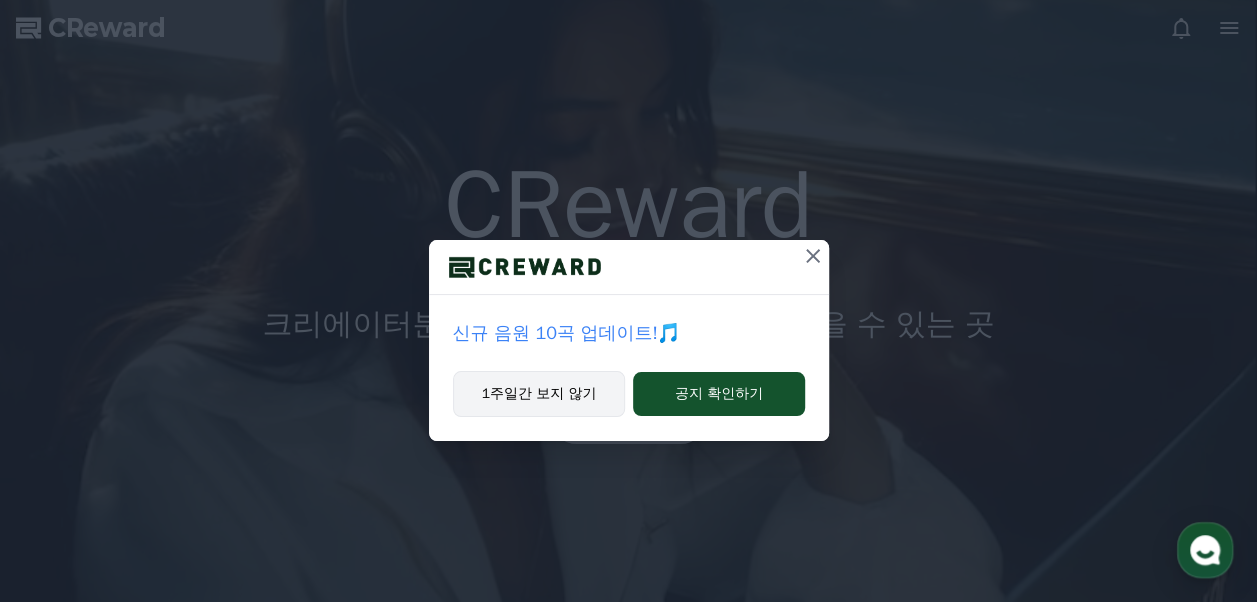 click on "1주일간 보지 않기" at bounding box center [539, 394] 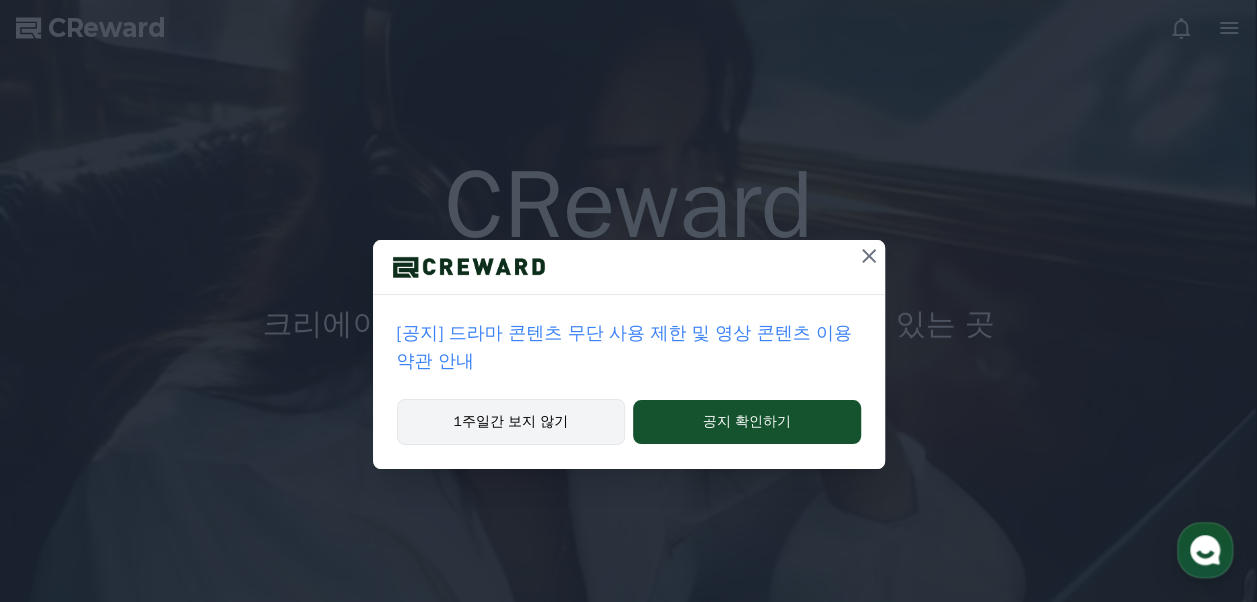 click on "1주일간 보지 않기" at bounding box center [511, 422] 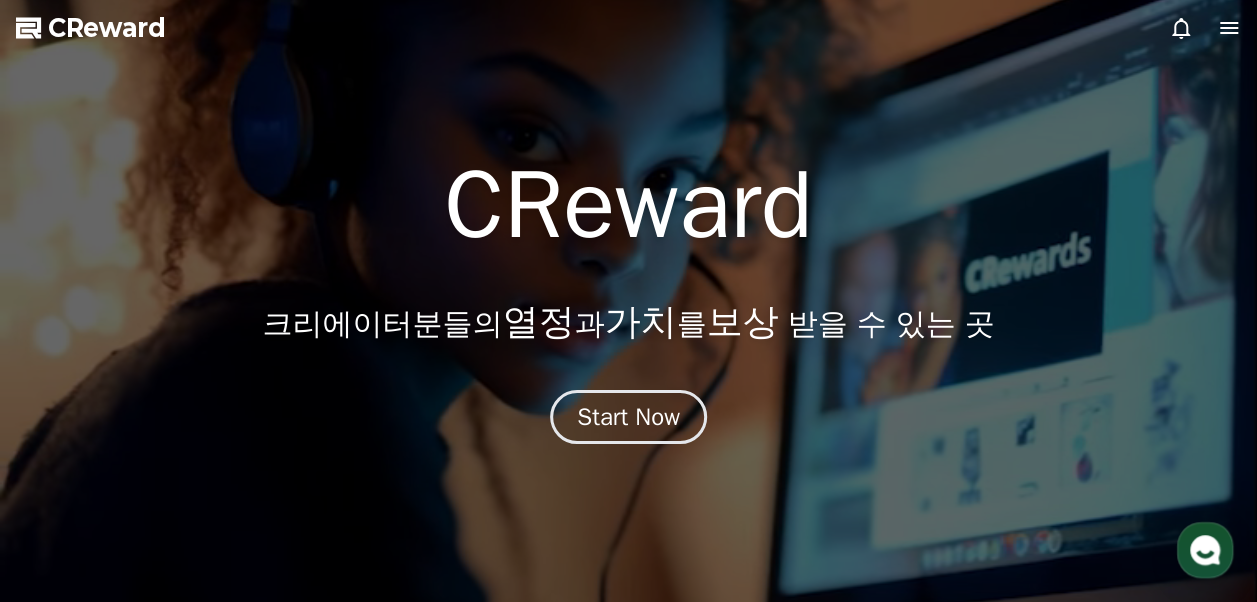 click 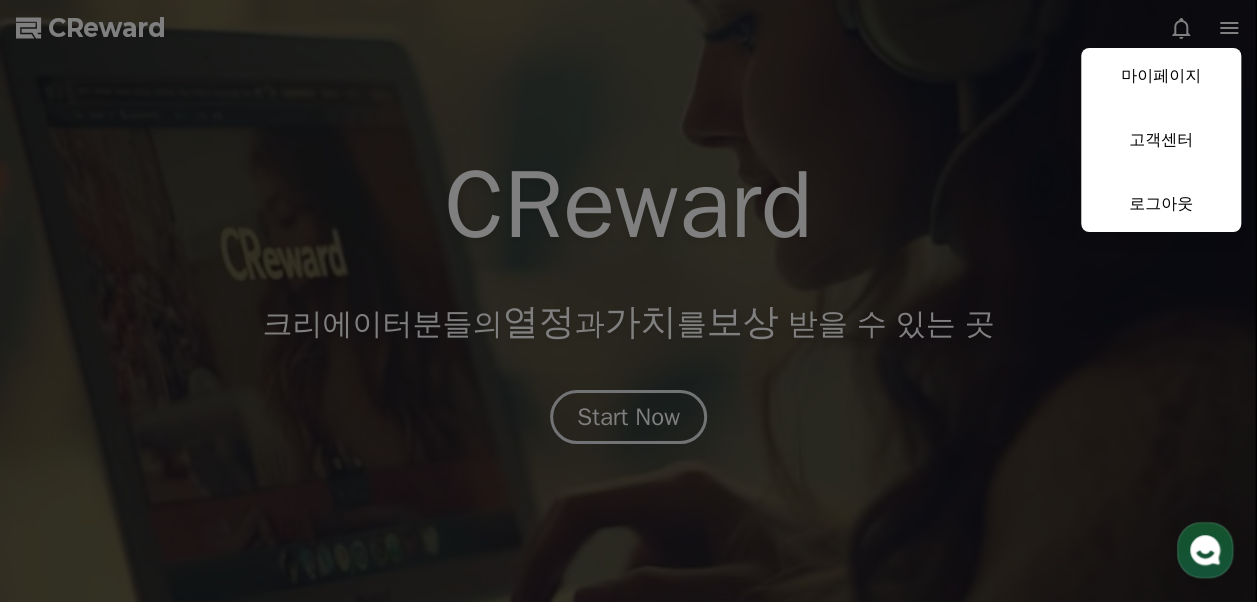 click at bounding box center [628, 301] 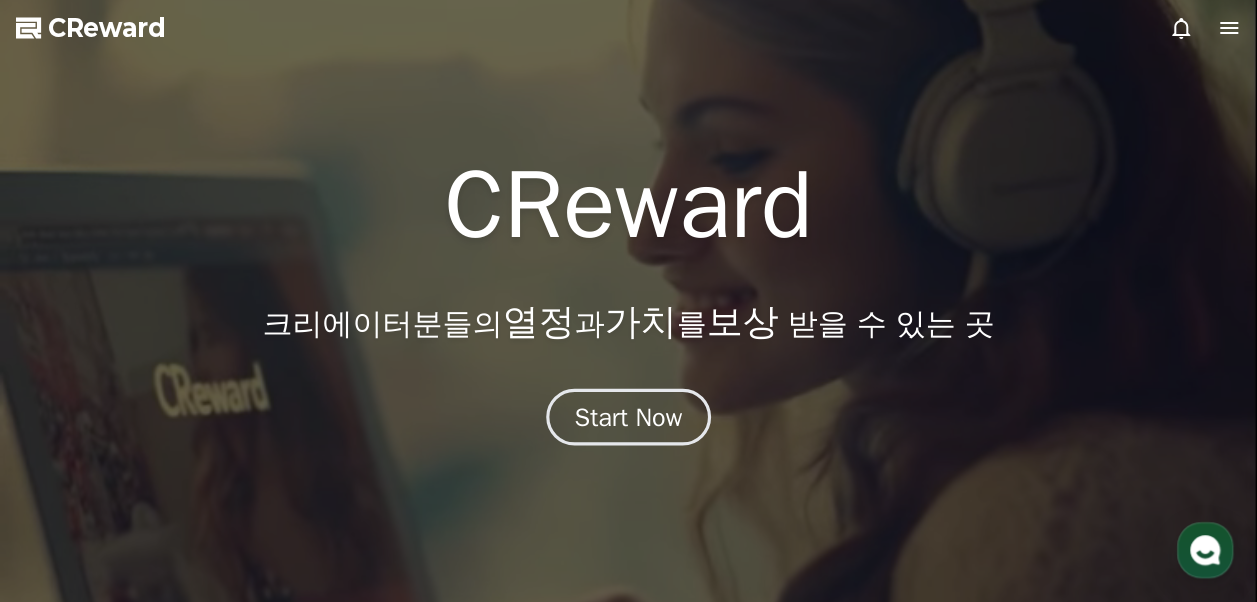 click on "Start Now" at bounding box center [629, 417] 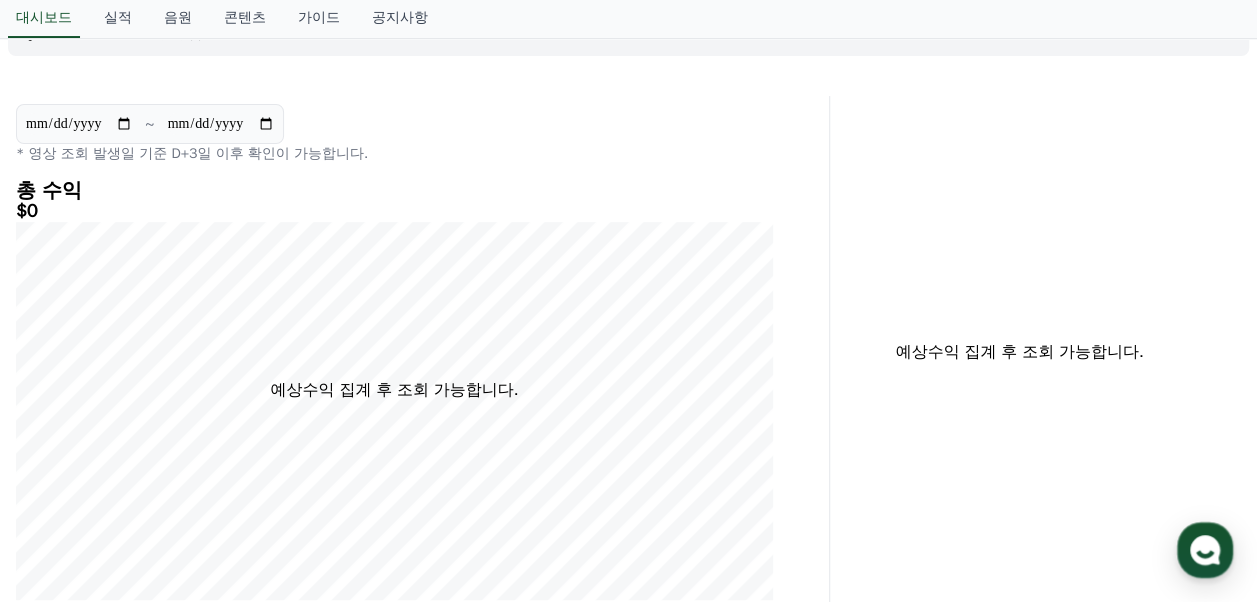 scroll, scrollTop: 0, scrollLeft: 0, axis: both 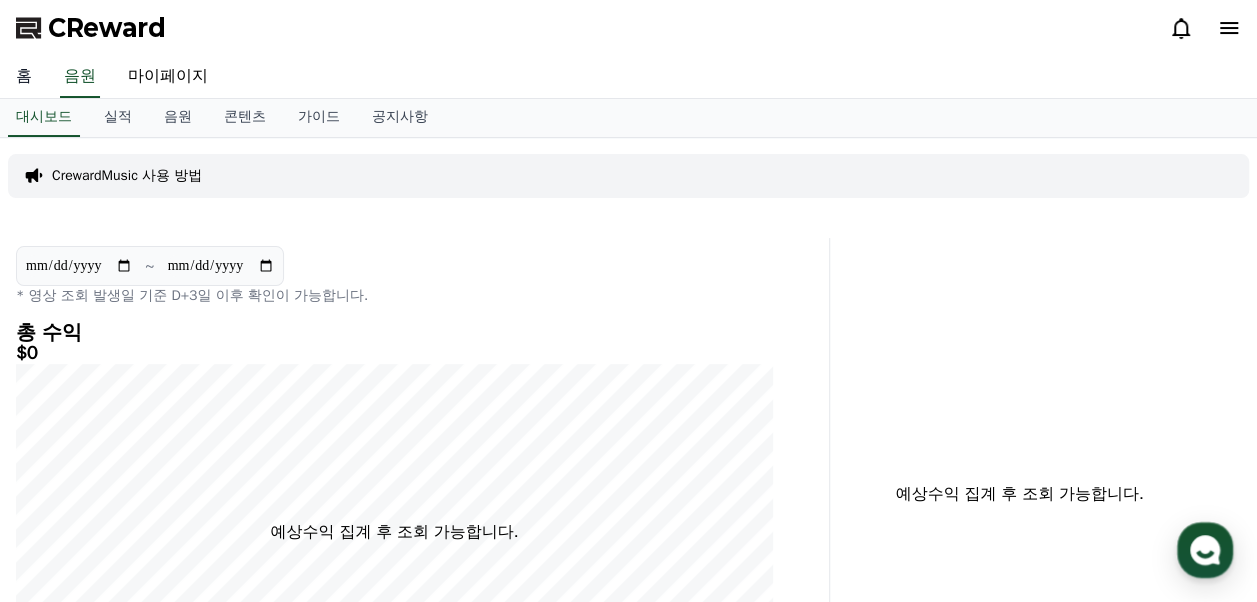 click on "홈" at bounding box center [24, 77] 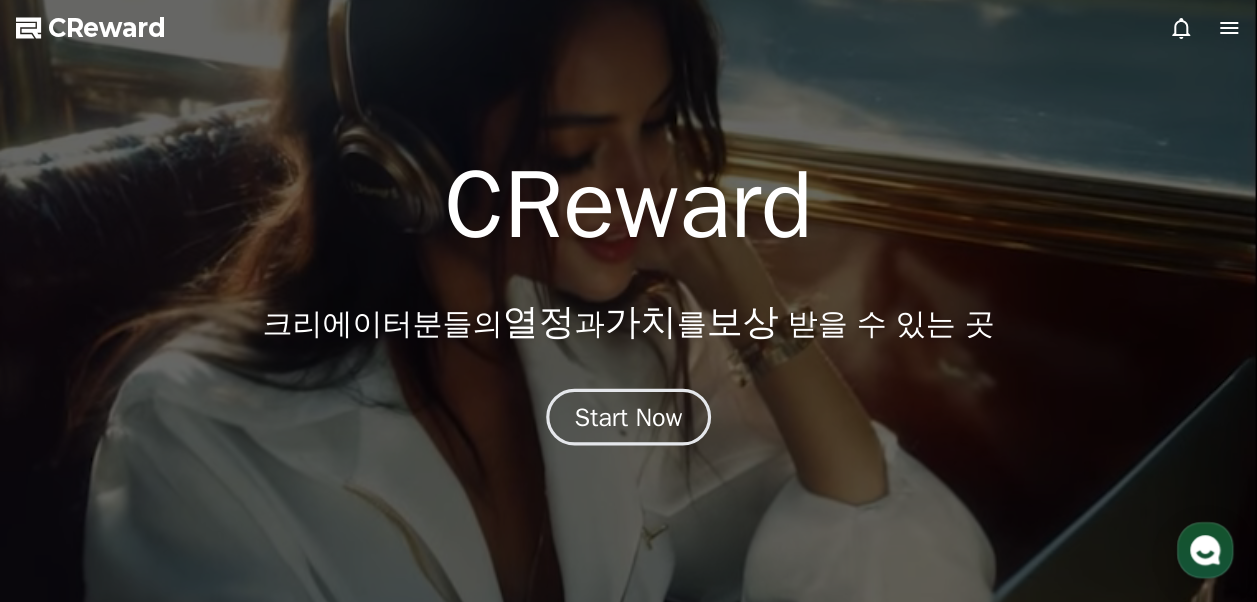 click on "Start Now" at bounding box center (629, 417) 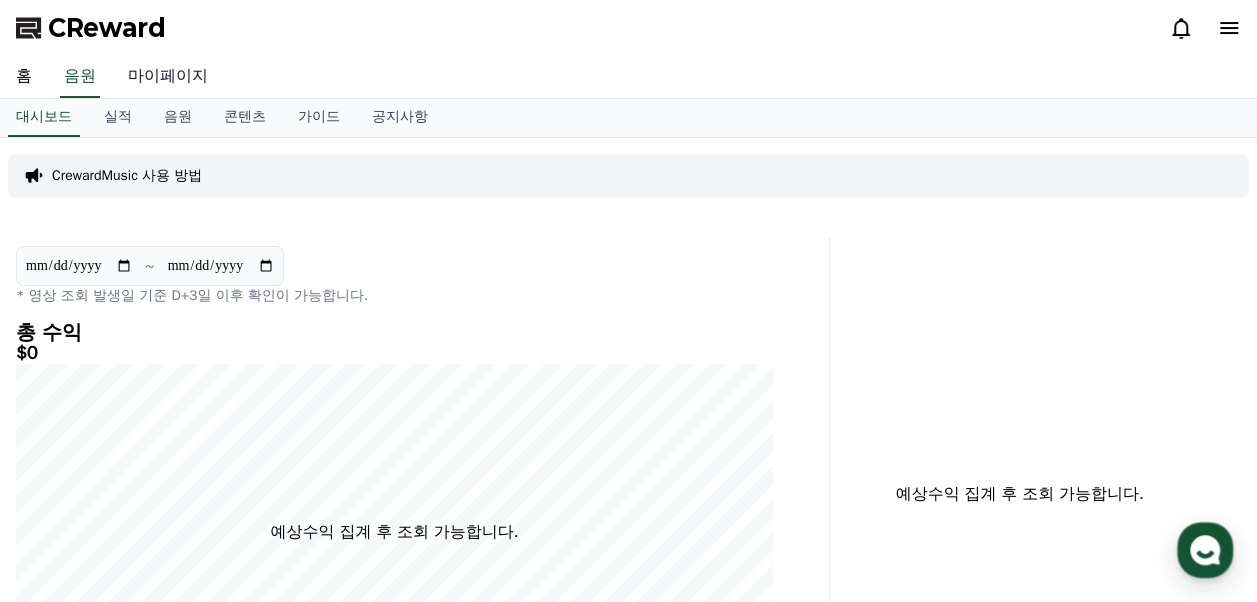 click on "마이페이지" at bounding box center [168, 77] 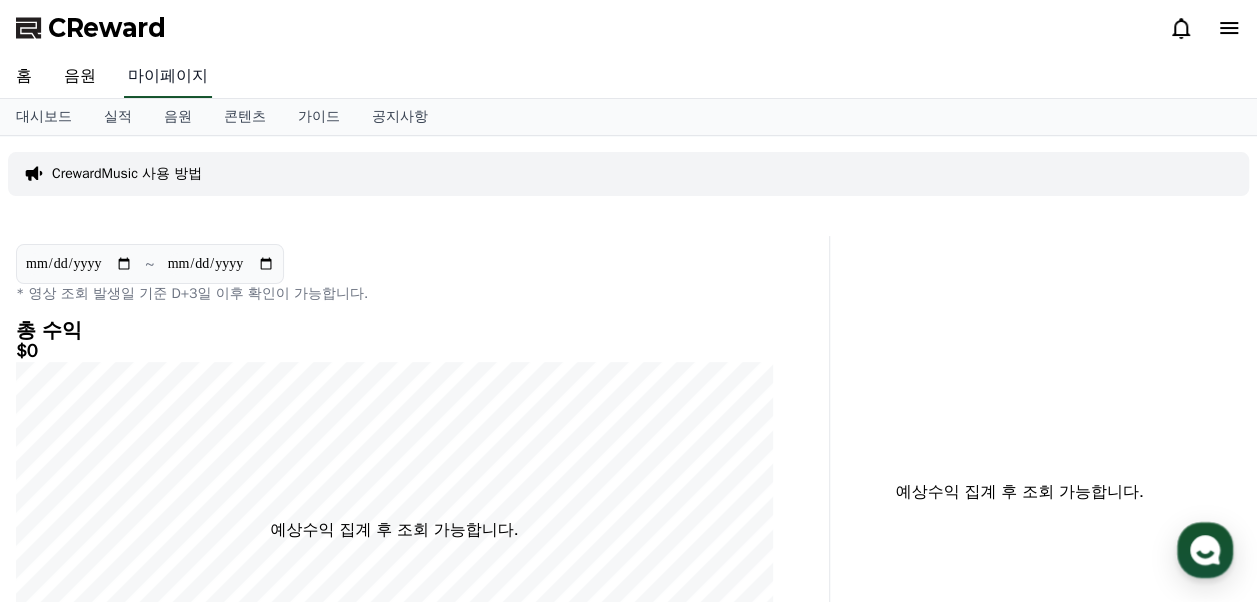 select on "**********" 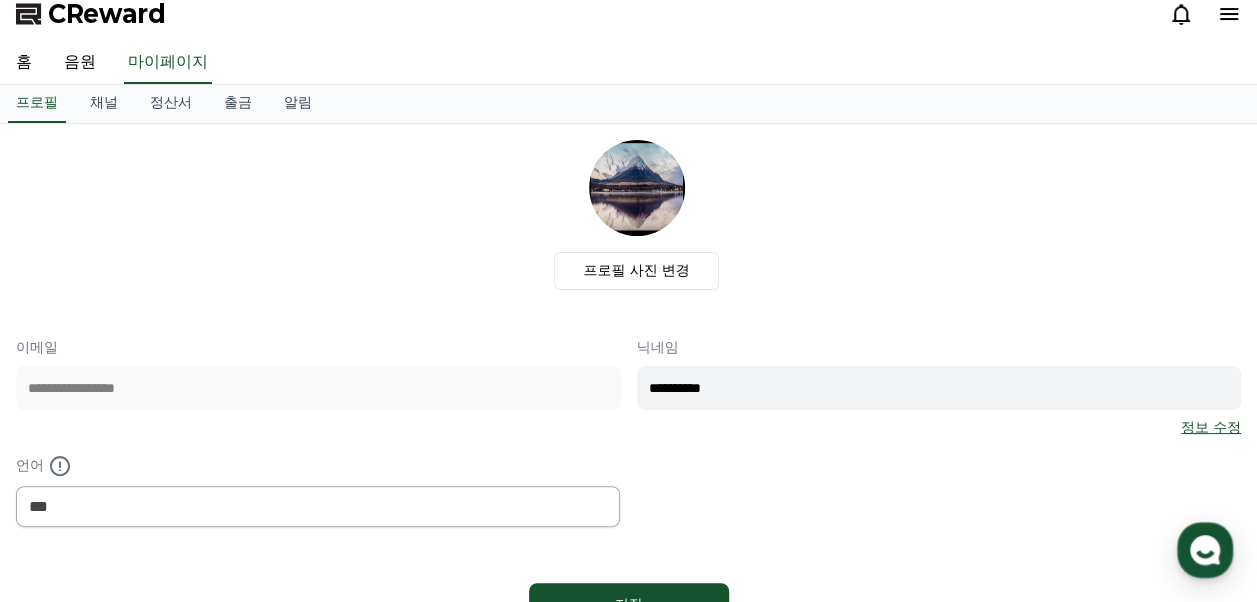 scroll, scrollTop: 0, scrollLeft: 0, axis: both 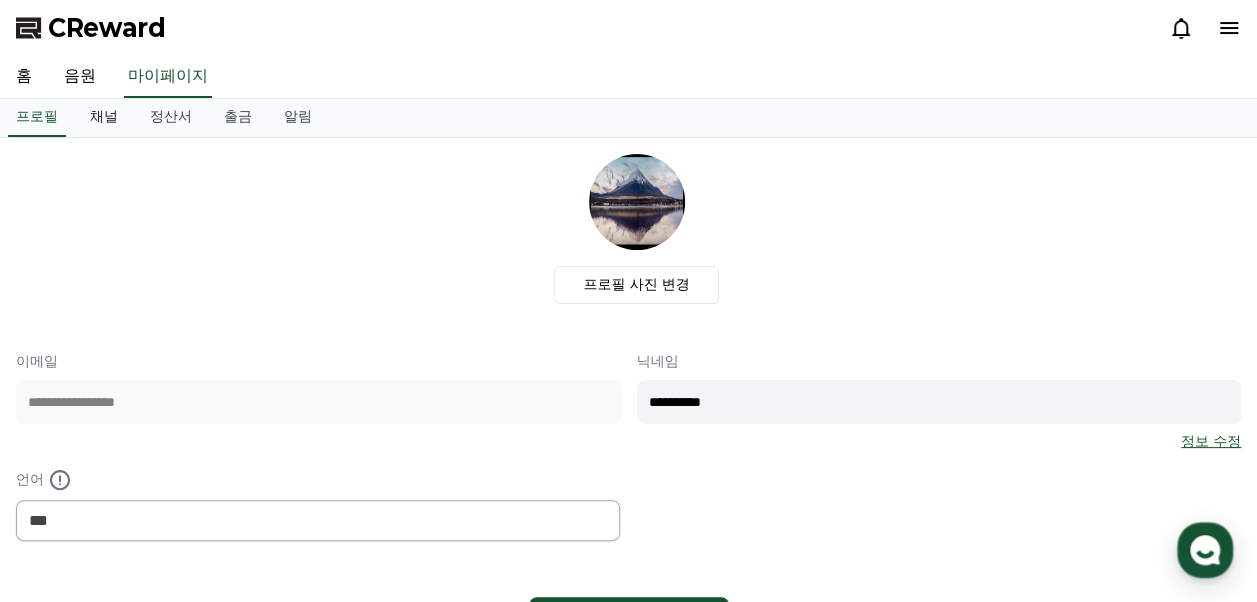 click on "채널" at bounding box center (104, 118) 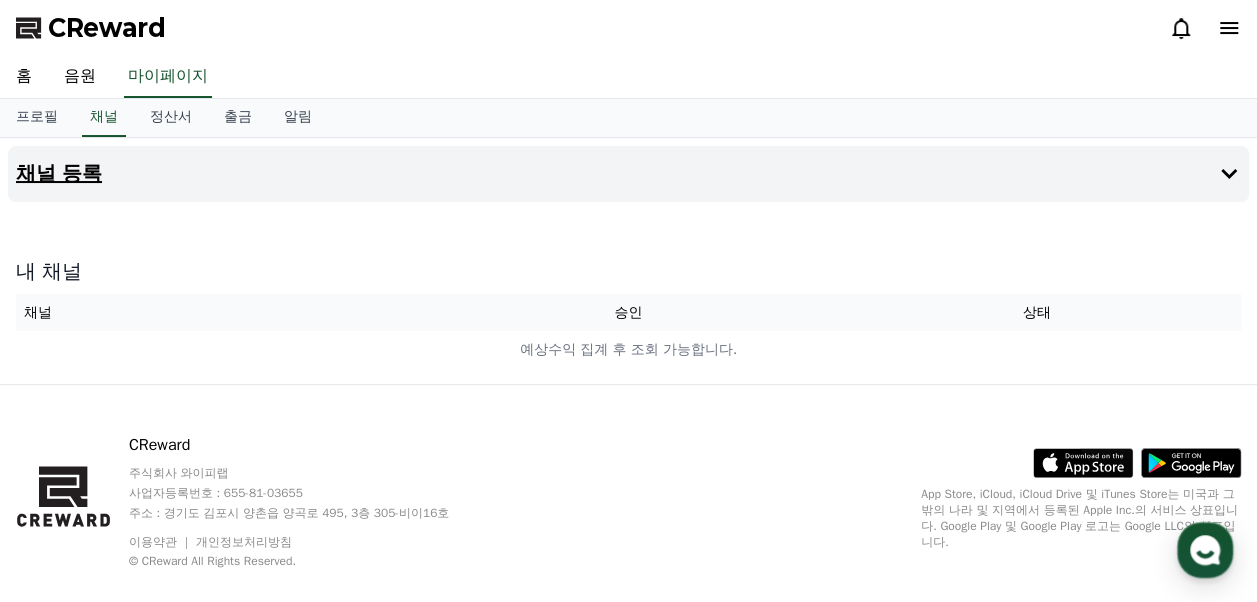 click on "채널 등록" at bounding box center (59, 174) 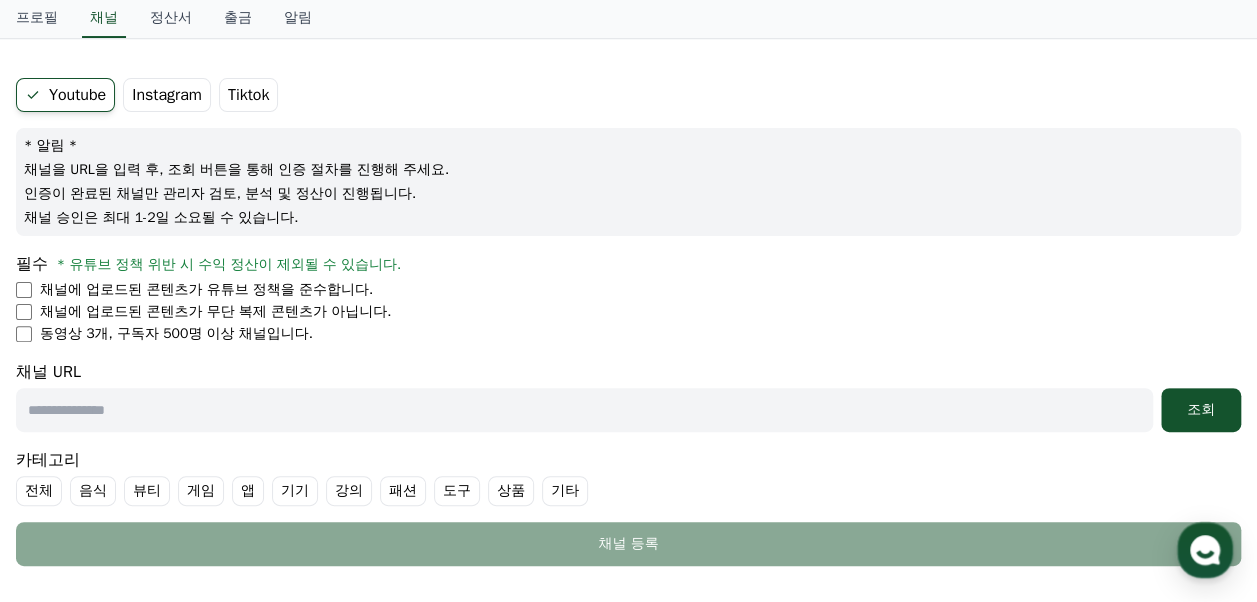 scroll, scrollTop: 100, scrollLeft: 0, axis: vertical 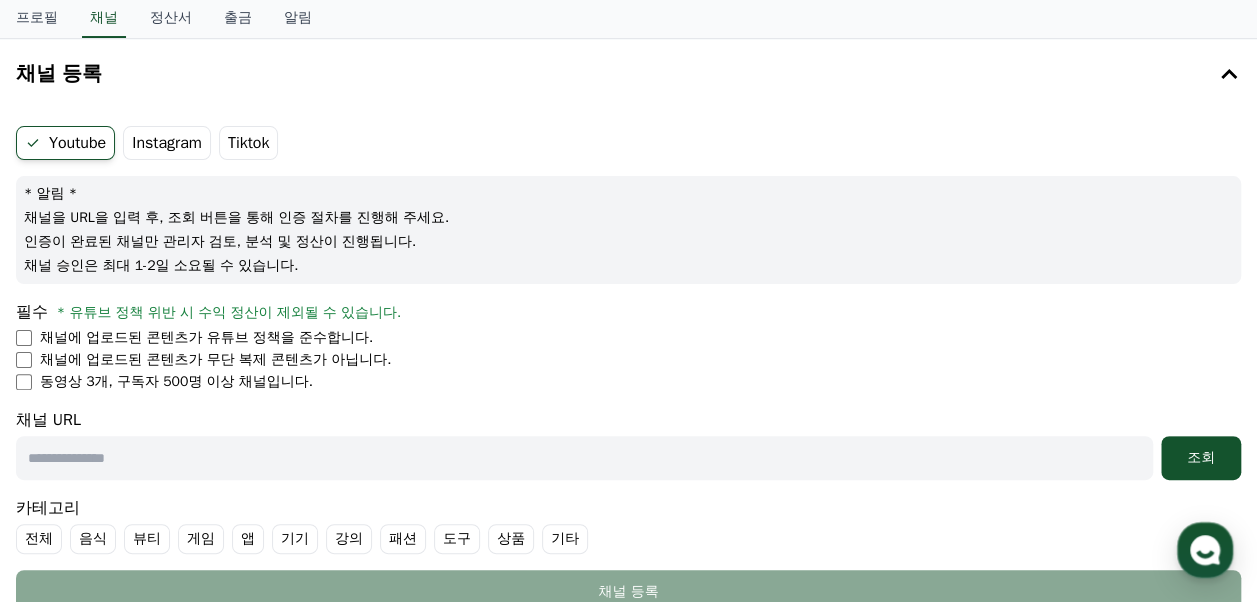 click at bounding box center [584, 458] 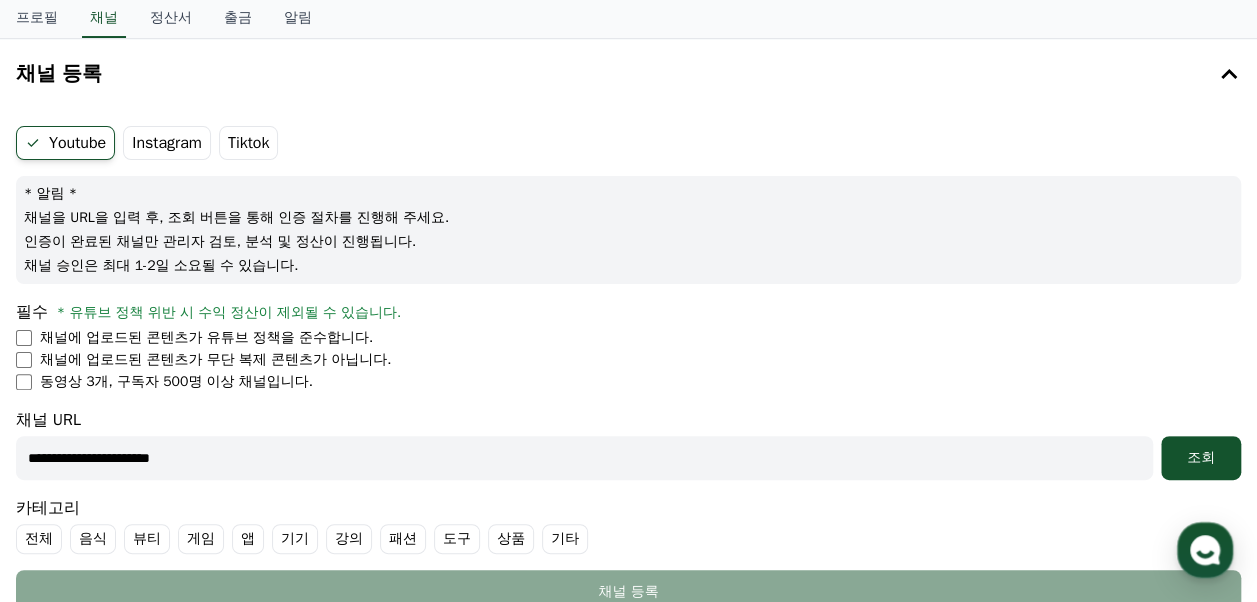 click on "**********" at bounding box center [584, 458] 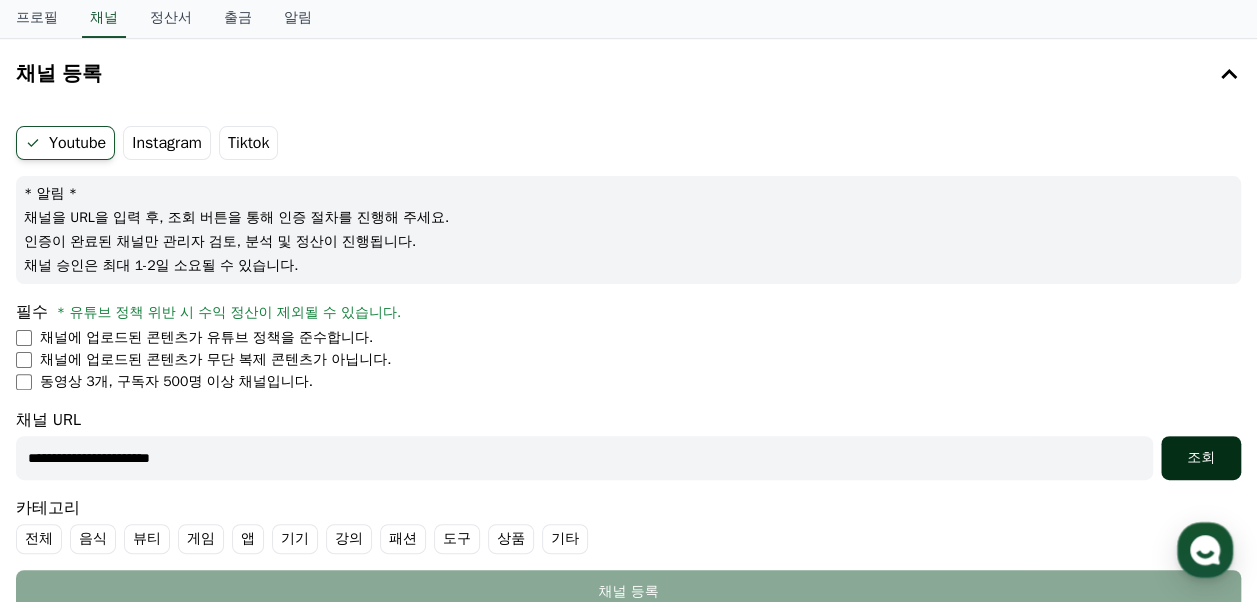 click on "조회" at bounding box center [1201, 458] 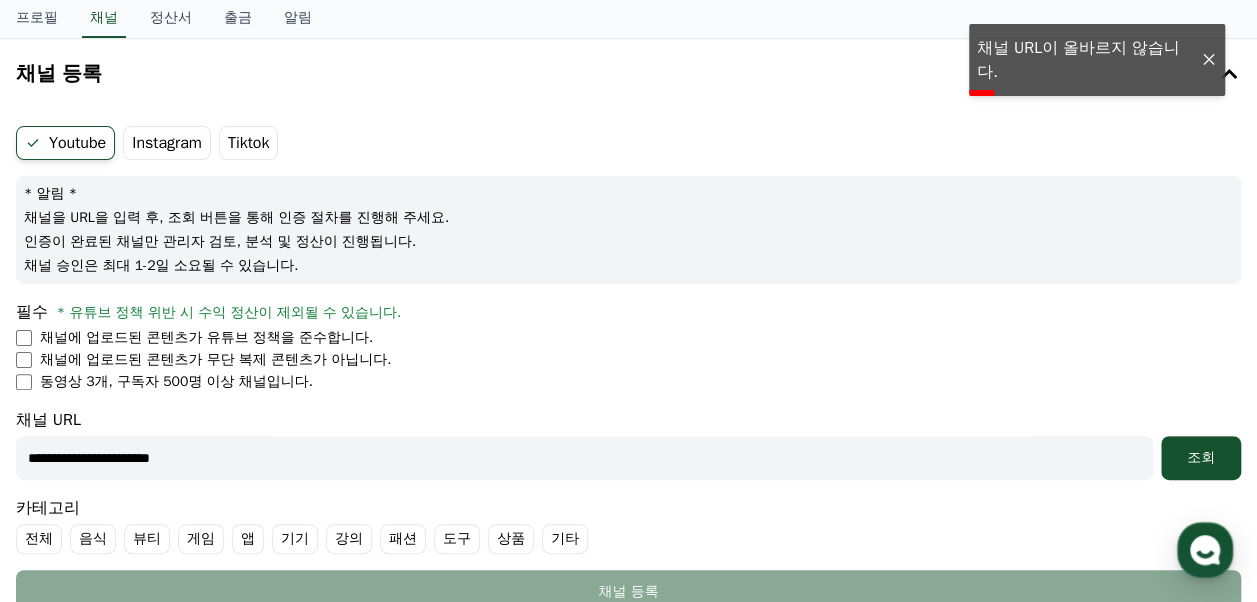 click at bounding box center (1209, 60) 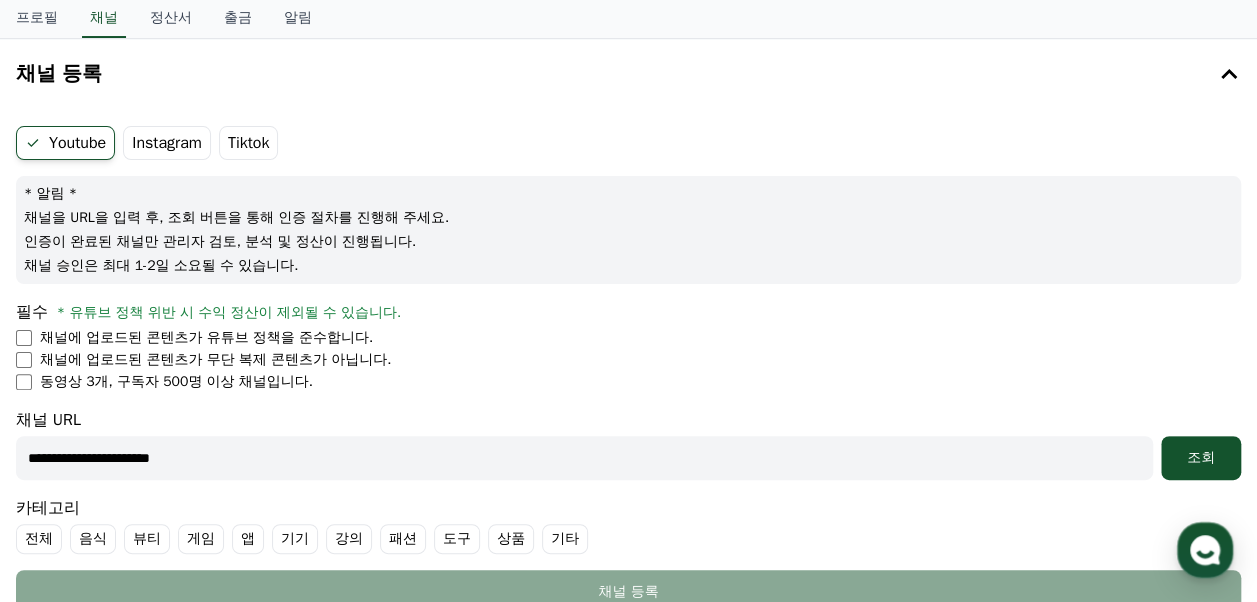 drag, startPoint x: 234, startPoint y: 456, endPoint x: 28, endPoint y: 446, distance: 206.24257 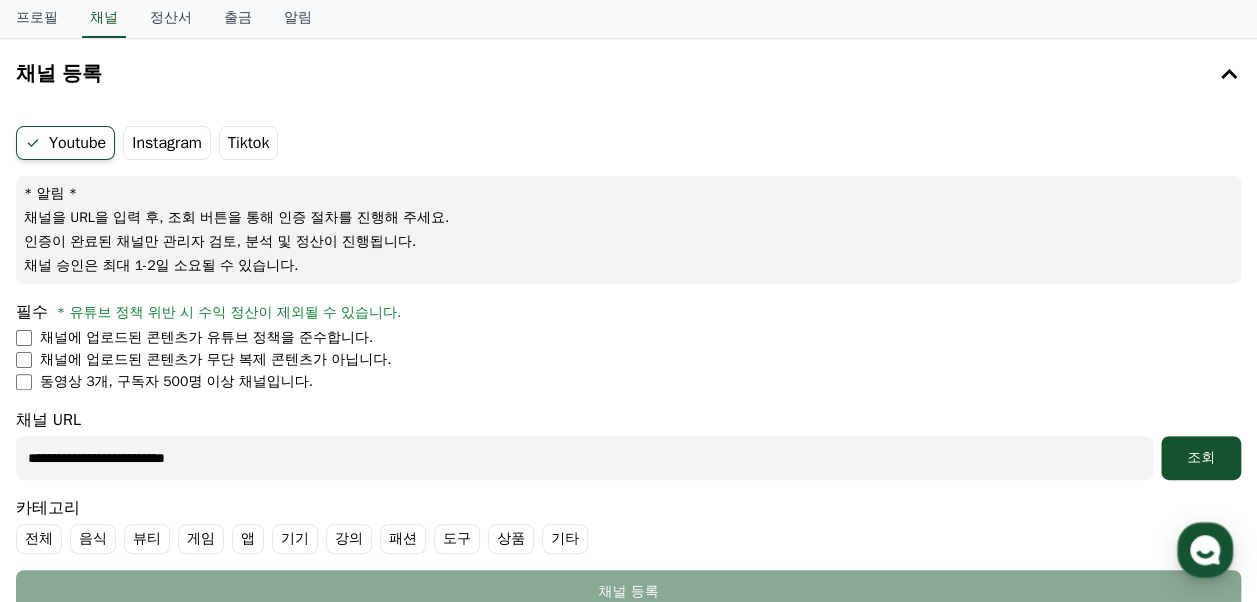 type on "**********" 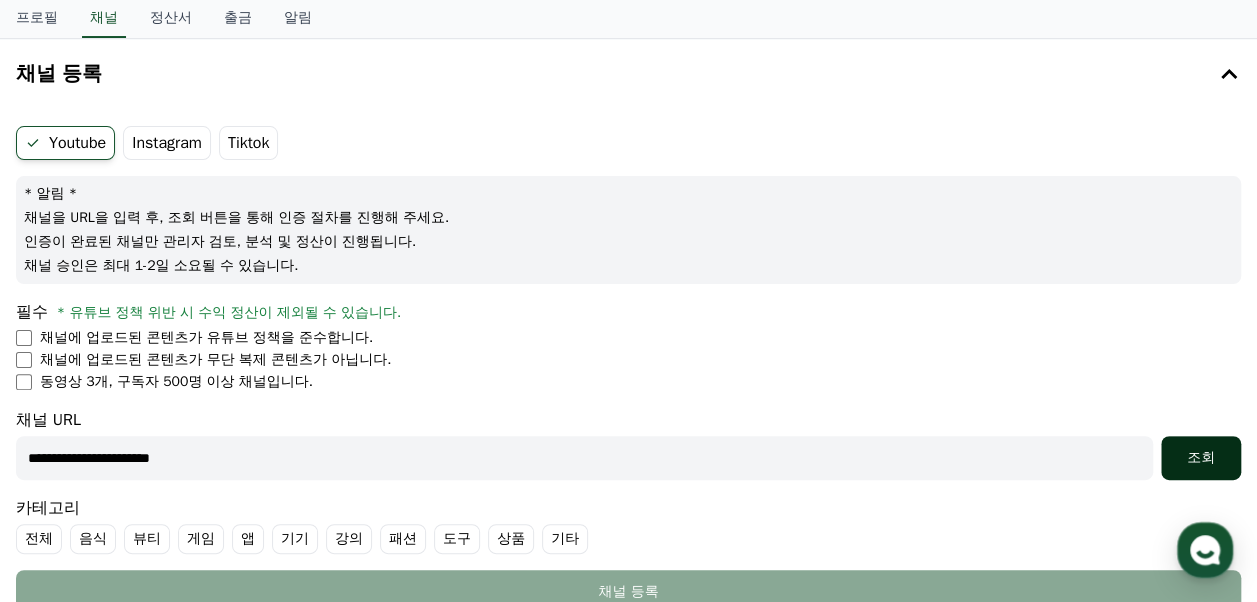 click on "조회" at bounding box center [1201, 458] 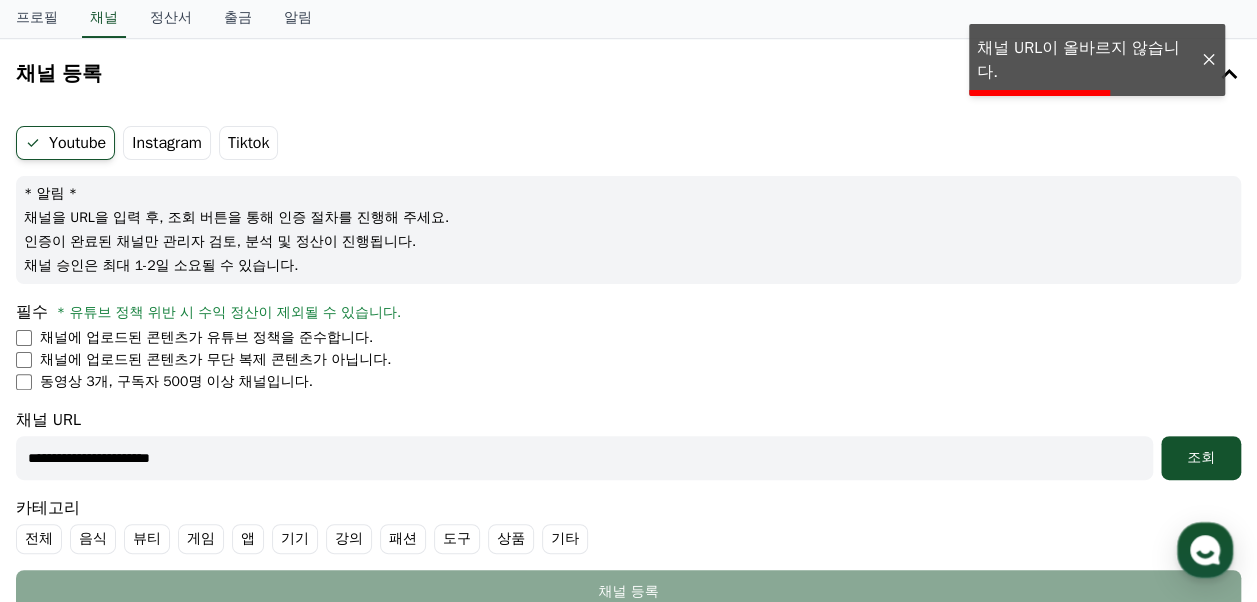 click at bounding box center [1209, 60] 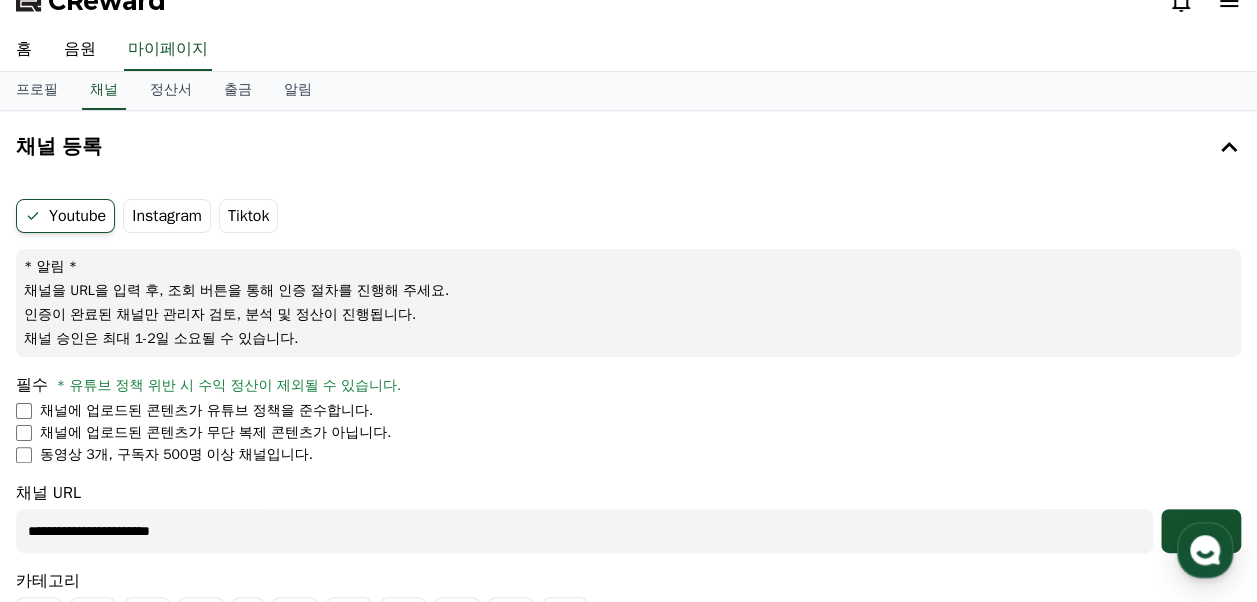 scroll, scrollTop: 0, scrollLeft: 0, axis: both 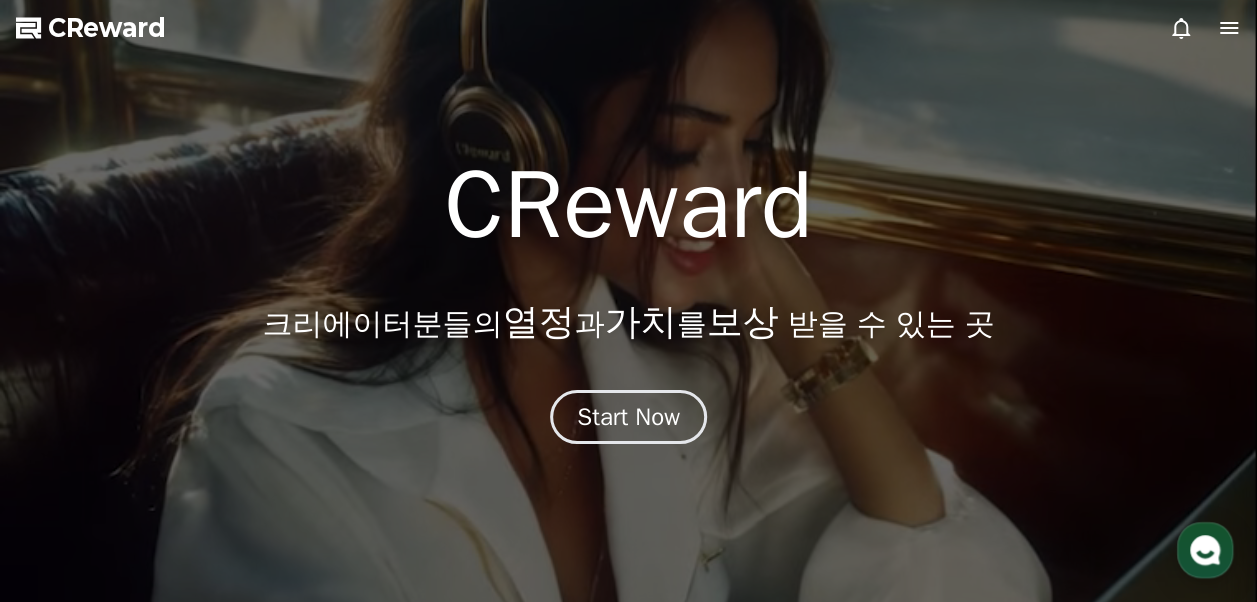 click 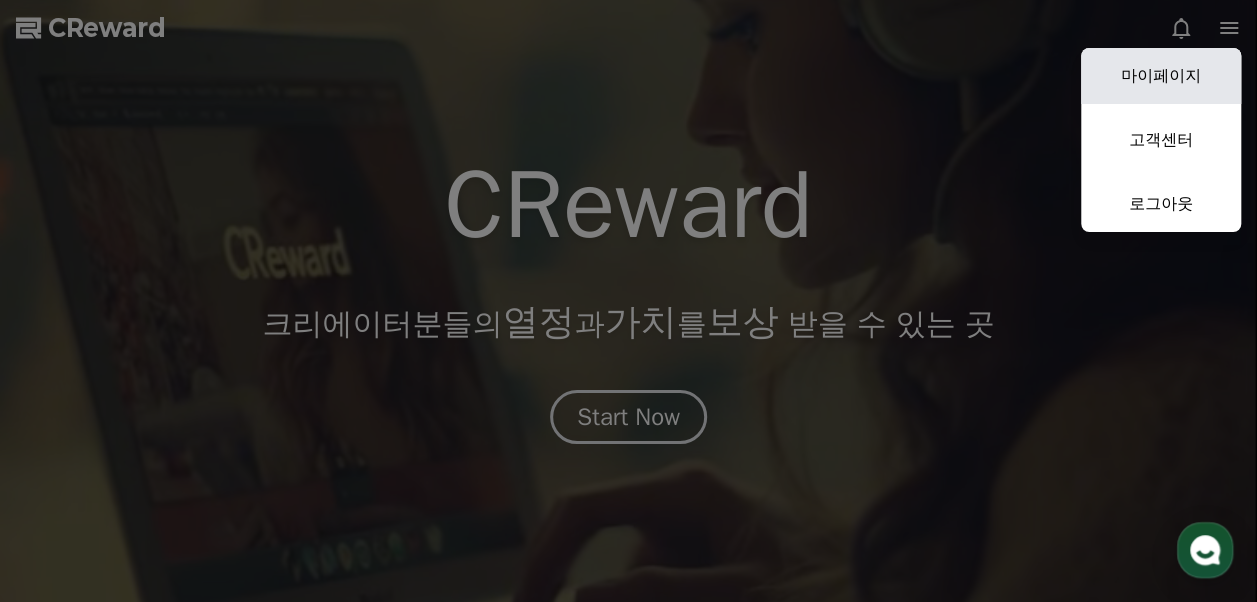 click on "마이페이지" at bounding box center (1161, 76) 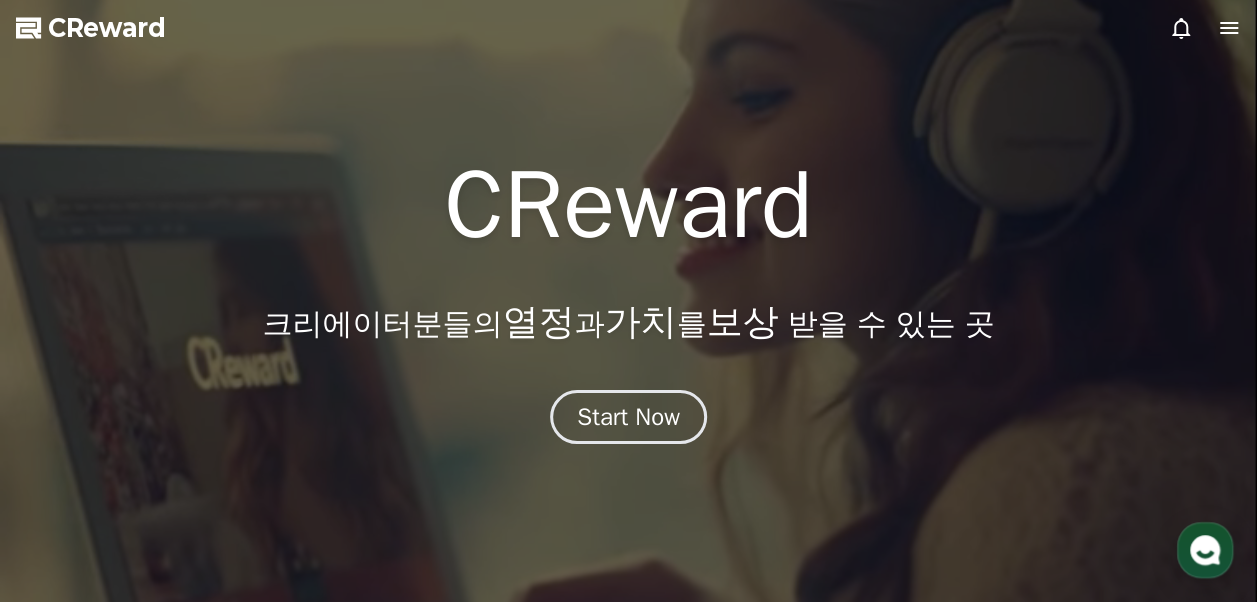 select on "**********" 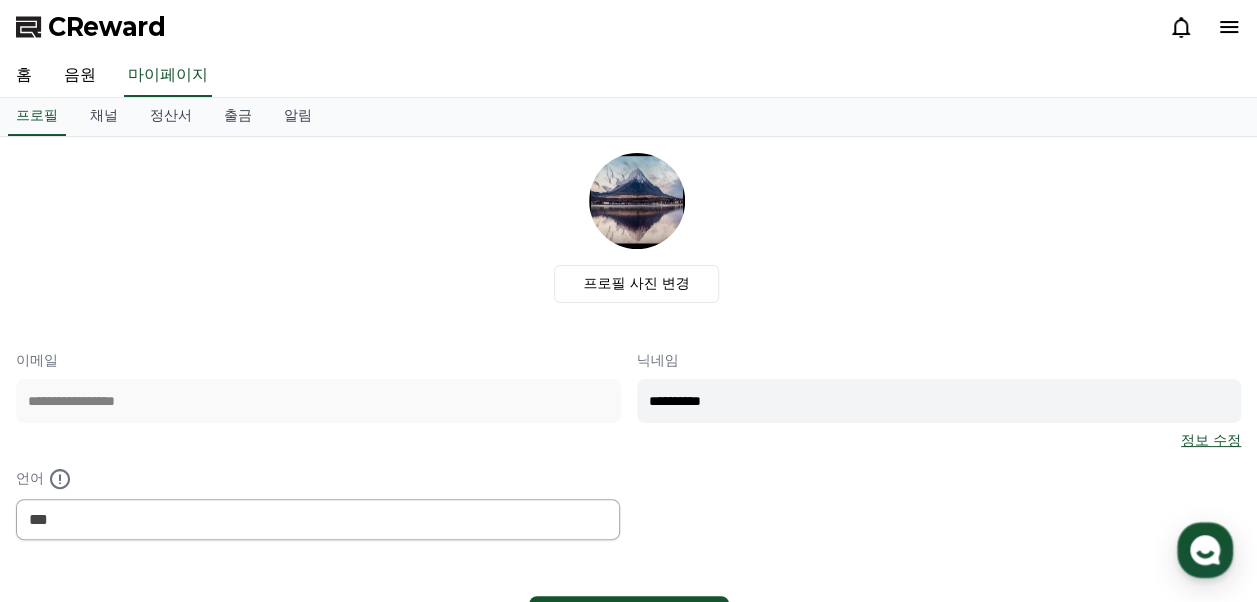 scroll, scrollTop: 0, scrollLeft: 0, axis: both 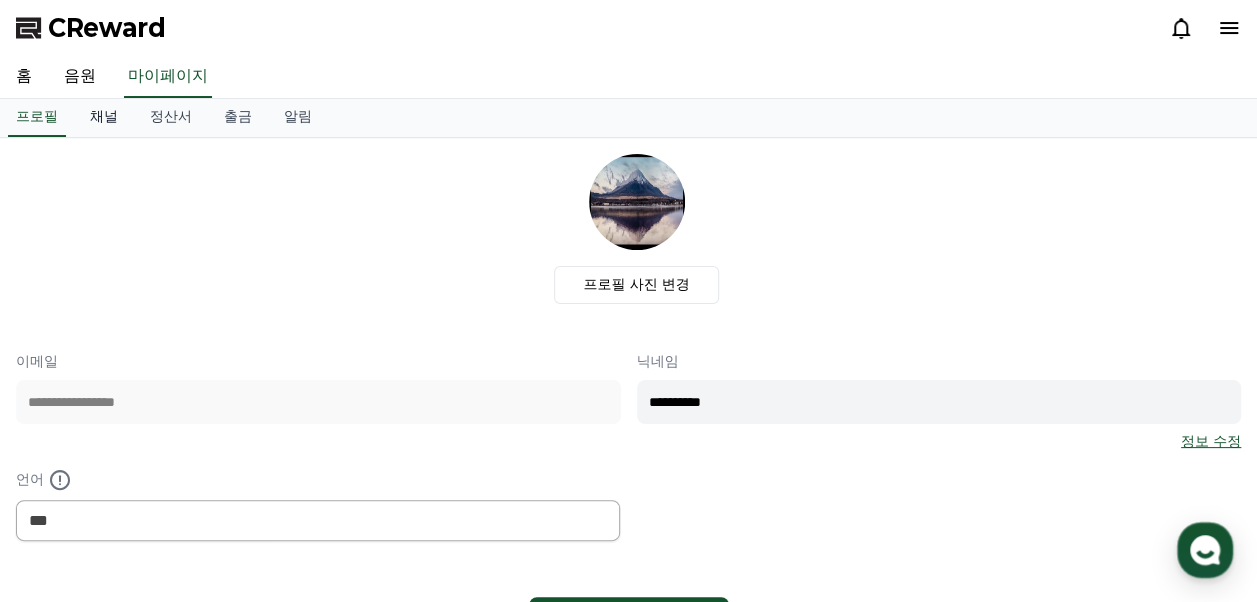 click on "채널" at bounding box center (104, 118) 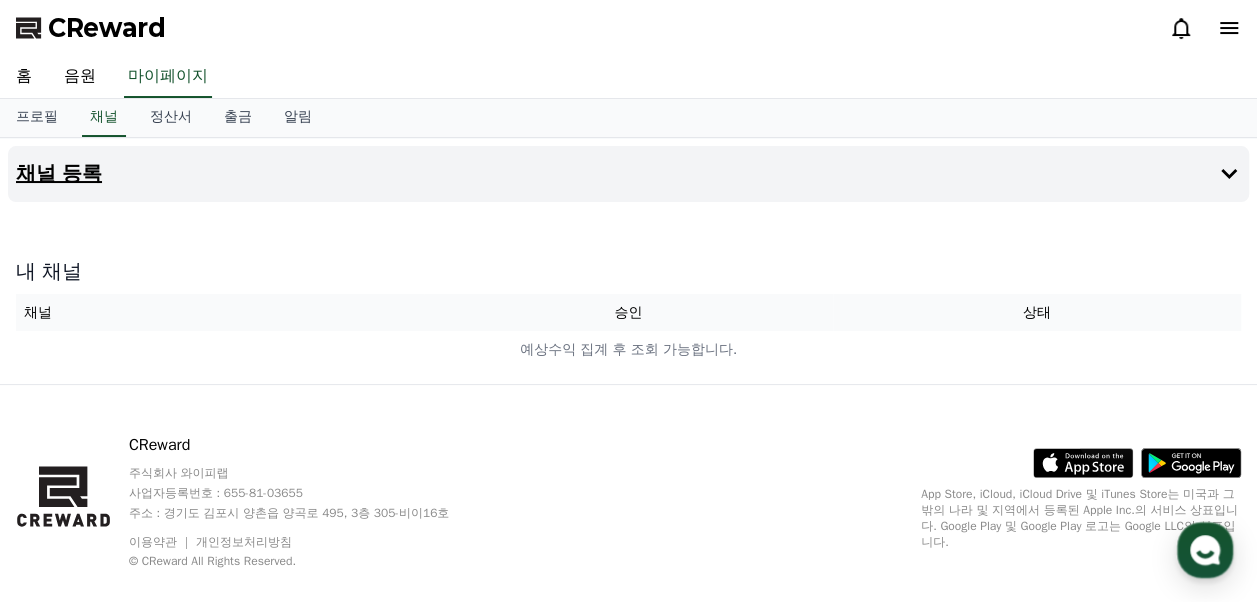 click on "채널 등록" at bounding box center (59, 174) 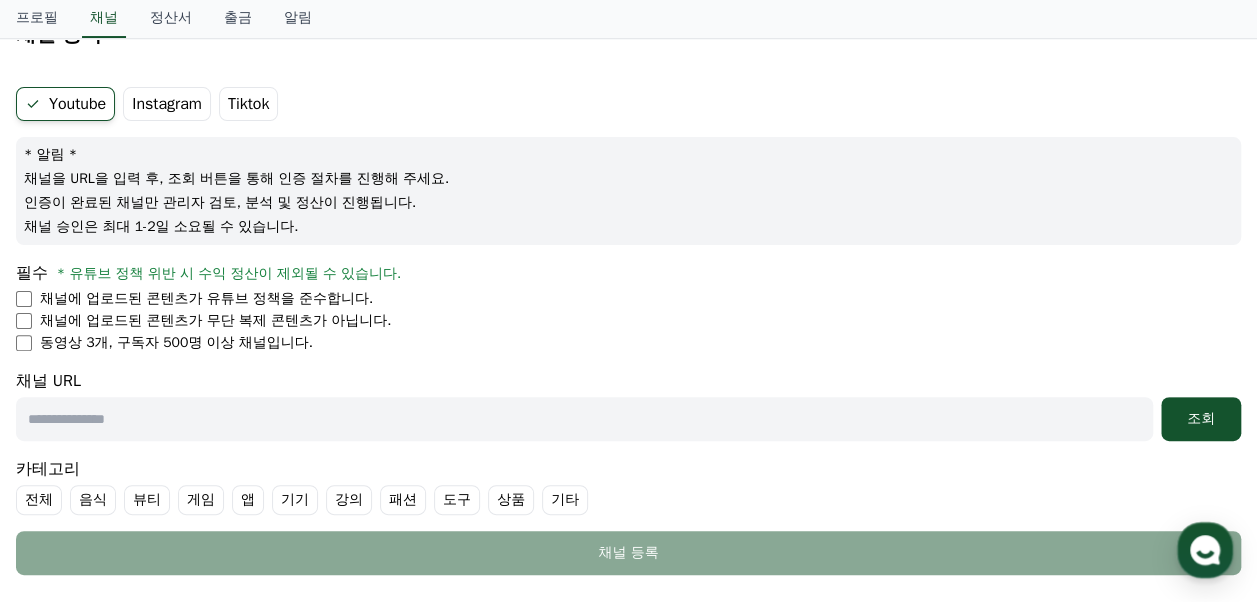 scroll, scrollTop: 400, scrollLeft: 0, axis: vertical 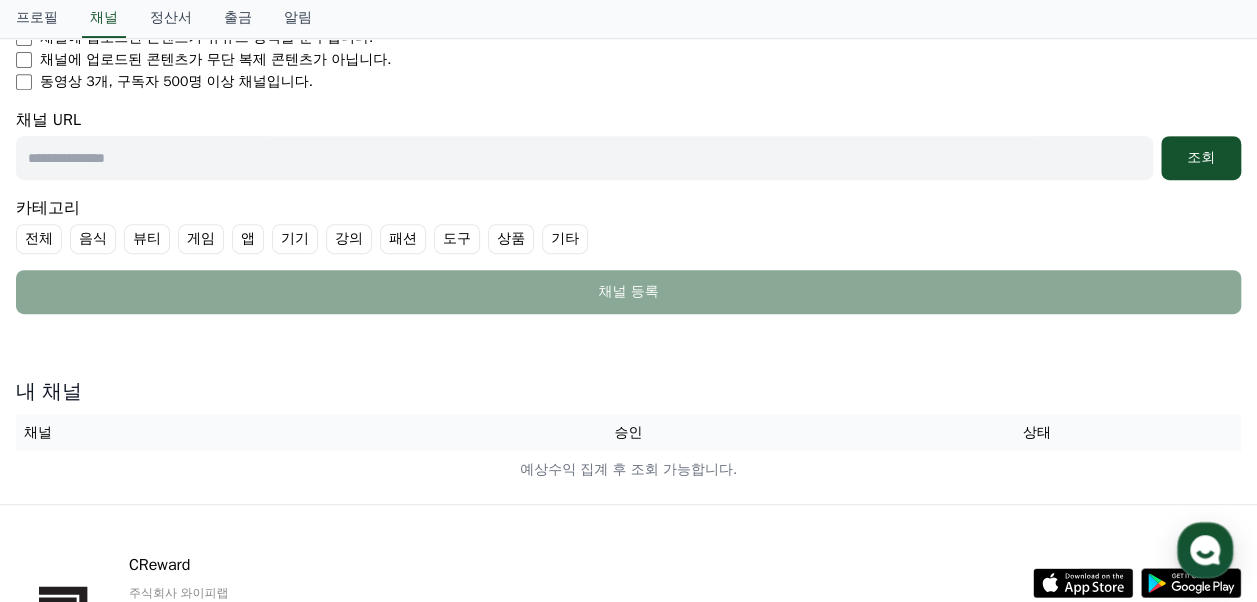click at bounding box center [584, 158] 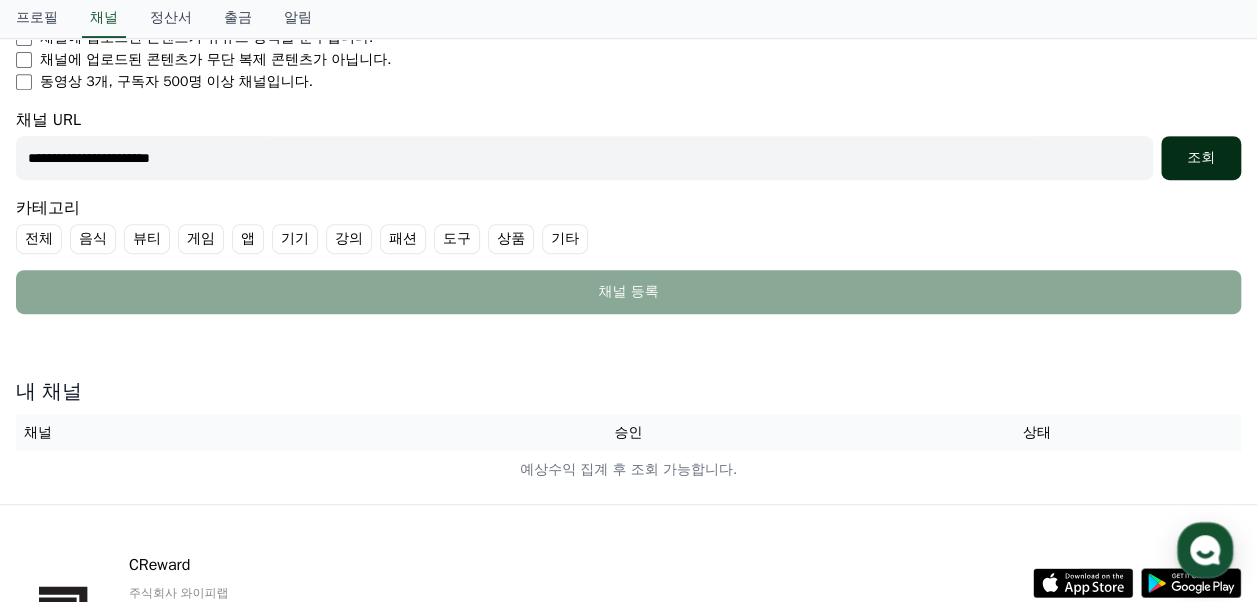 type on "**********" 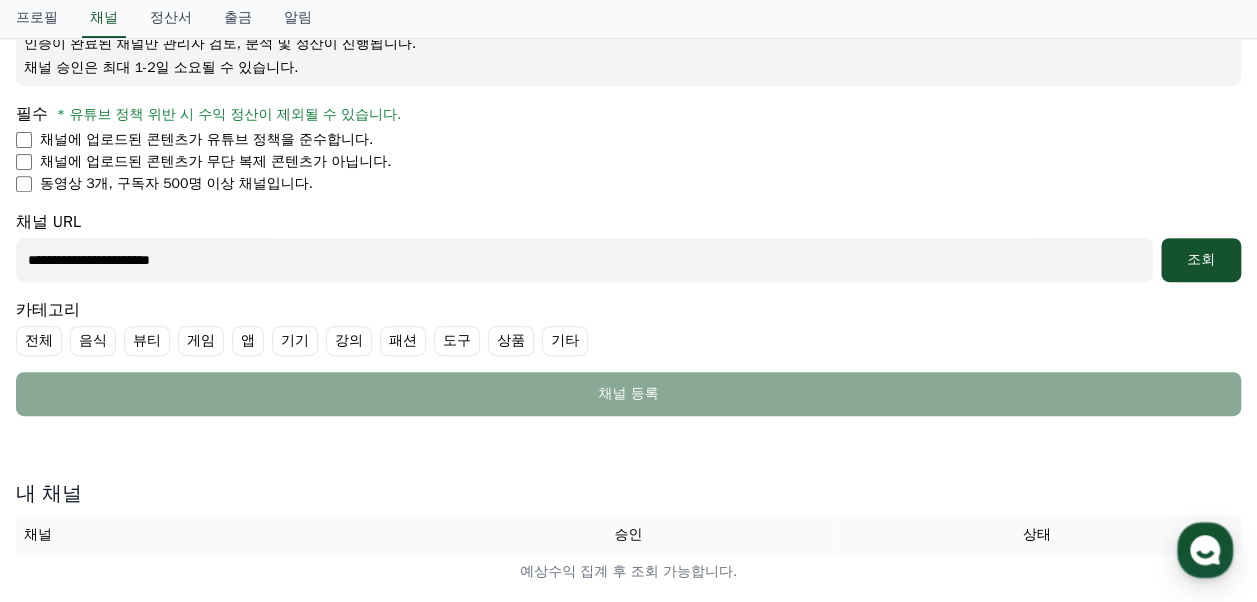 scroll, scrollTop: 400, scrollLeft: 0, axis: vertical 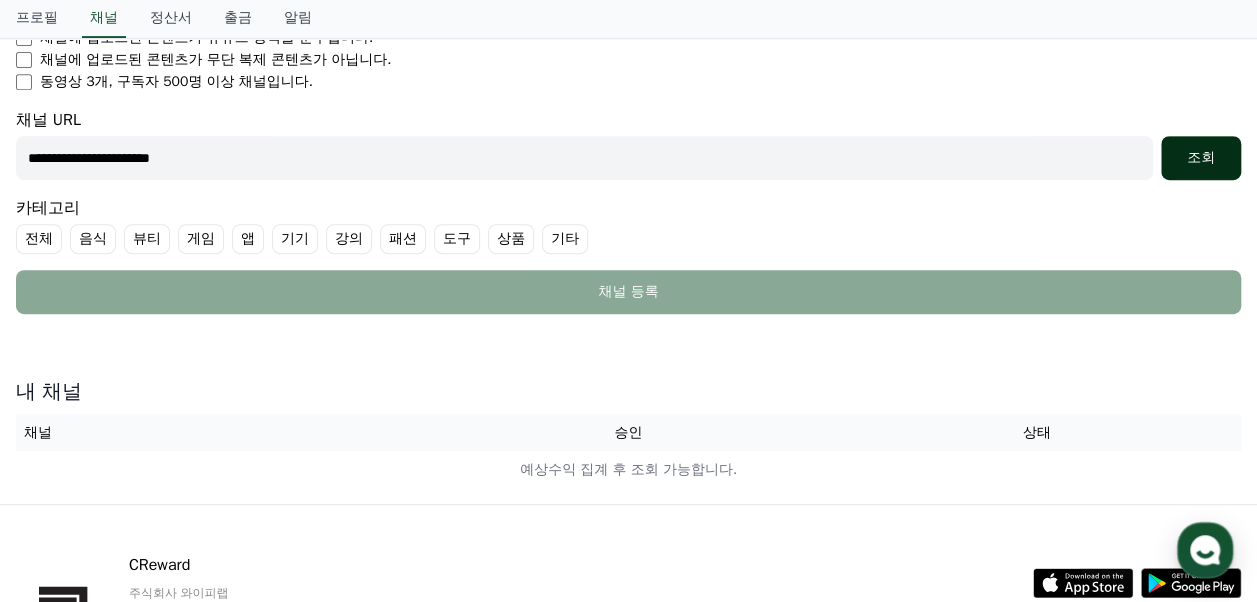 click on "조회" at bounding box center (1201, 158) 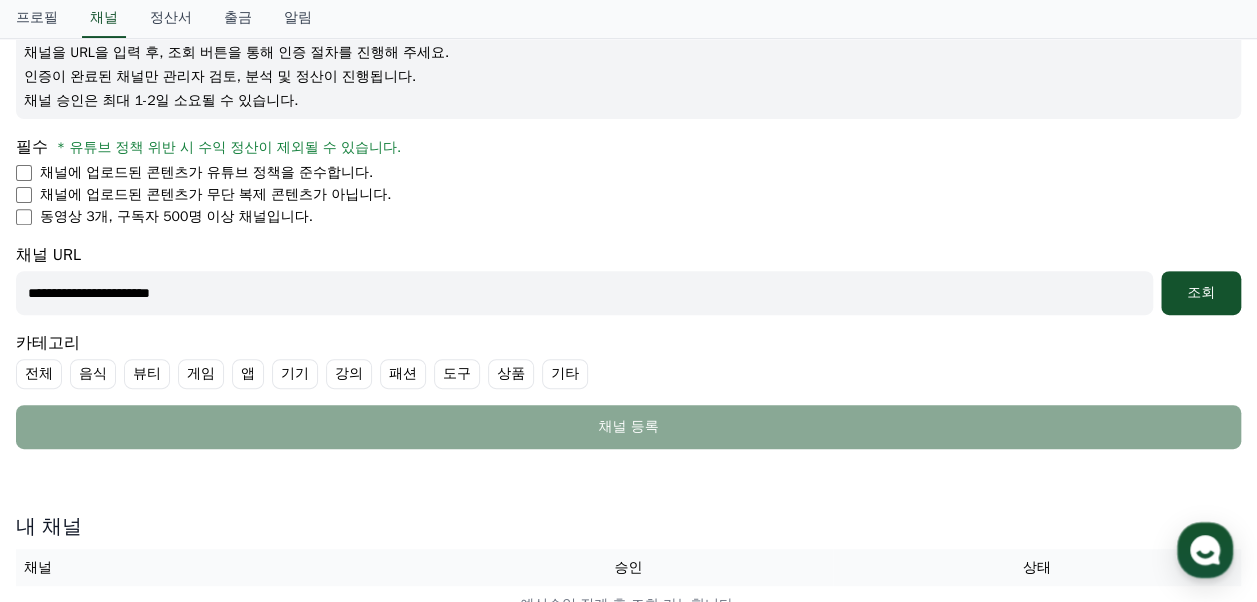 scroll, scrollTop: 0, scrollLeft: 0, axis: both 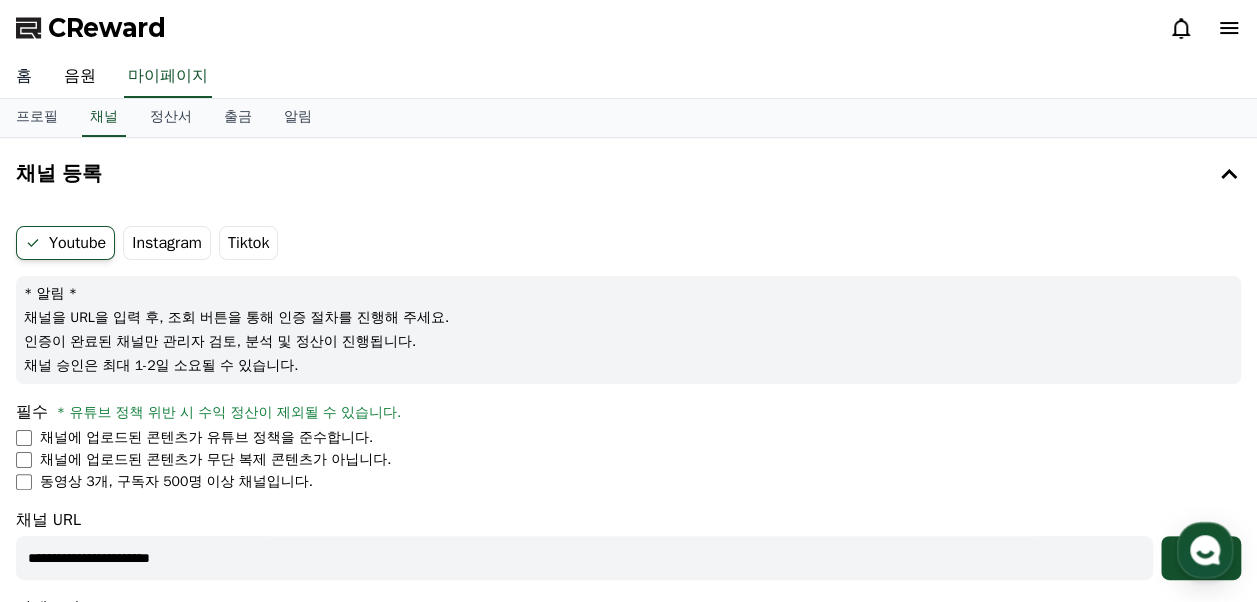 click on "홈" at bounding box center (24, 77) 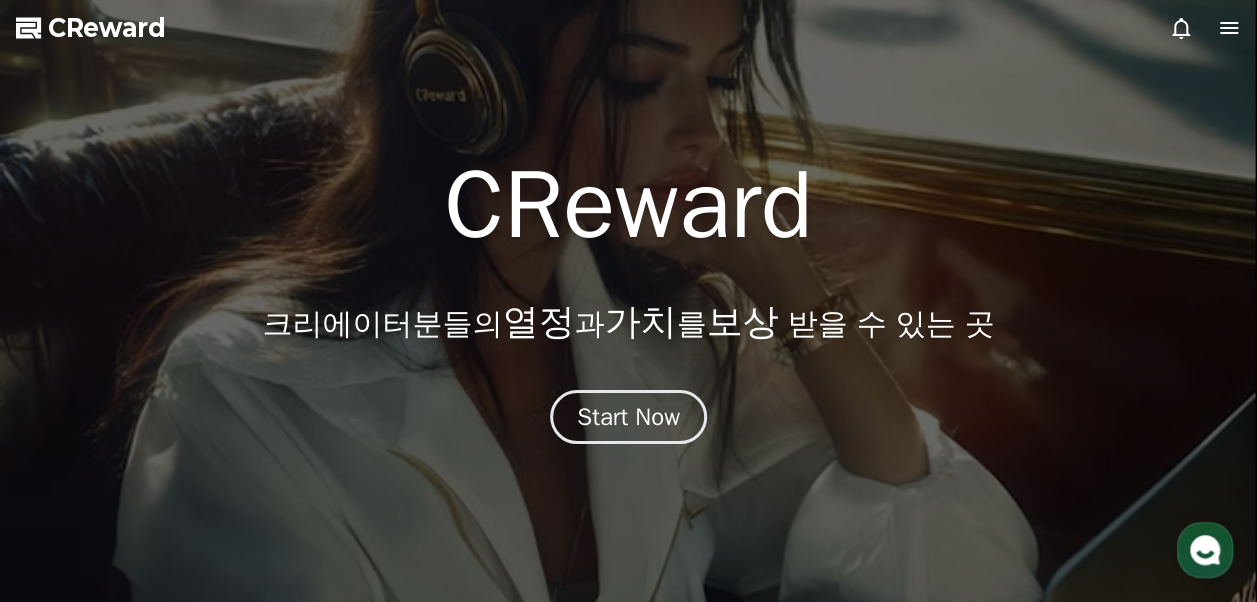 scroll, scrollTop: 0, scrollLeft: 0, axis: both 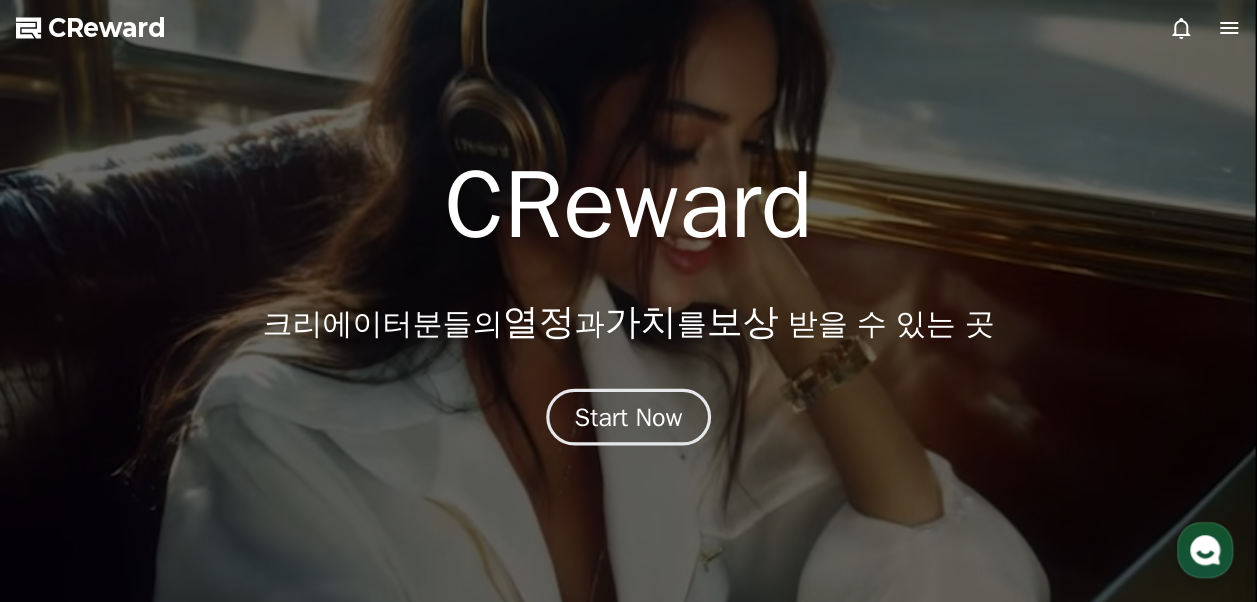 click on "Start Now" at bounding box center [629, 417] 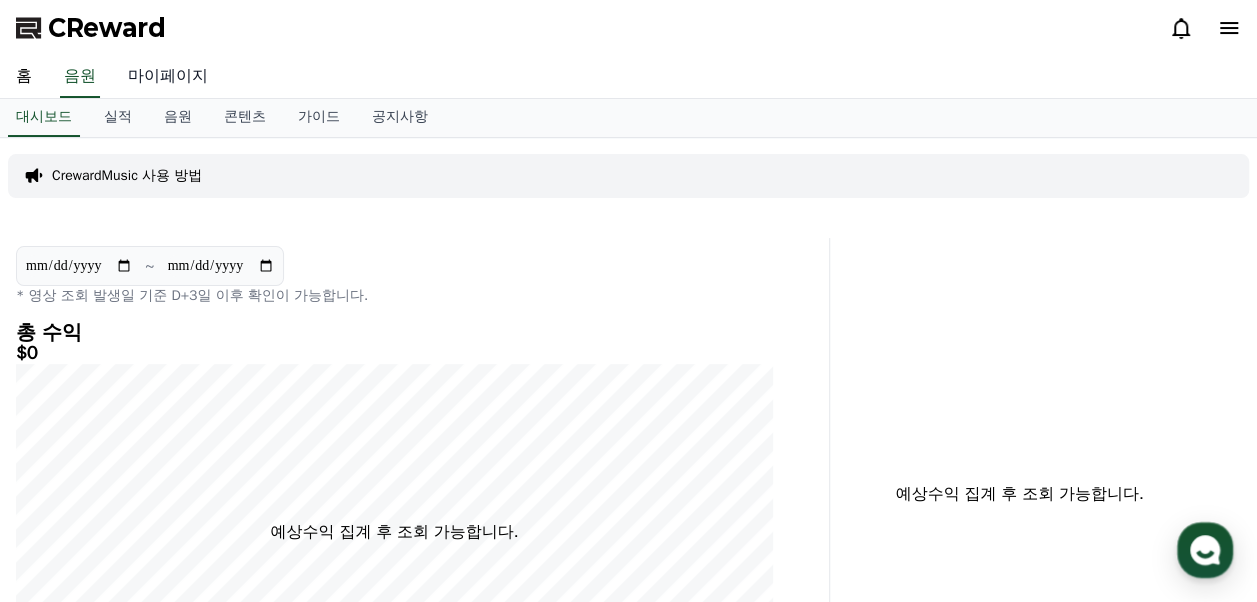 click on "마이페이지" at bounding box center [168, 77] 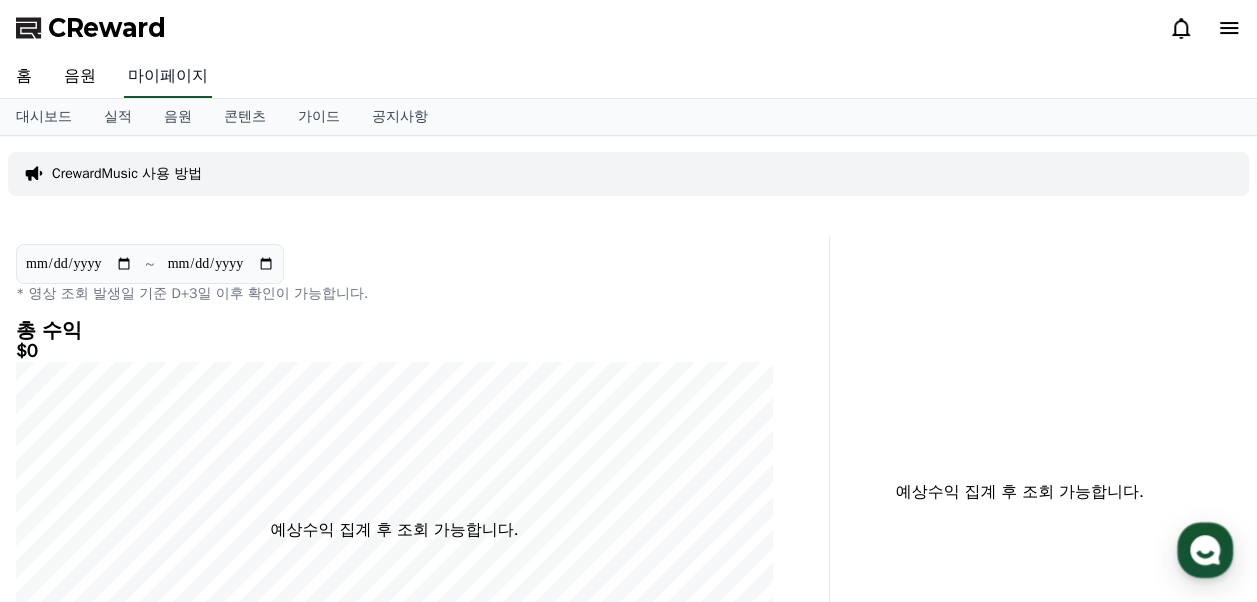 select on "**********" 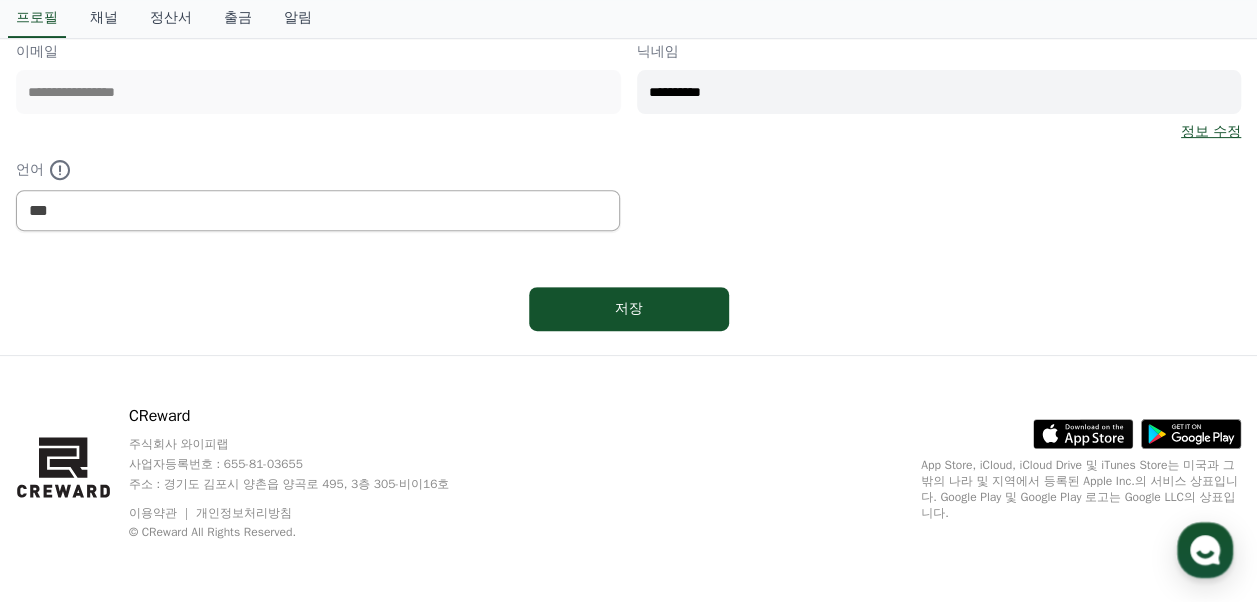 scroll, scrollTop: 0, scrollLeft: 0, axis: both 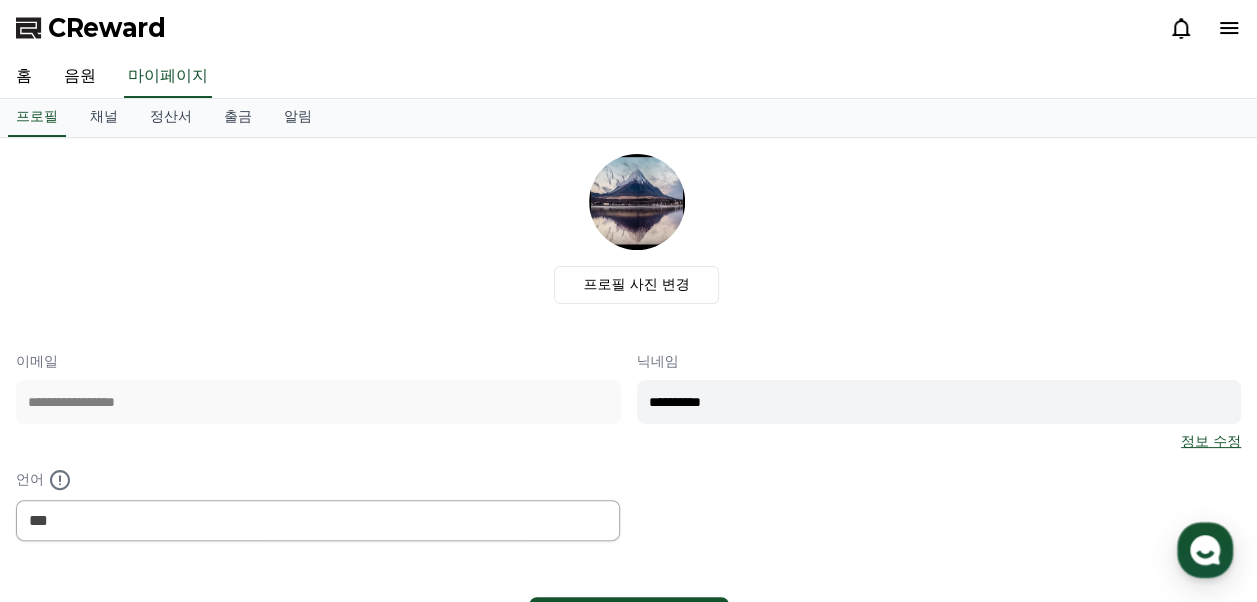 click 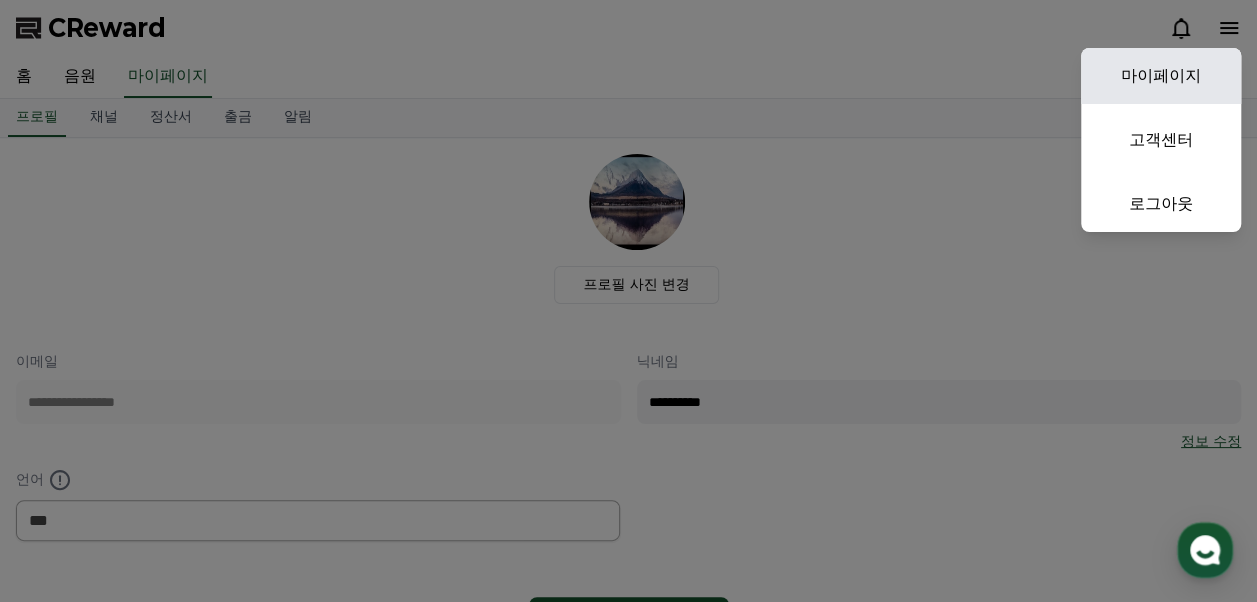 click on "마이페이지" at bounding box center (1161, 76) 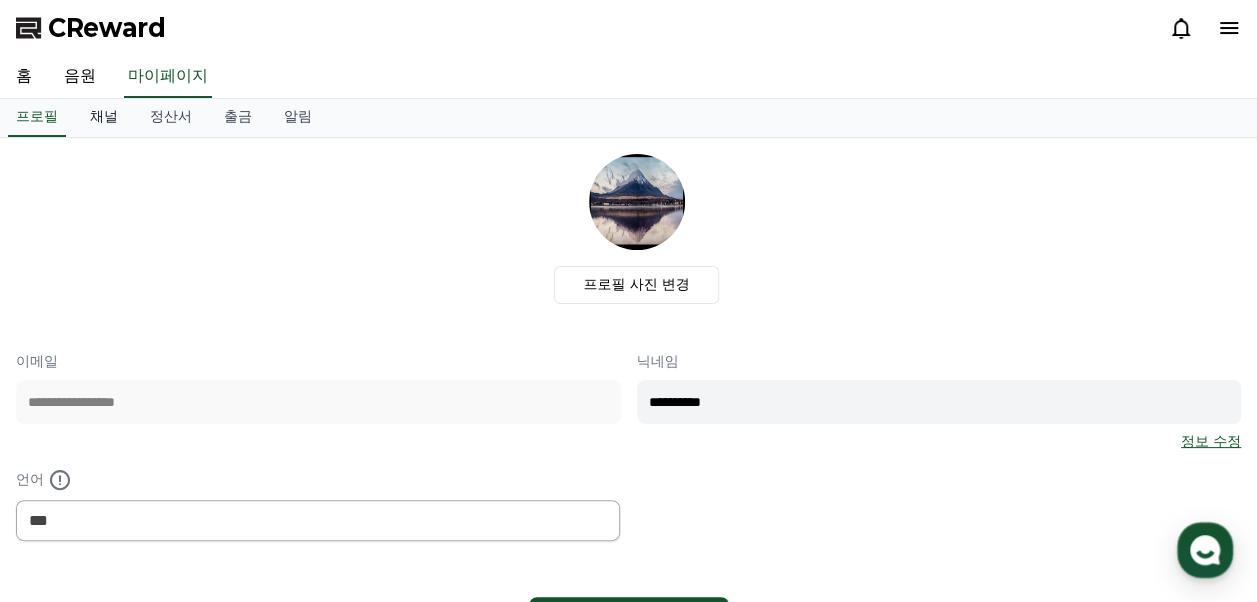 click on "채널" at bounding box center [104, 118] 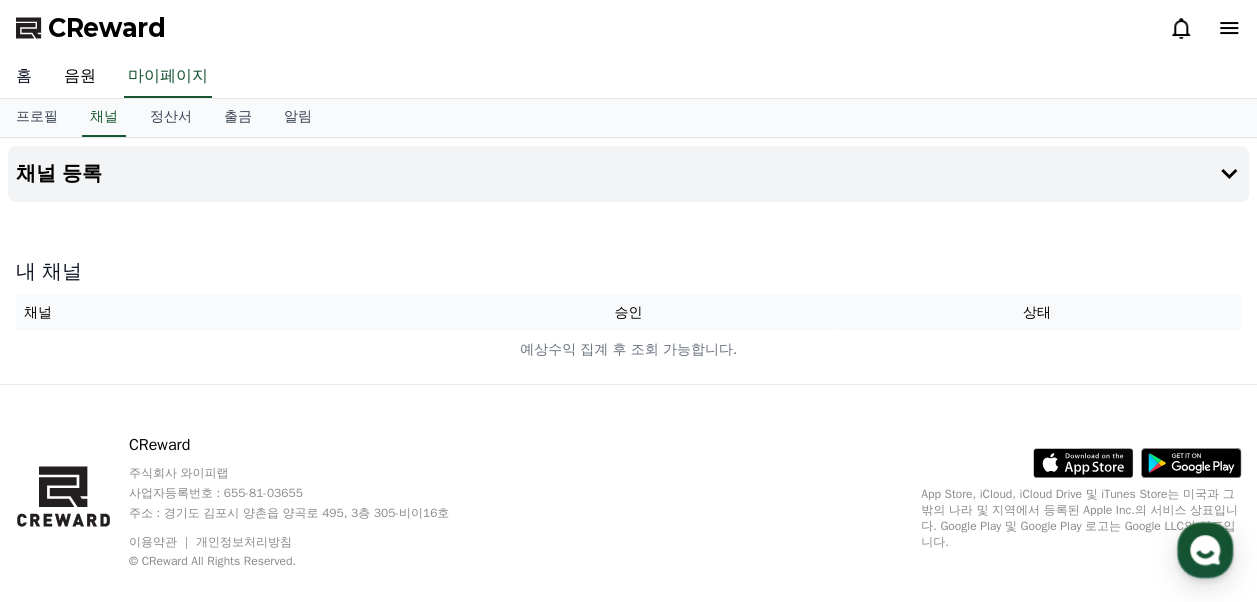 click on "홈" at bounding box center [24, 77] 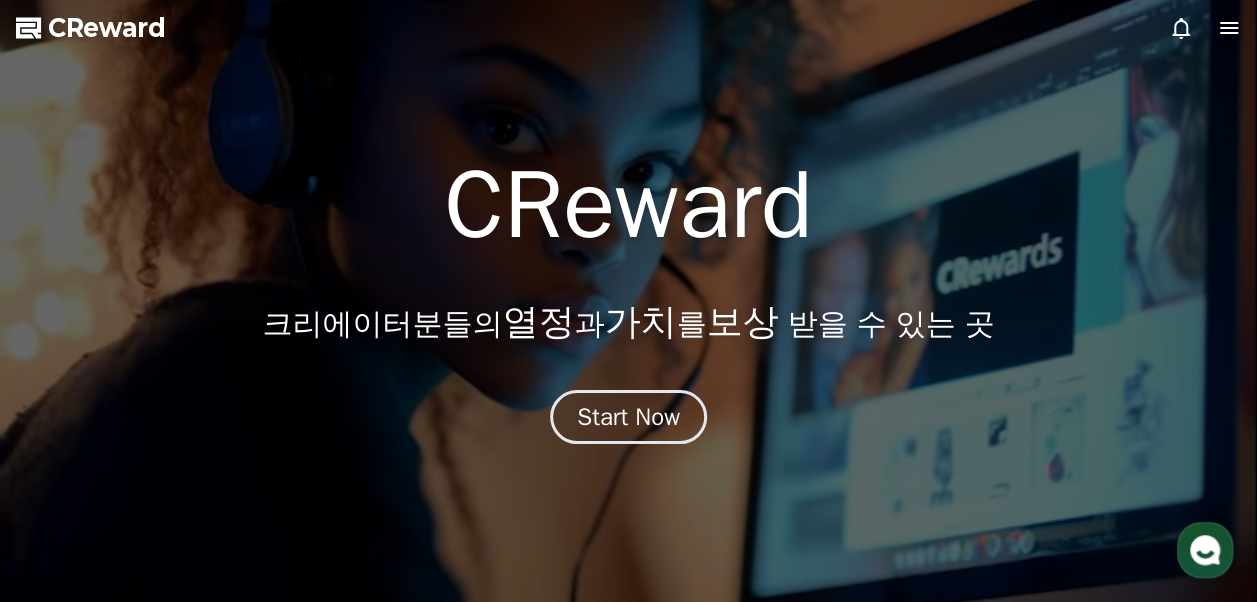 click 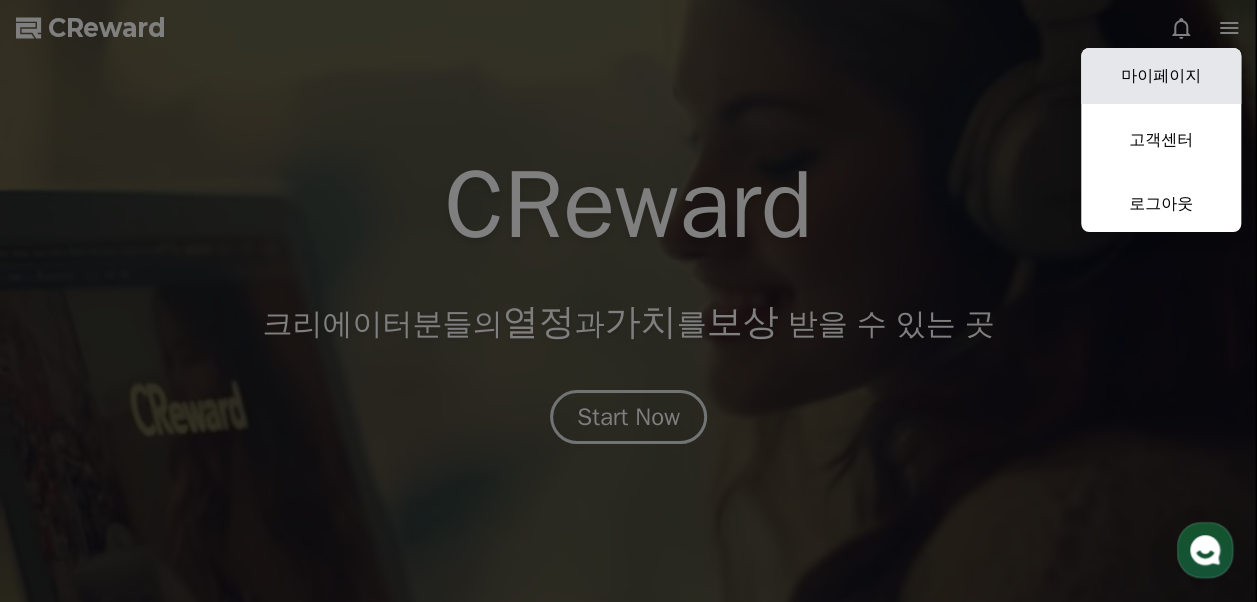 click on "마이페이지" at bounding box center [1161, 76] 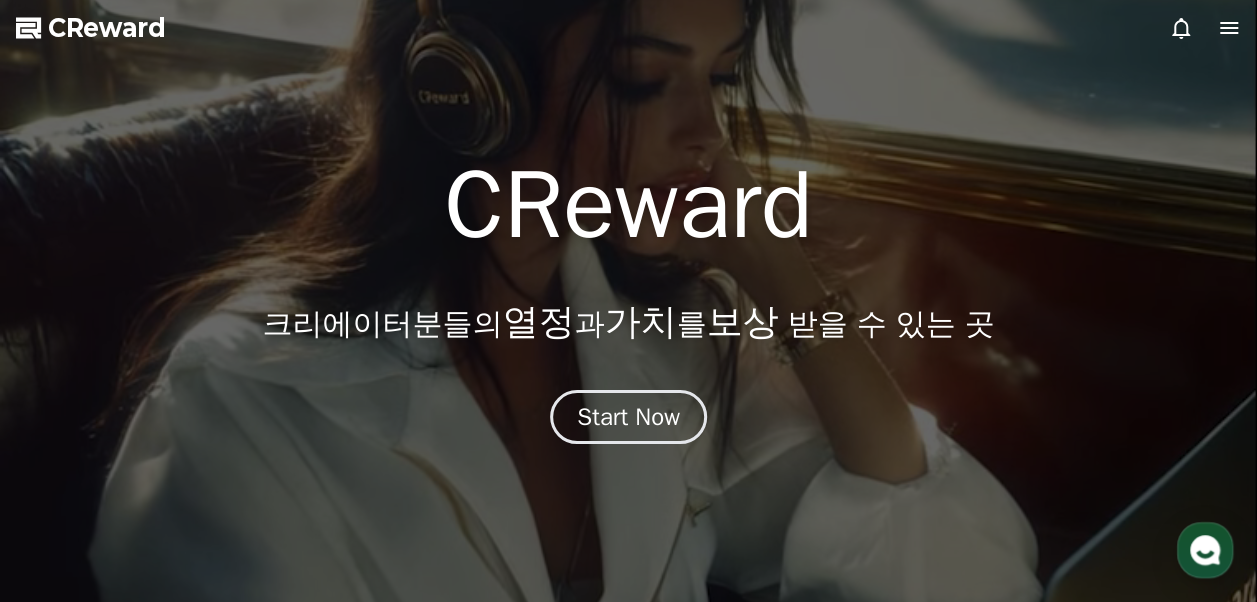 select on "**********" 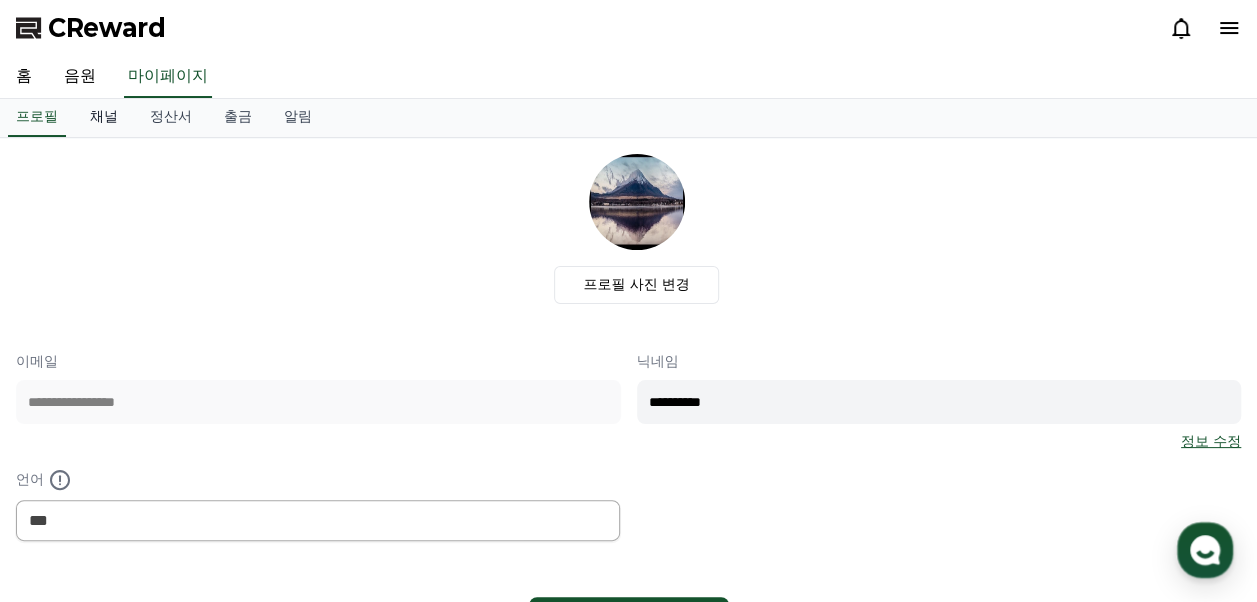 click on "채널" at bounding box center (104, 118) 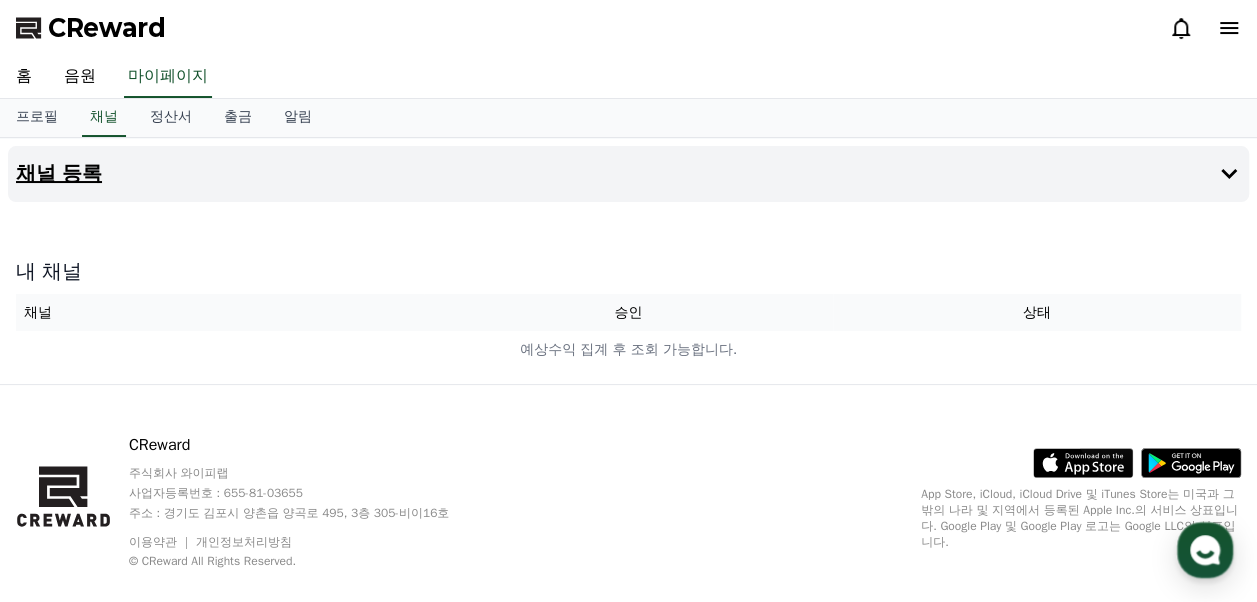 click on "채널 등록" at bounding box center (59, 174) 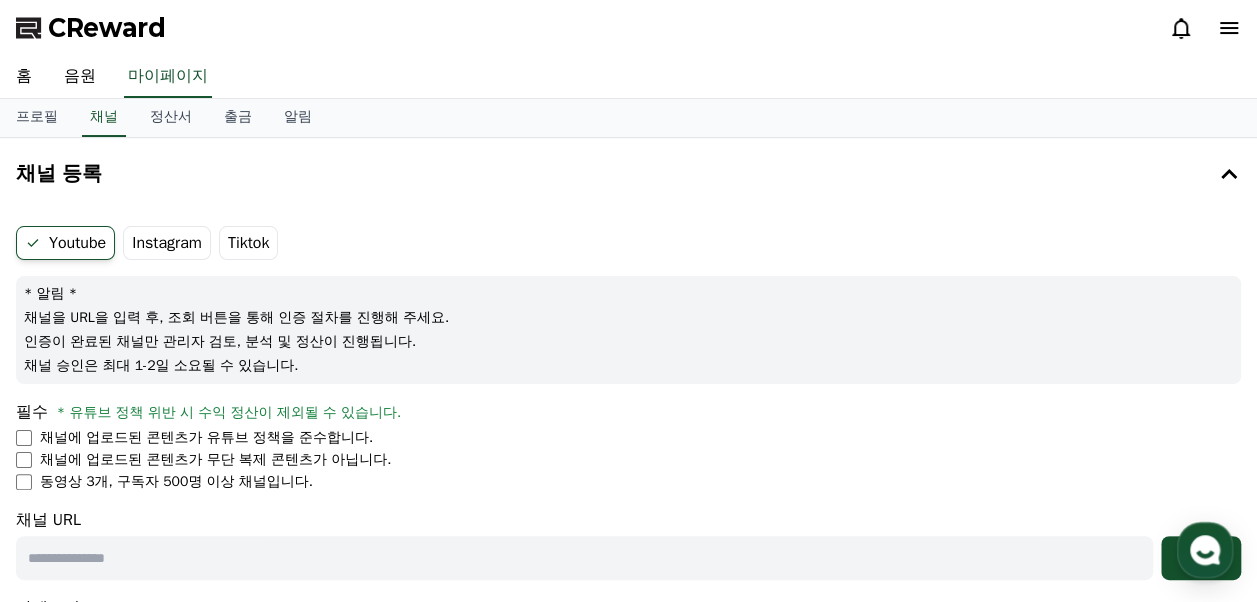 click on "채널에 업로드된 콘텐츠가 무단 복제 콘텐츠가 아닙니다." at bounding box center [628, 460] 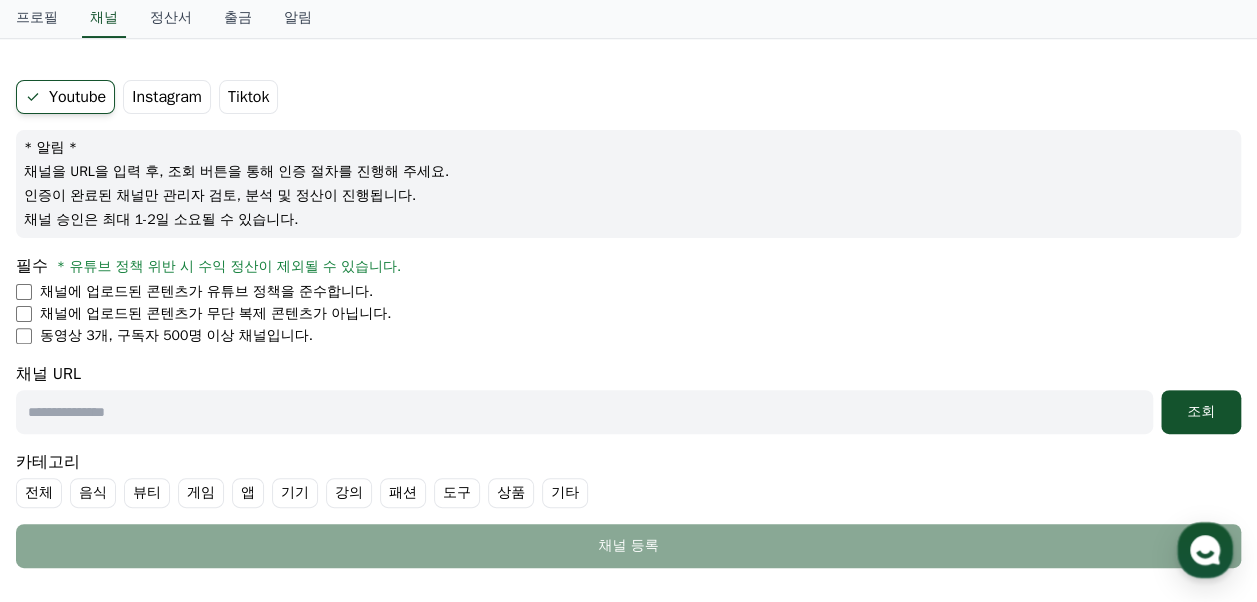 scroll, scrollTop: 300, scrollLeft: 0, axis: vertical 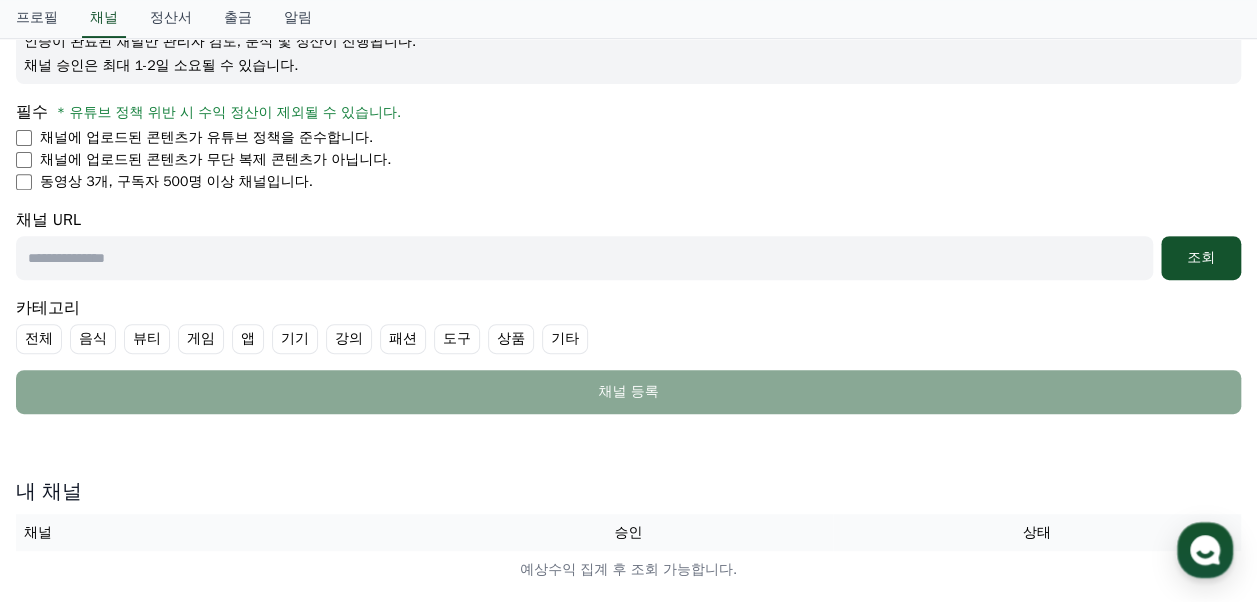 click at bounding box center (584, 258) 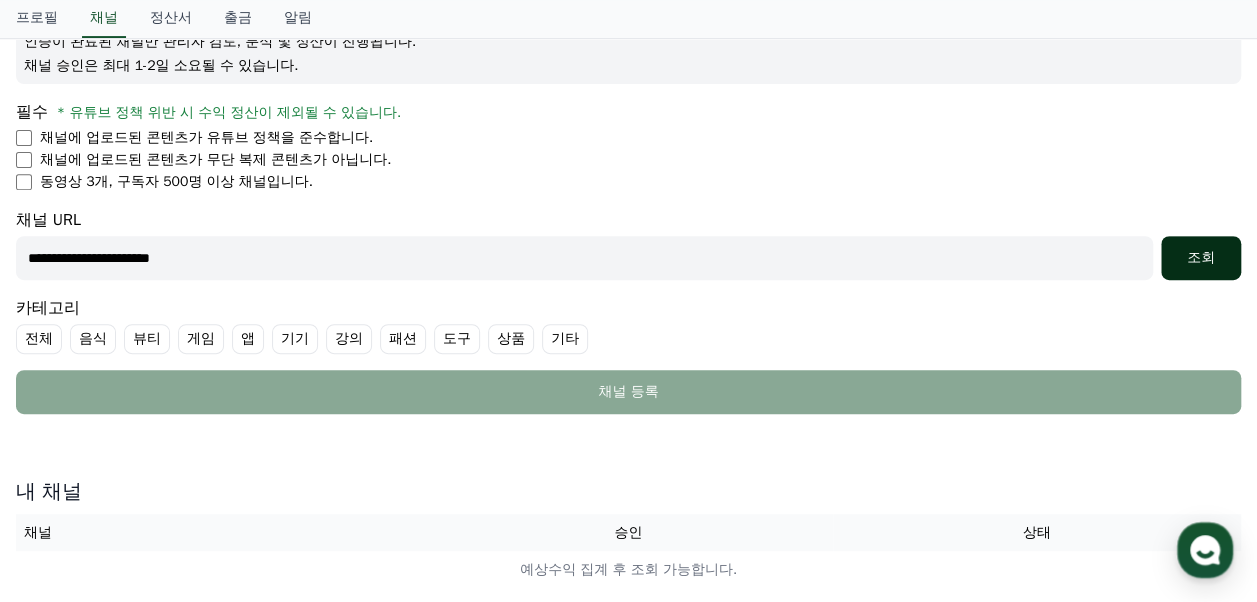type on "**********" 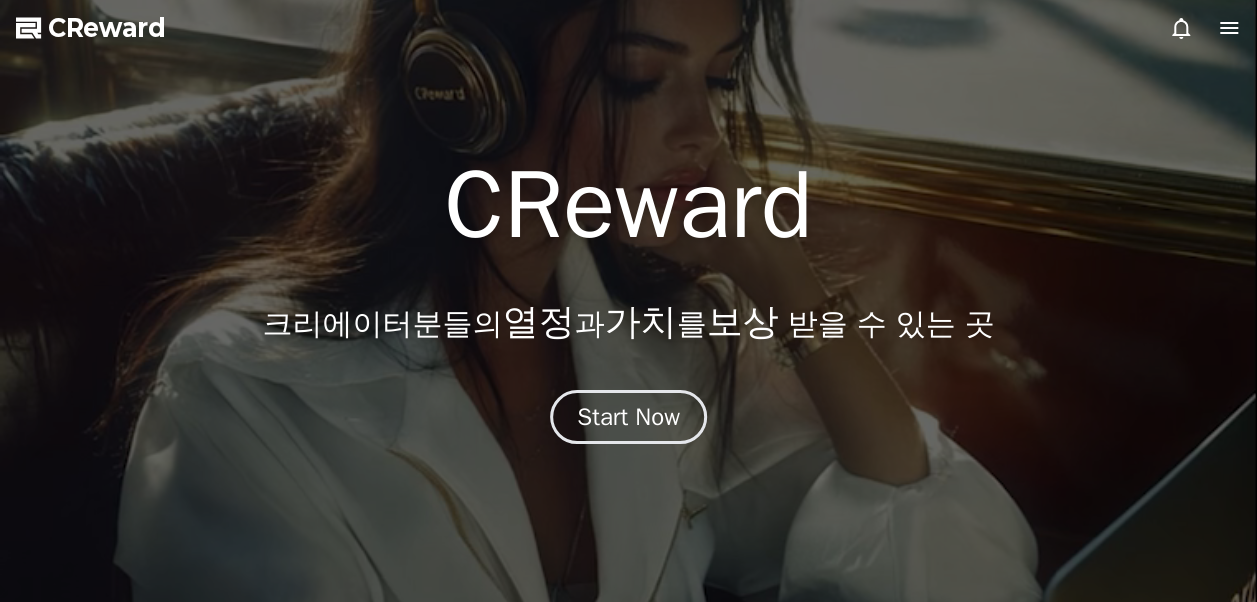 scroll, scrollTop: 0, scrollLeft: 0, axis: both 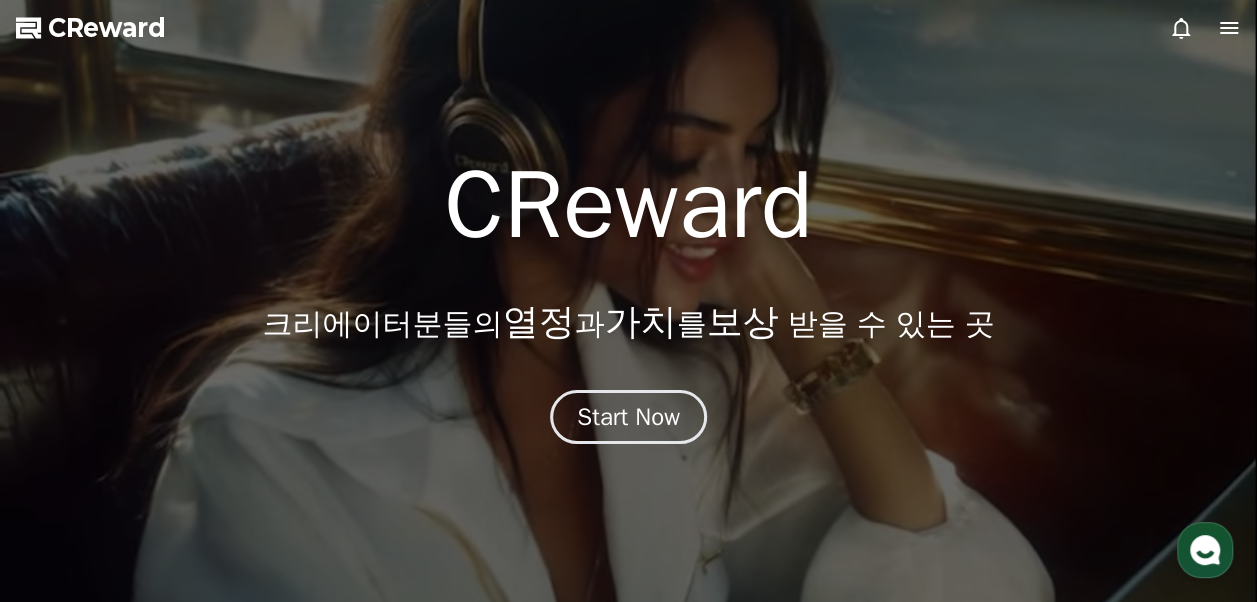 click 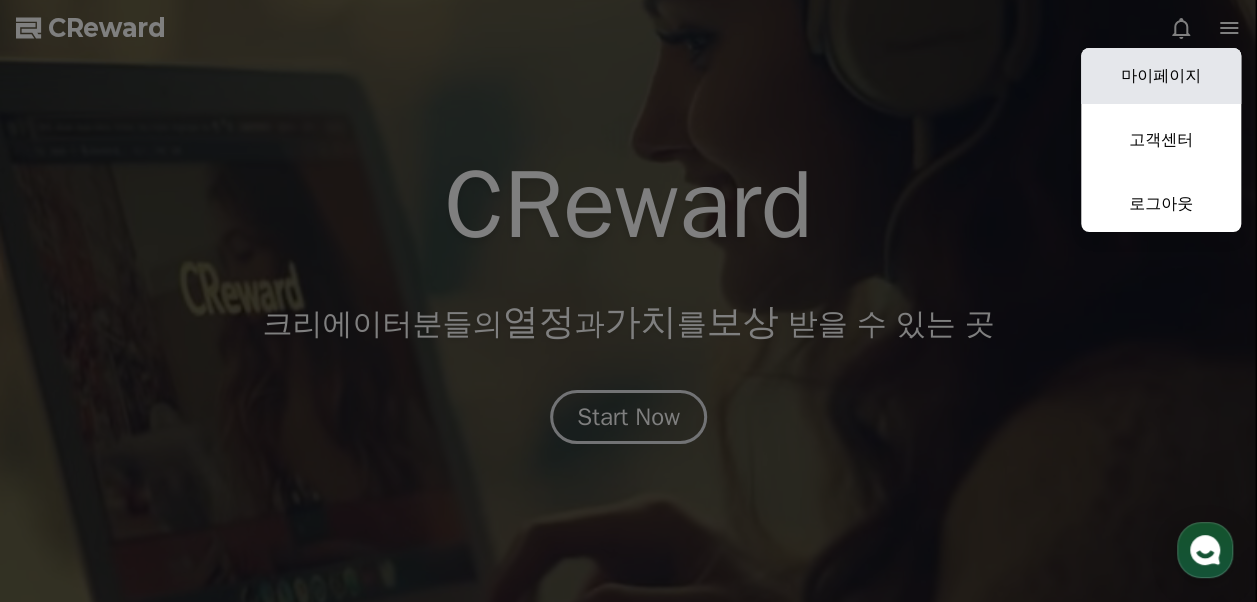 click on "마이페이지" at bounding box center [1161, 76] 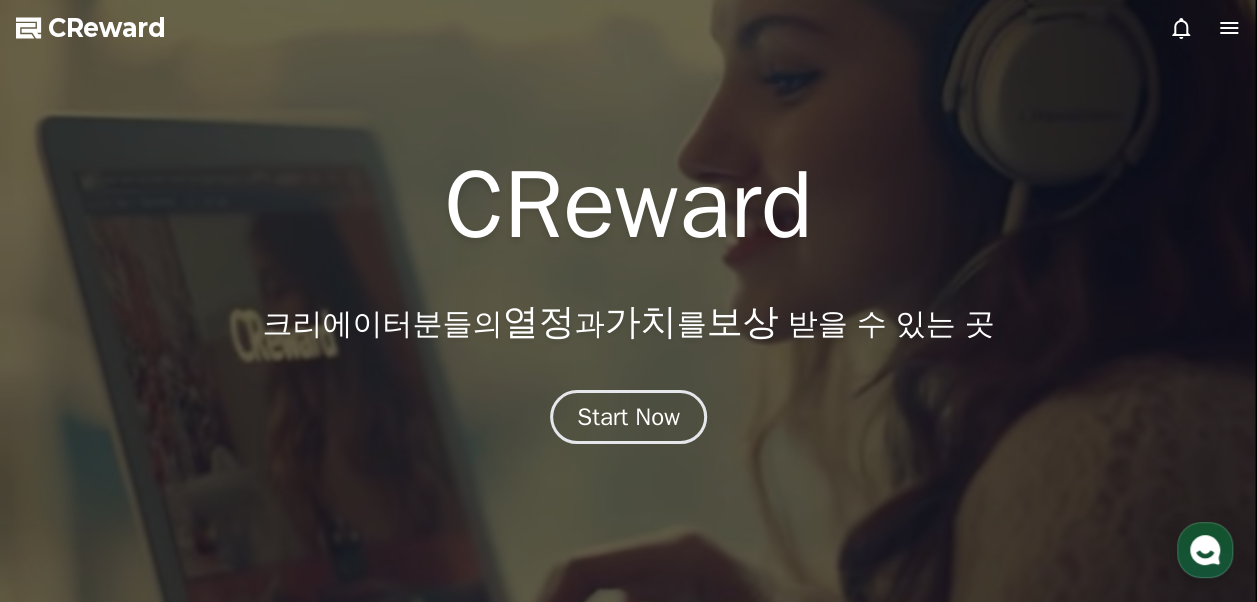 select on "**********" 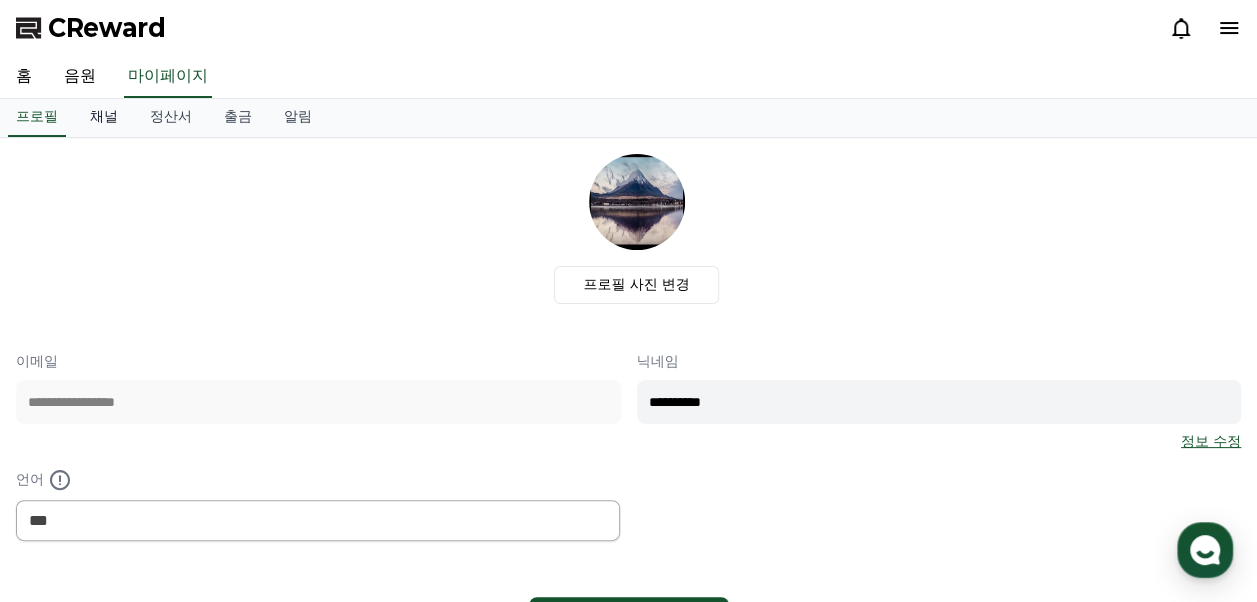 click on "채널" at bounding box center [104, 118] 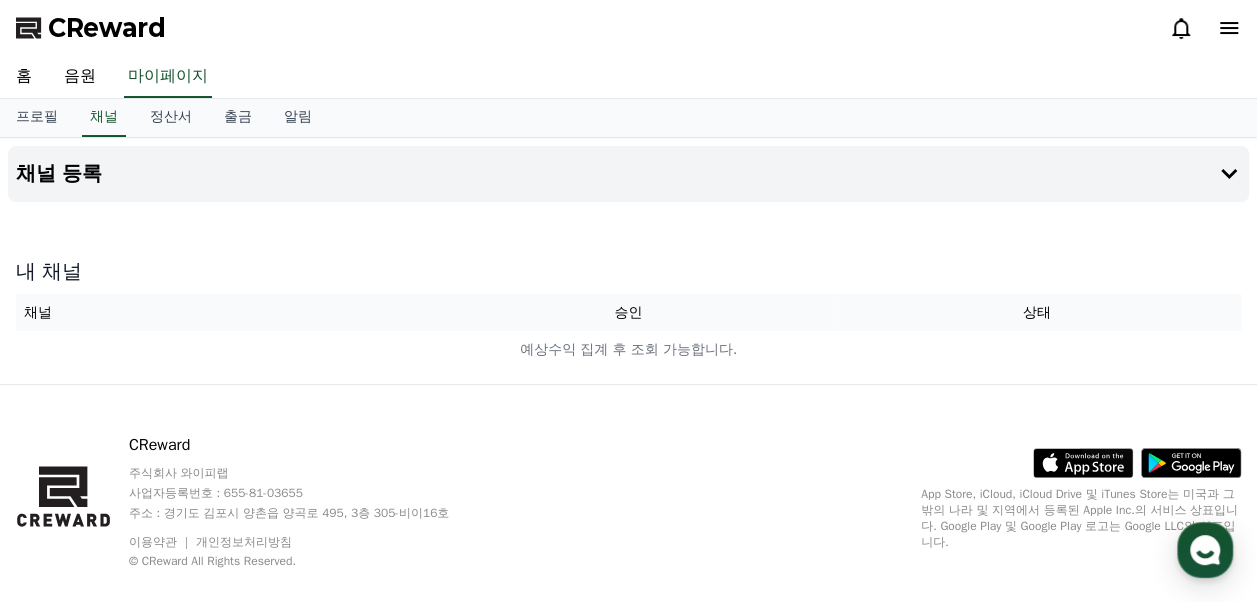click 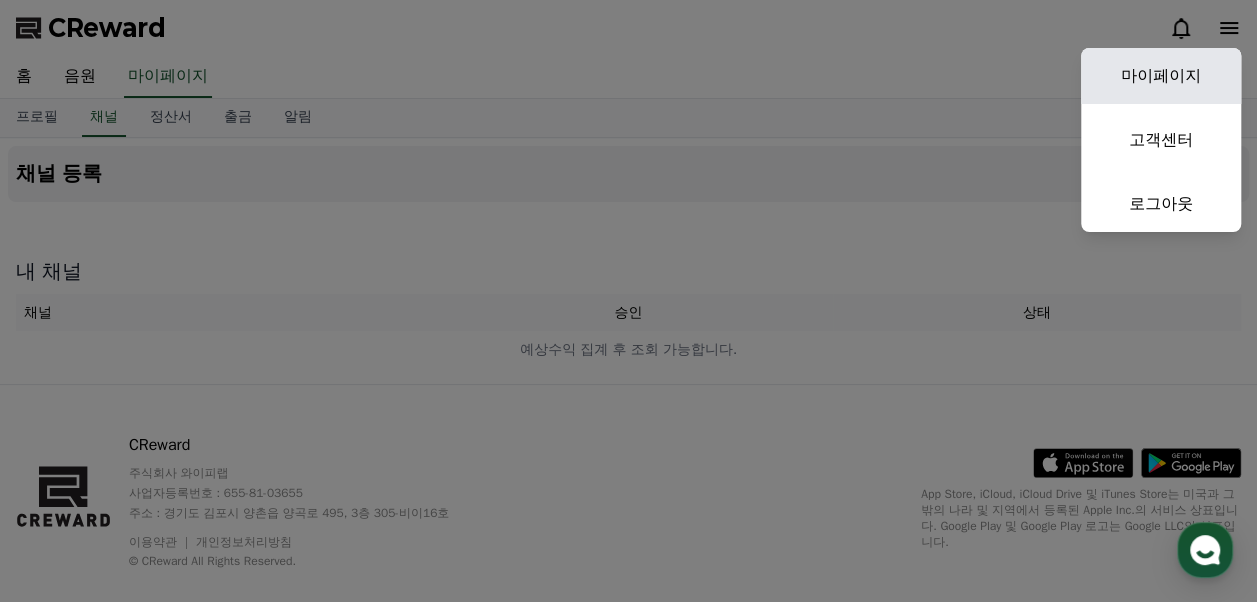 click on "마이페이지" at bounding box center (1161, 76) 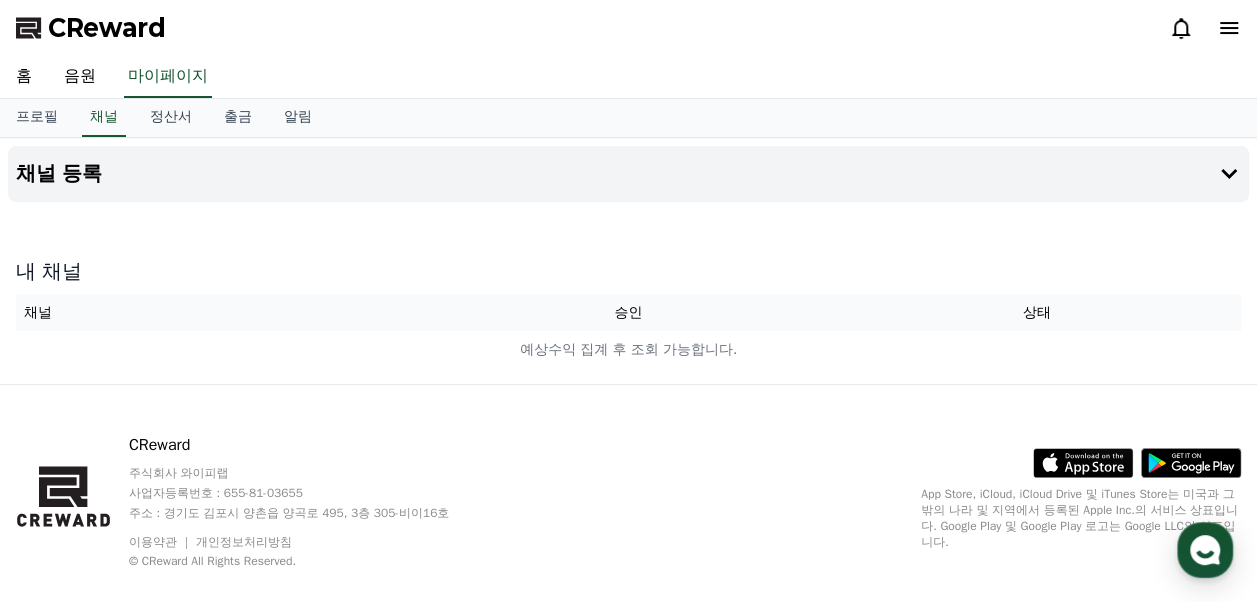 select on "**********" 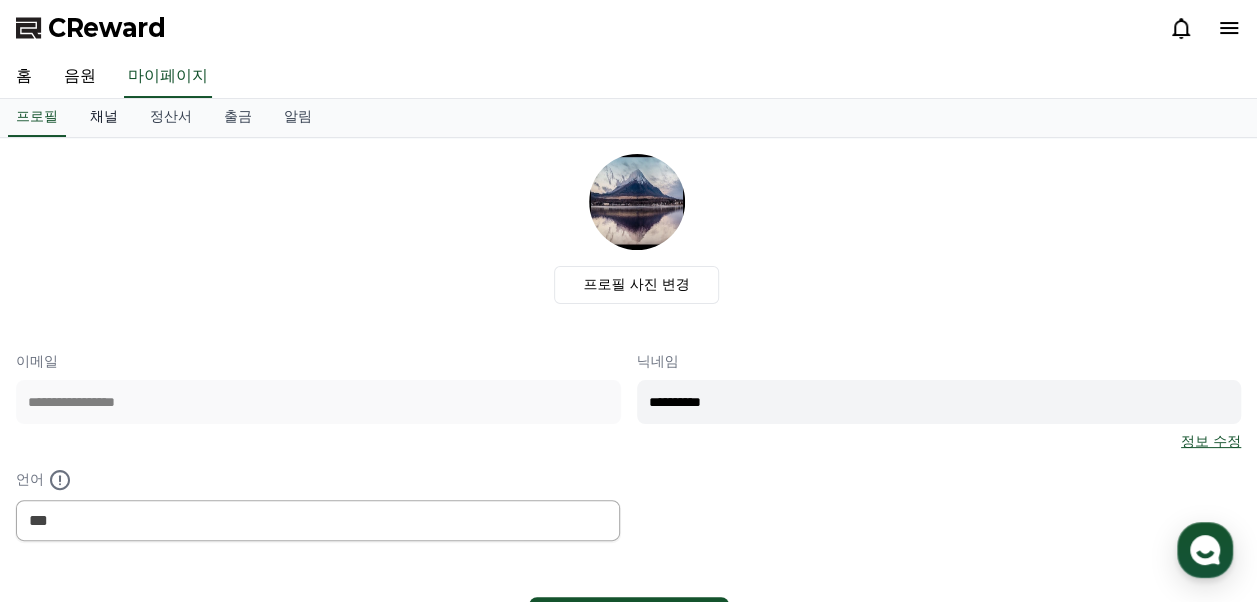 click on "채널" at bounding box center (104, 118) 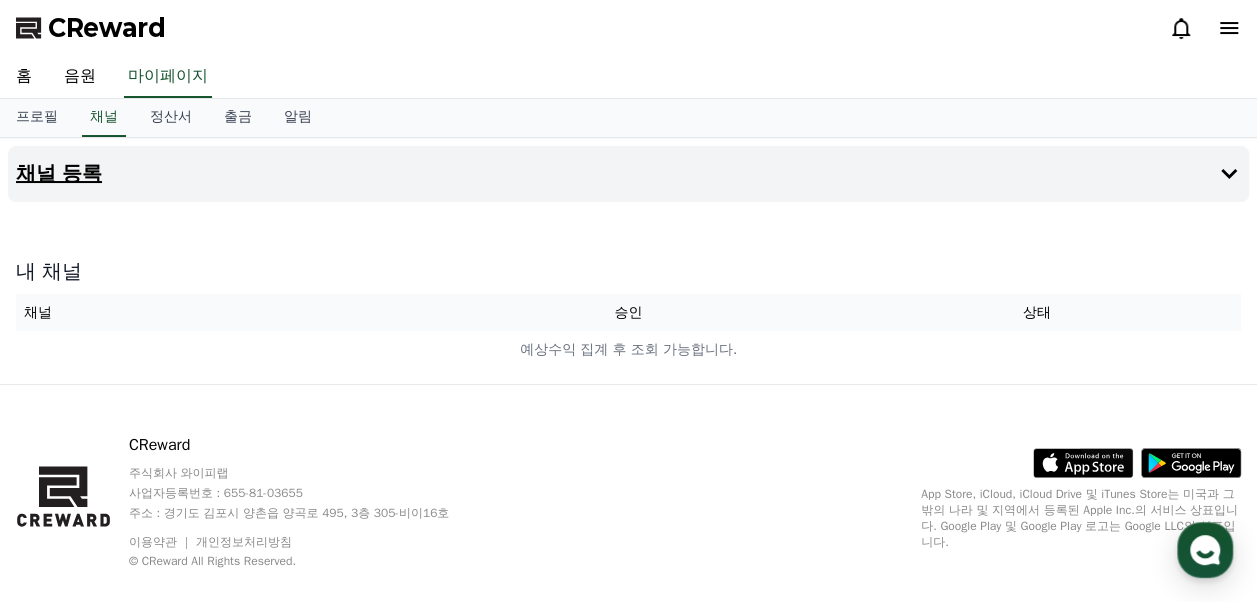 click on "채널 등록" at bounding box center [59, 174] 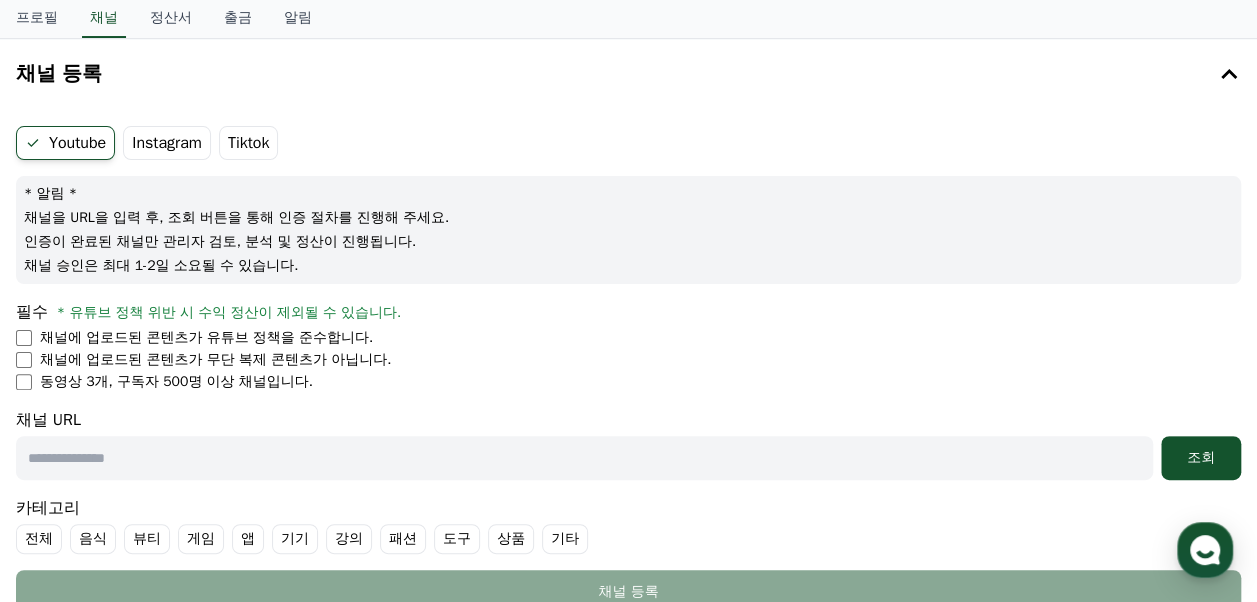 scroll, scrollTop: 300, scrollLeft: 0, axis: vertical 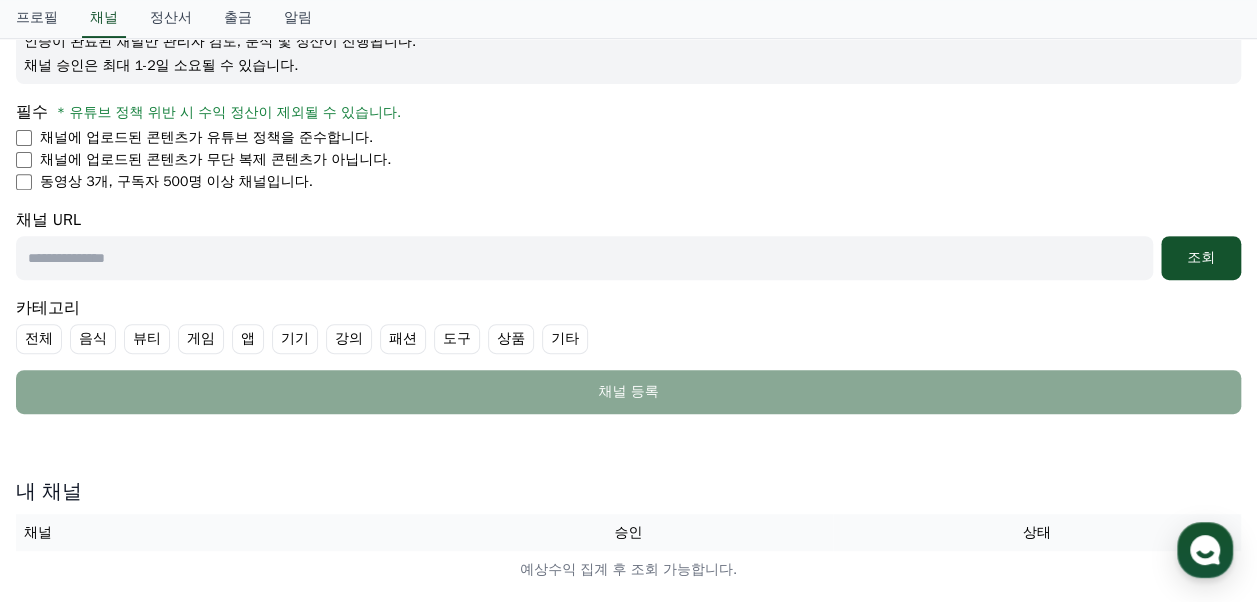 click at bounding box center [584, 258] 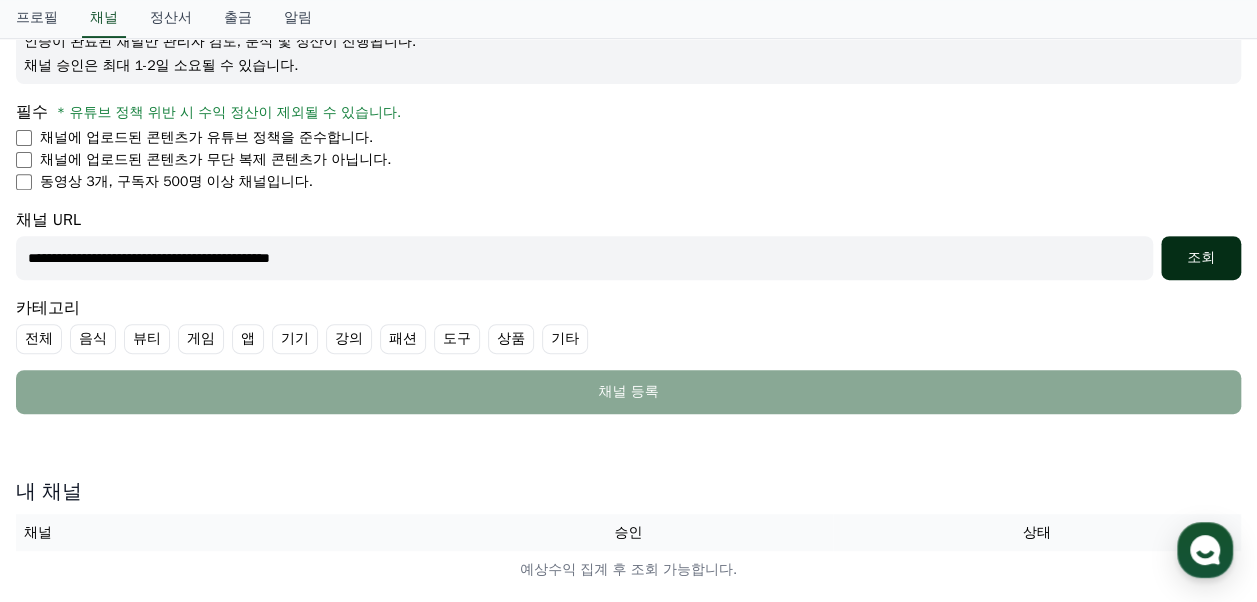 type on "**********" 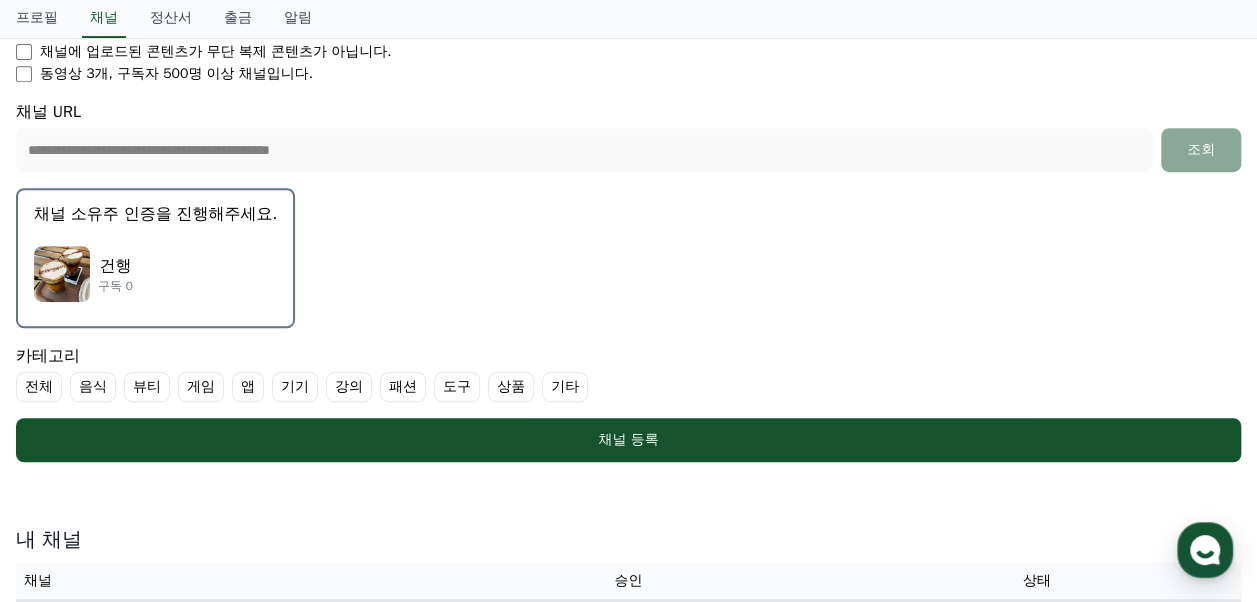 scroll, scrollTop: 400, scrollLeft: 0, axis: vertical 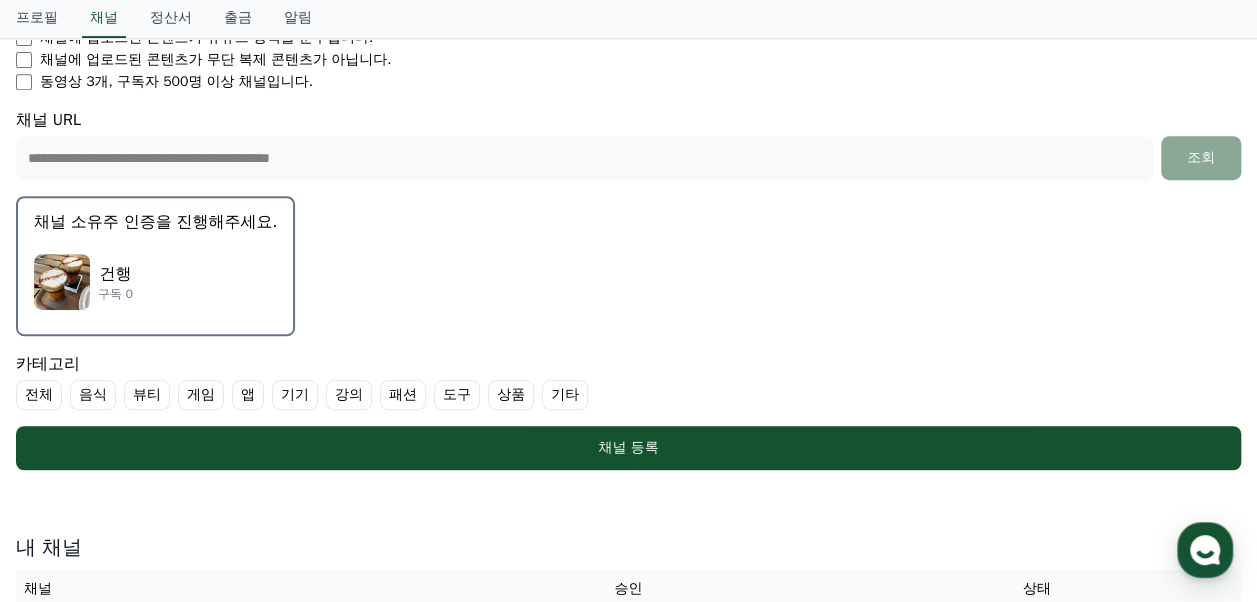 click on "채널 소유주 인증을 진행해주세요." at bounding box center (155, 222) 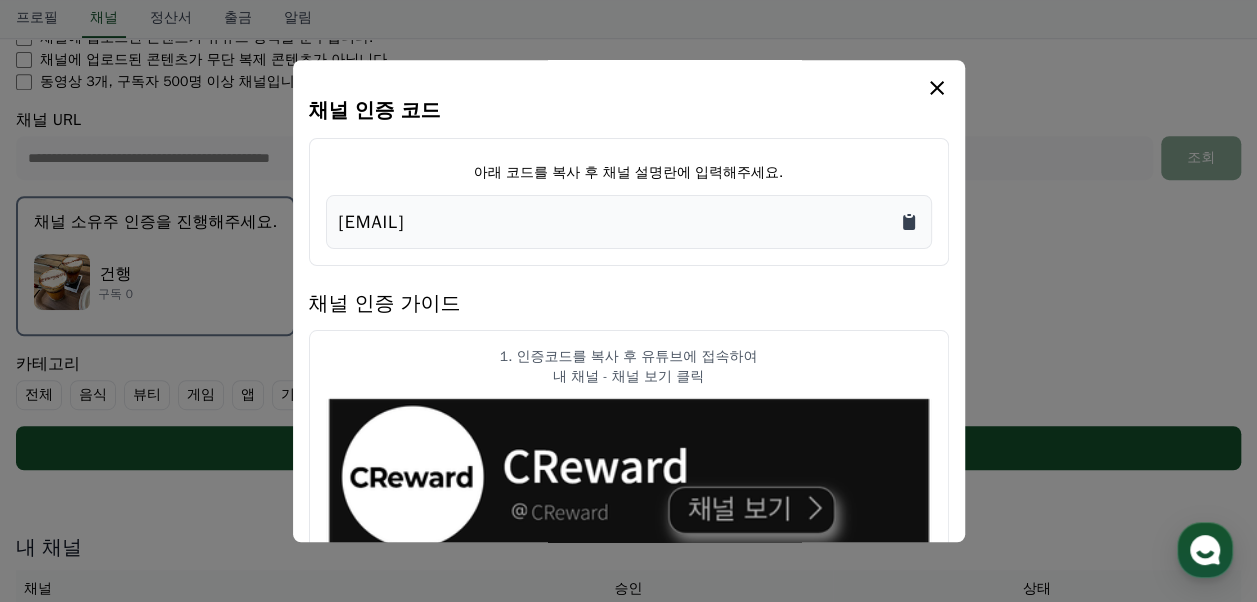 click 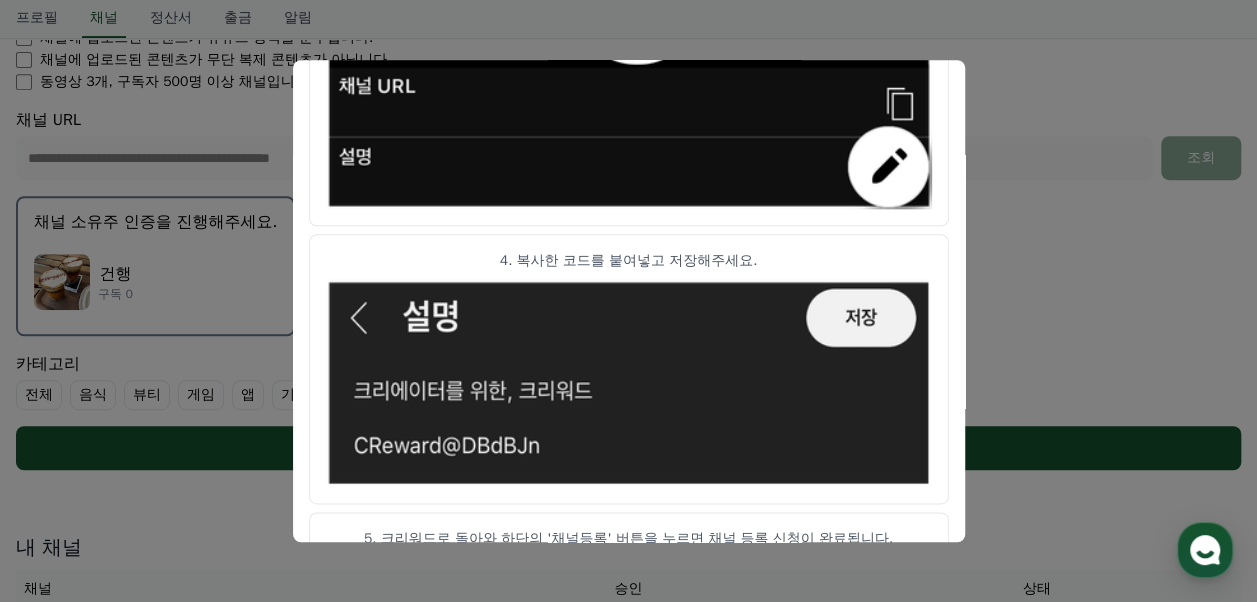 scroll, scrollTop: 1241, scrollLeft: 0, axis: vertical 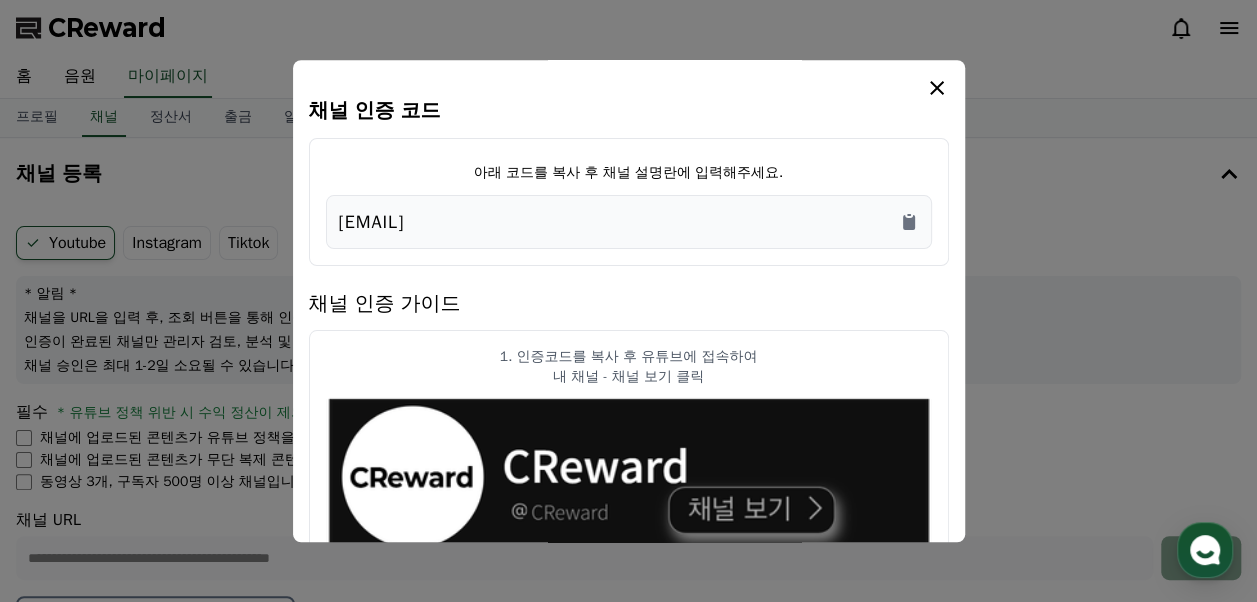 click 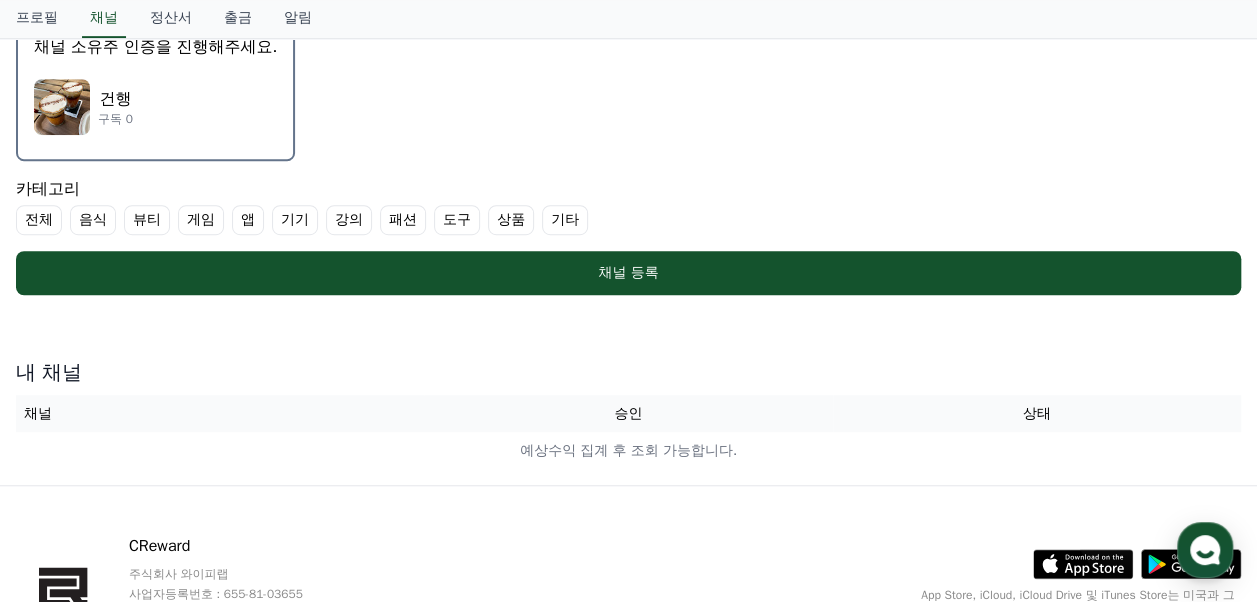 scroll, scrollTop: 600, scrollLeft: 0, axis: vertical 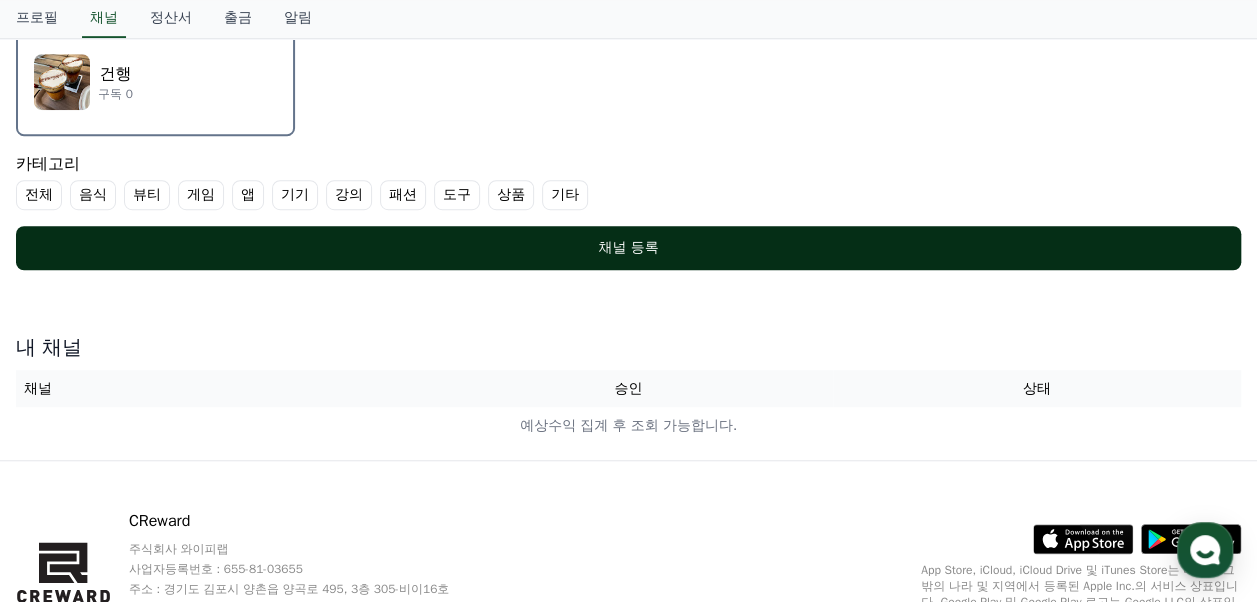 click on "채널 등록" at bounding box center [628, 248] 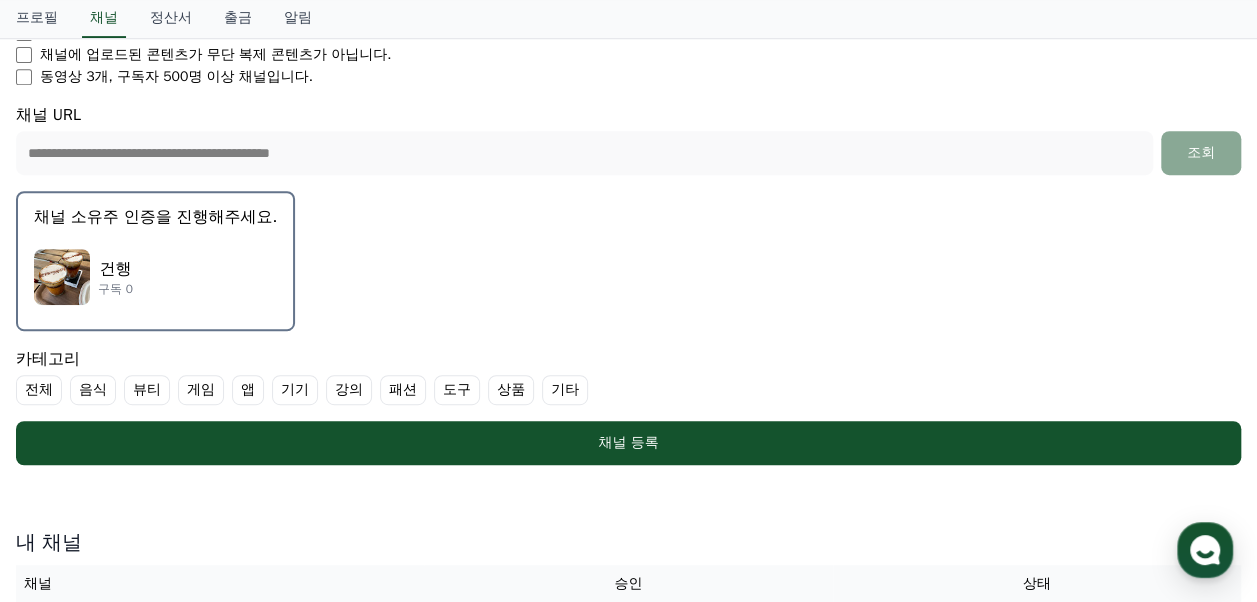 scroll, scrollTop: 400, scrollLeft: 0, axis: vertical 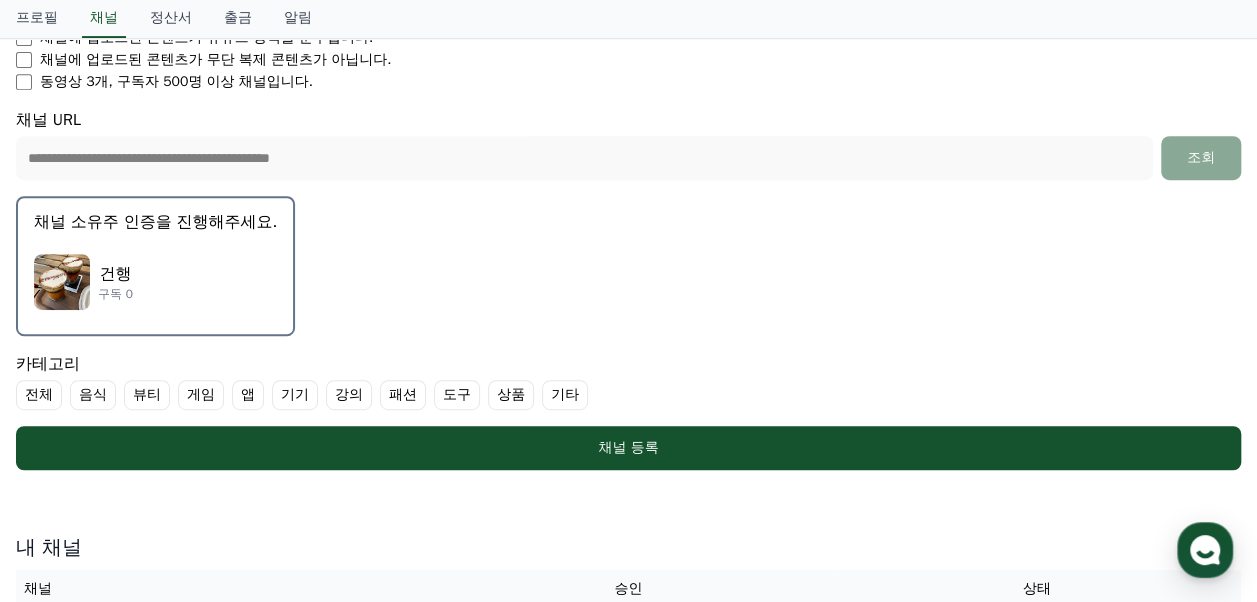 click on "건행   구독
0" at bounding box center [155, 282] 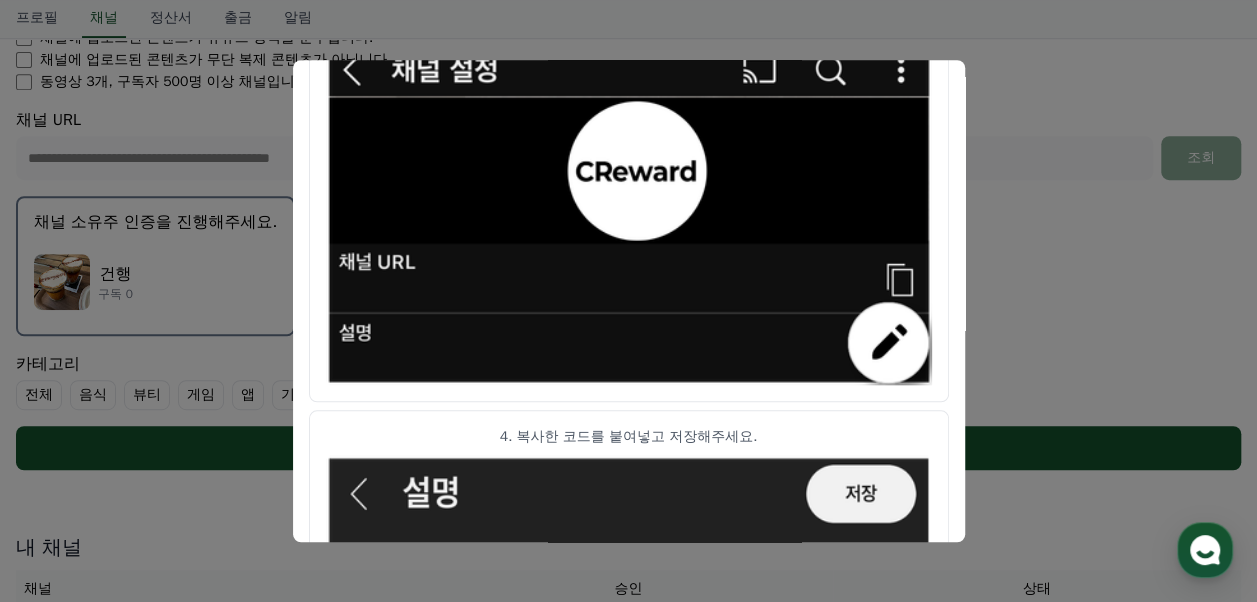 scroll, scrollTop: 1241, scrollLeft: 0, axis: vertical 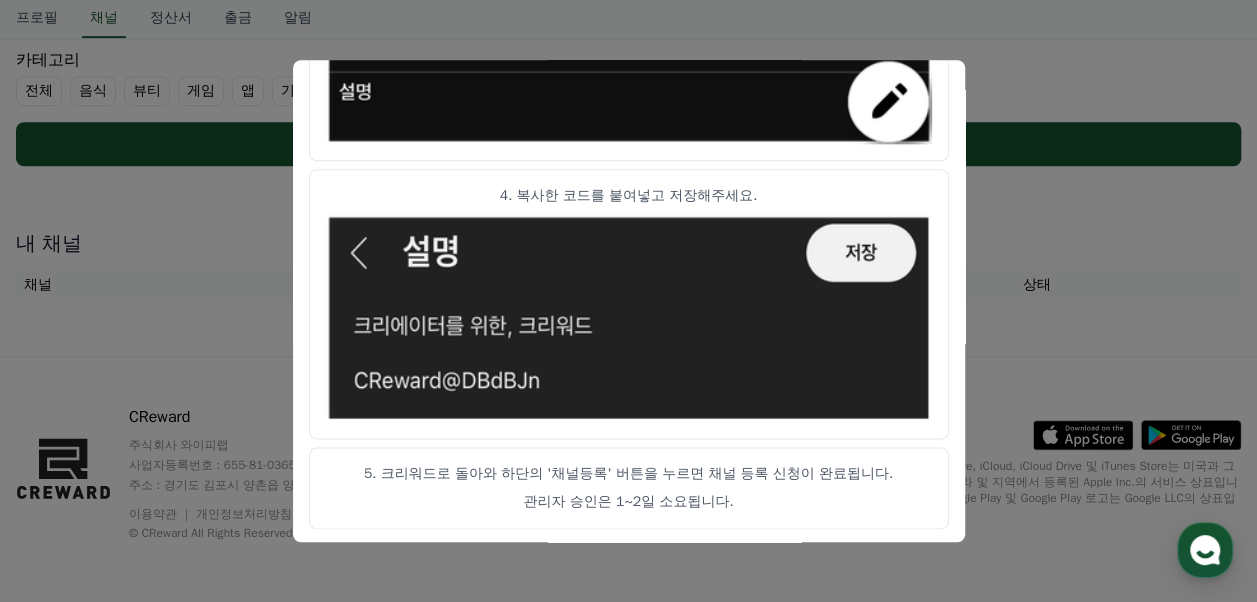 click at bounding box center (628, 301) 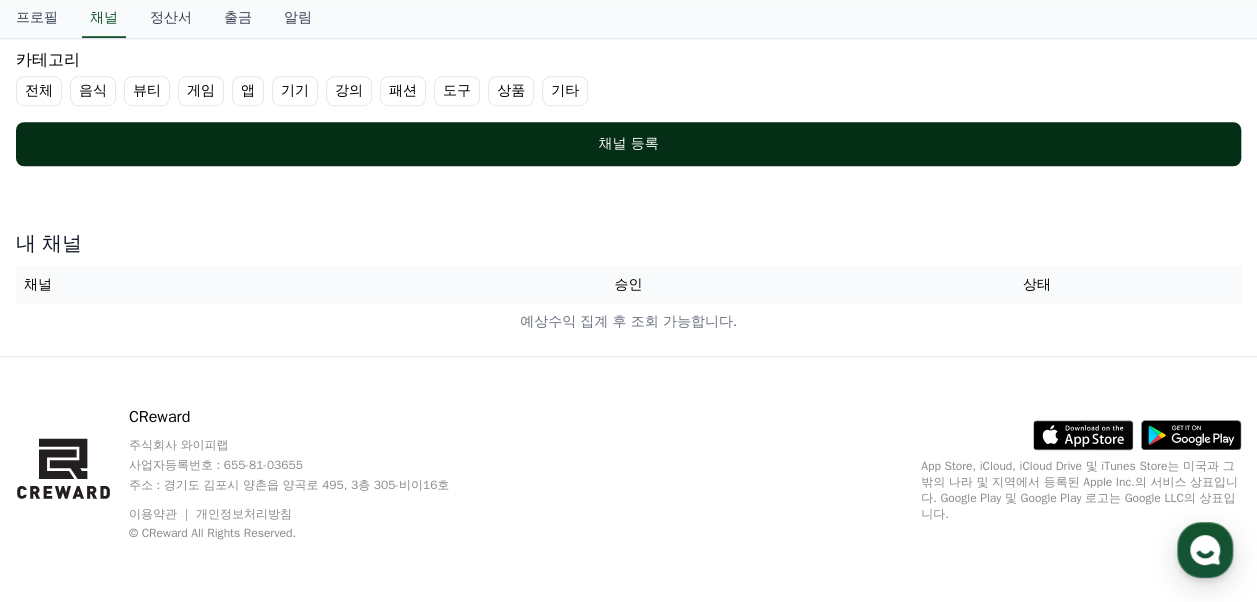 click on "채널 등록" at bounding box center (628, 144) 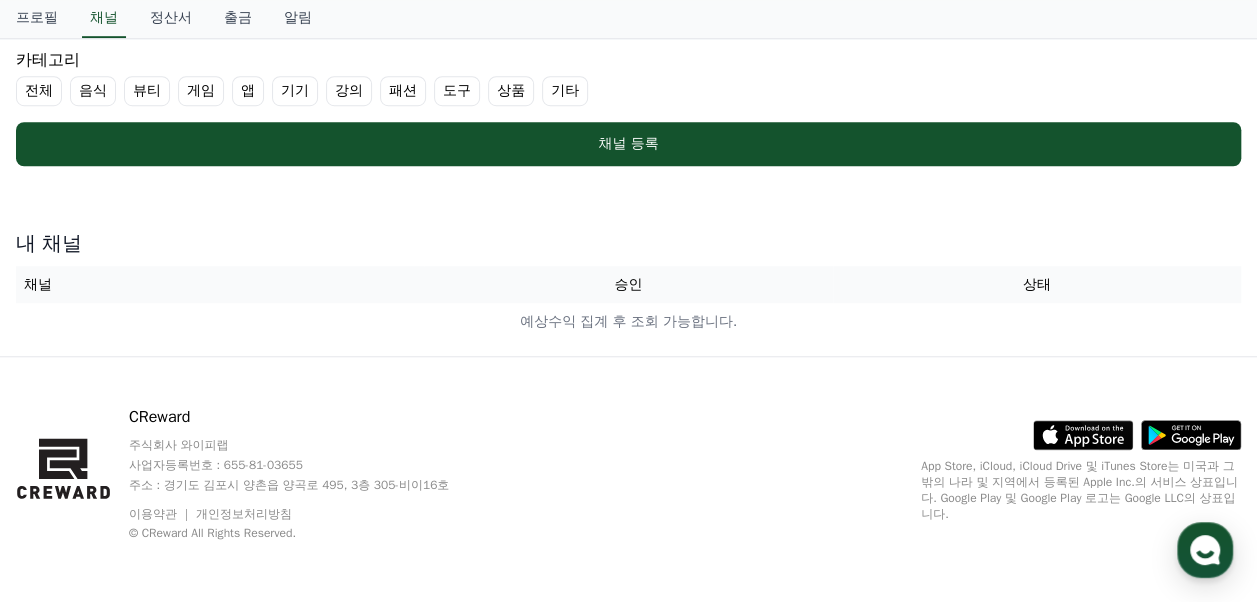 scroll, scrollTop: 504, scrollLeft: 0, axis: vertical 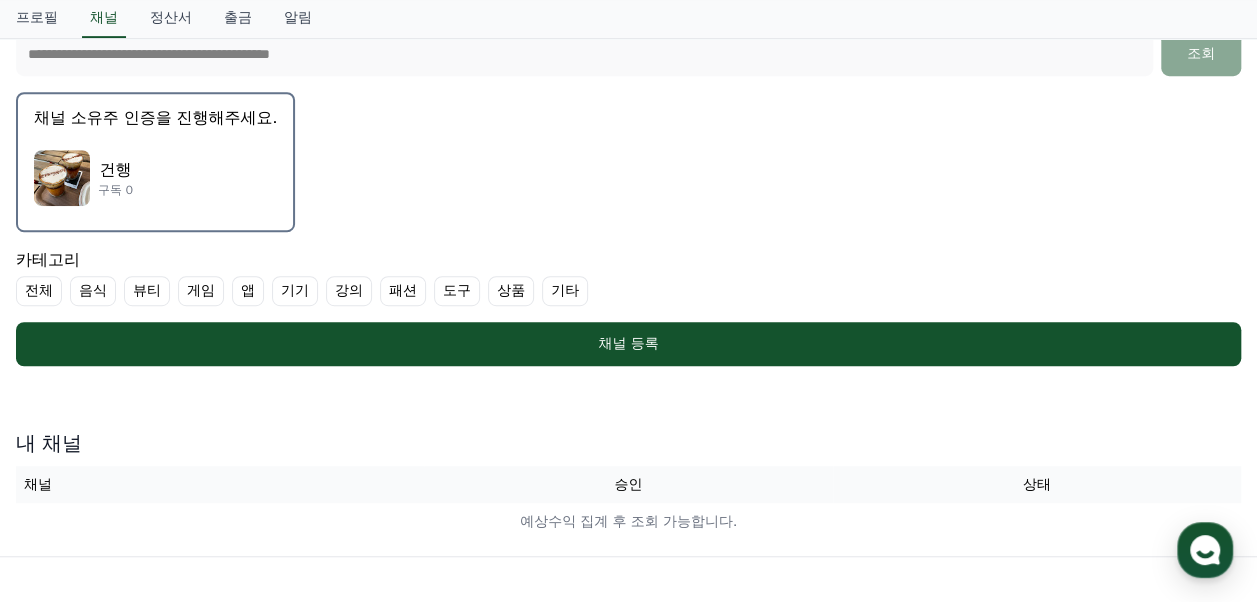 click on "기타" at bounding box center [565, 291] 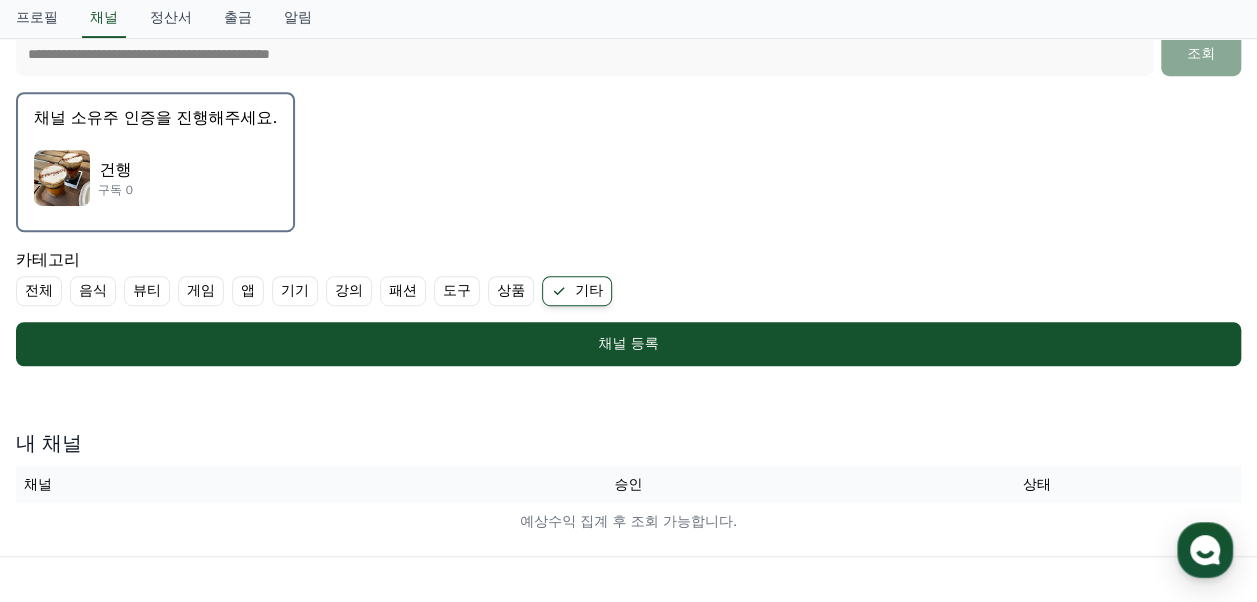 click on "강의" at bounding box center (349, 291) 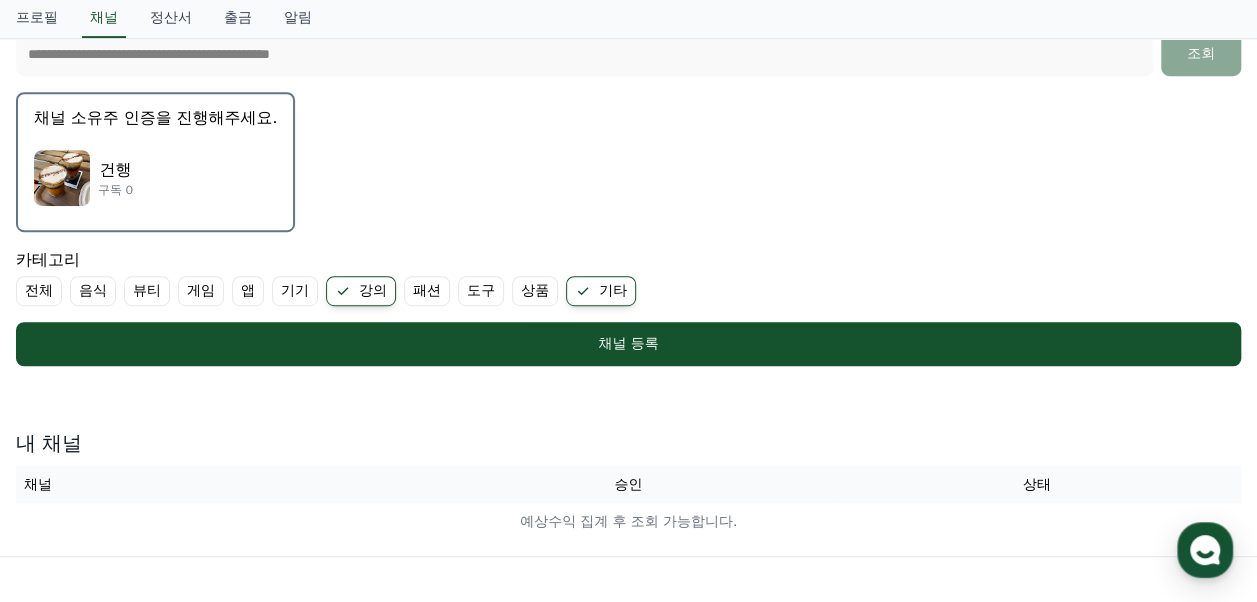 click on "패션" at bounding box center [427, 291] 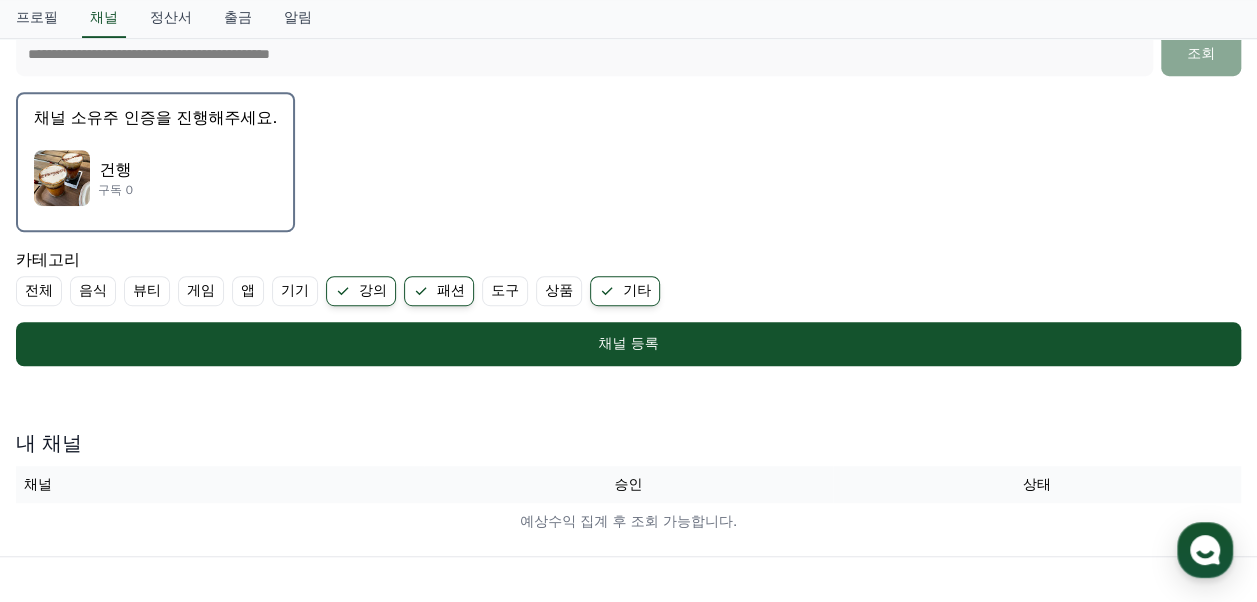 click on "음식" at bounding box center [93, 291] 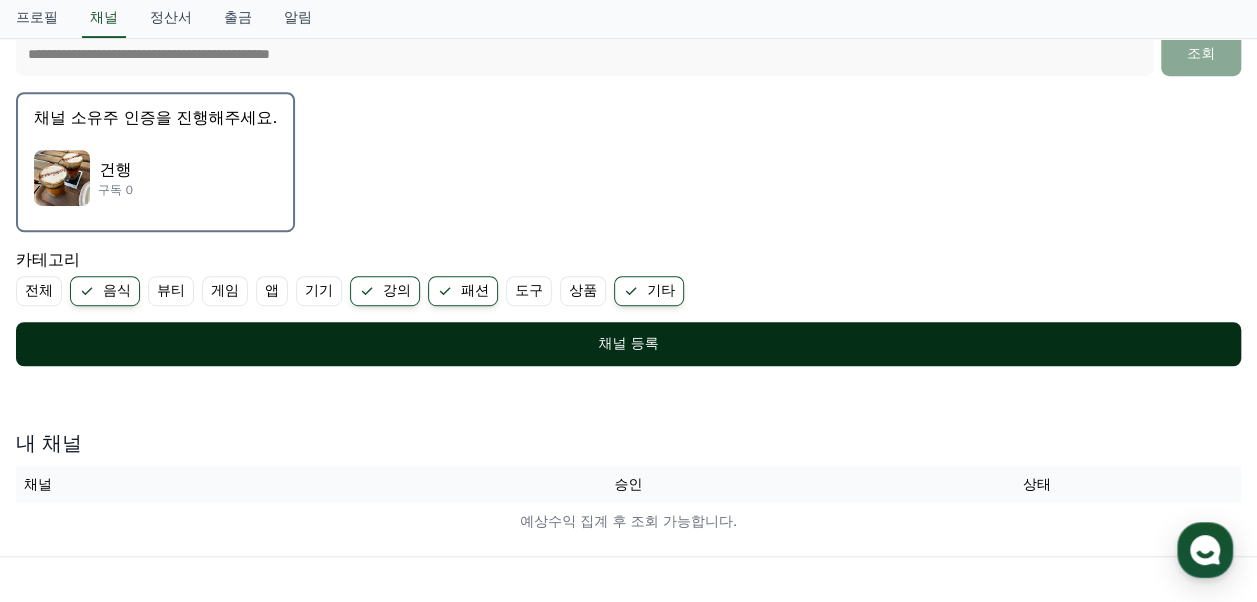 click on "채널 등록" at bounding box center [628, 344] 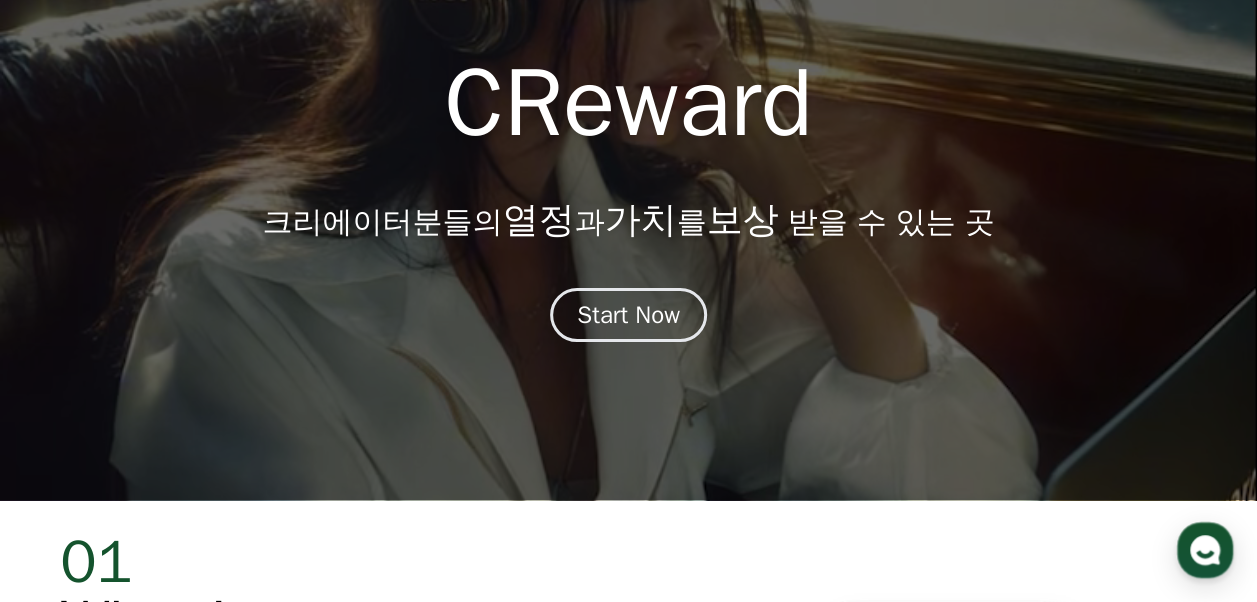 scroll, scrollTop: 100, scrollLeft: 0, axis: vertical 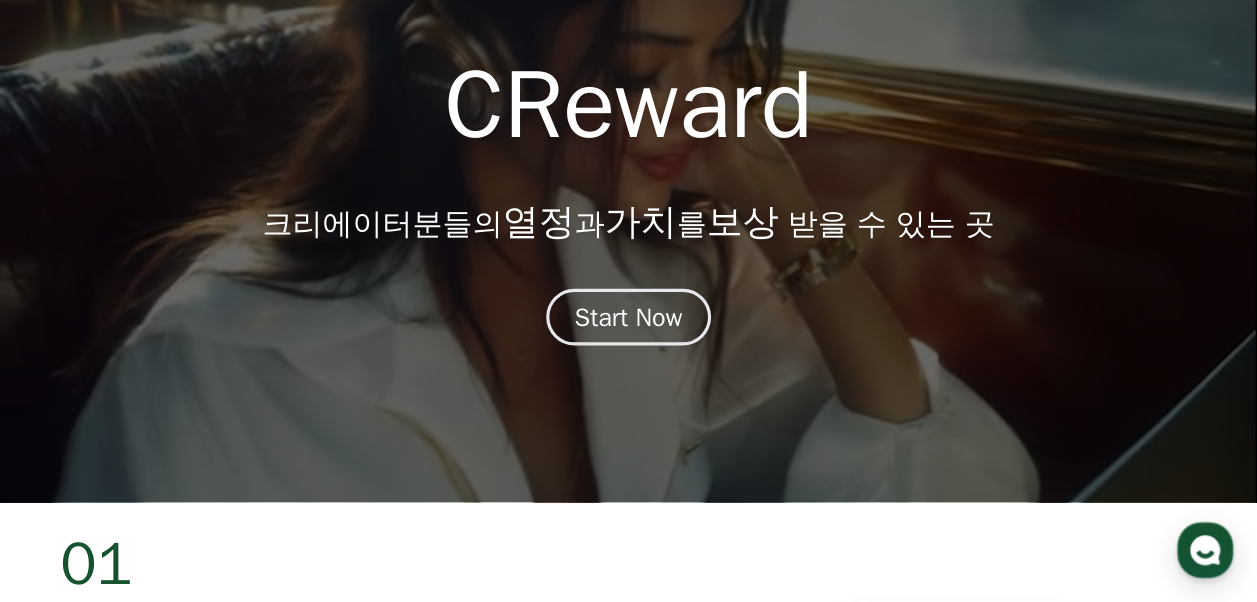 click on "Start Now" at bounding box center [629, 317] 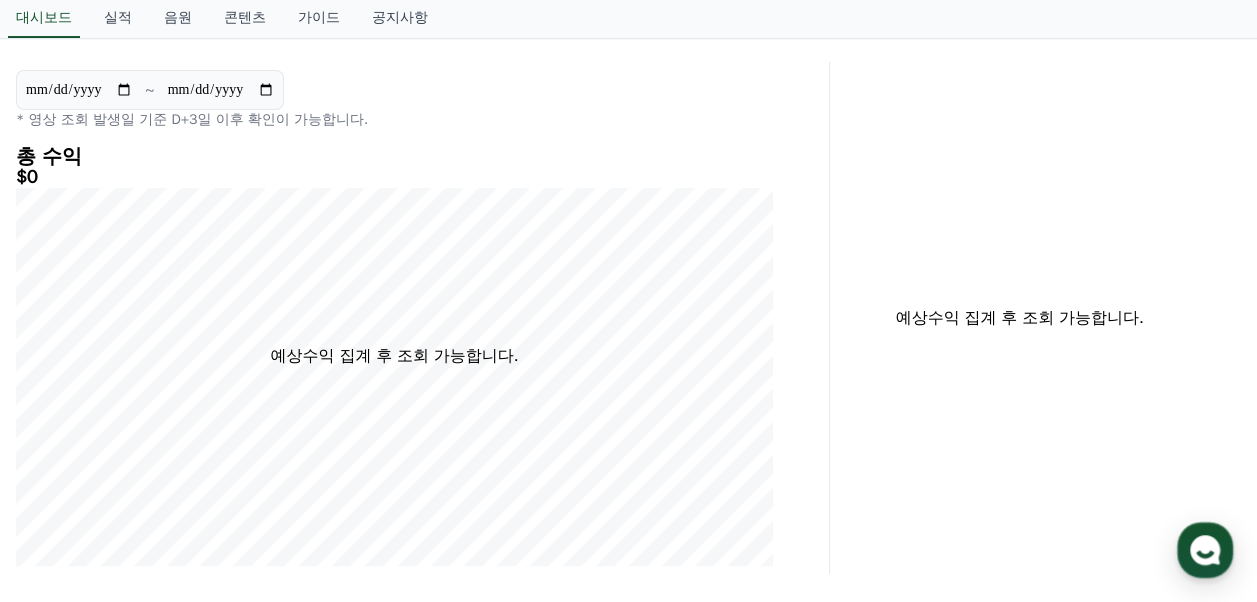 scroll, scrollTop: 0, scrollLeft: 0, axis: both 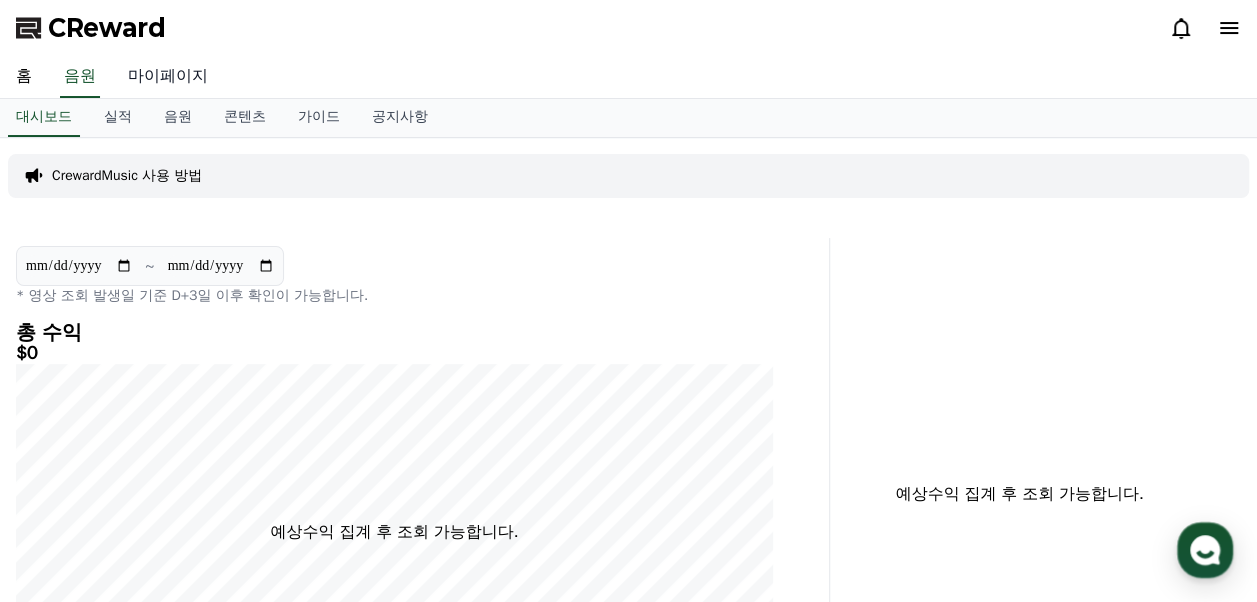 click on "마이페이지" at bounding box center [168, 77] 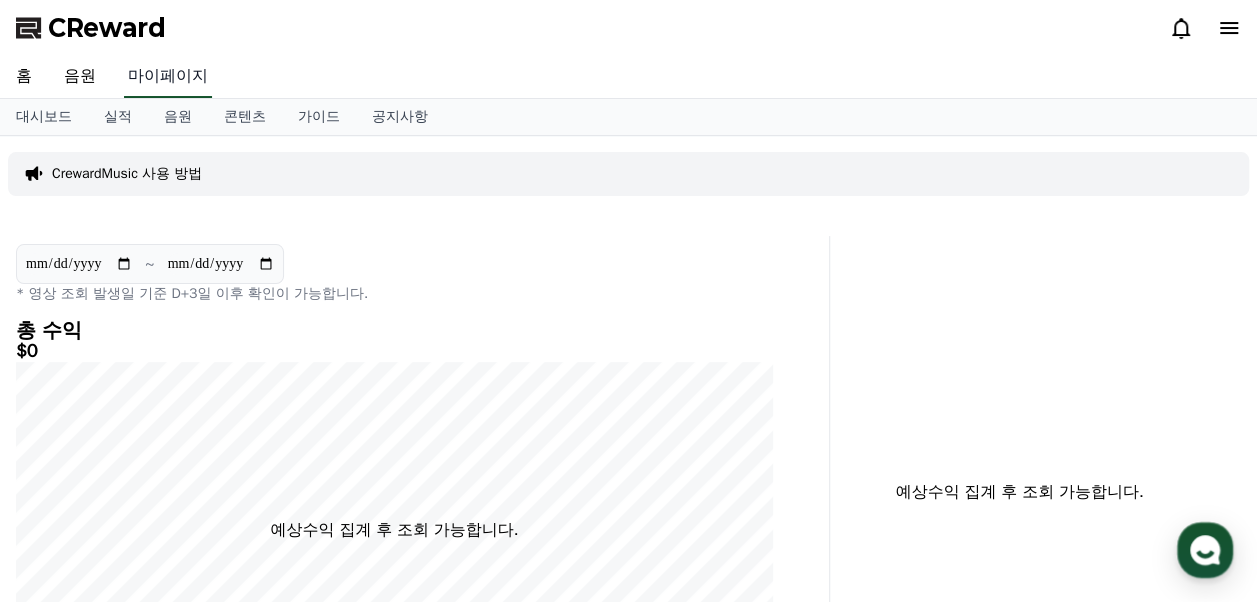 select on "**********" 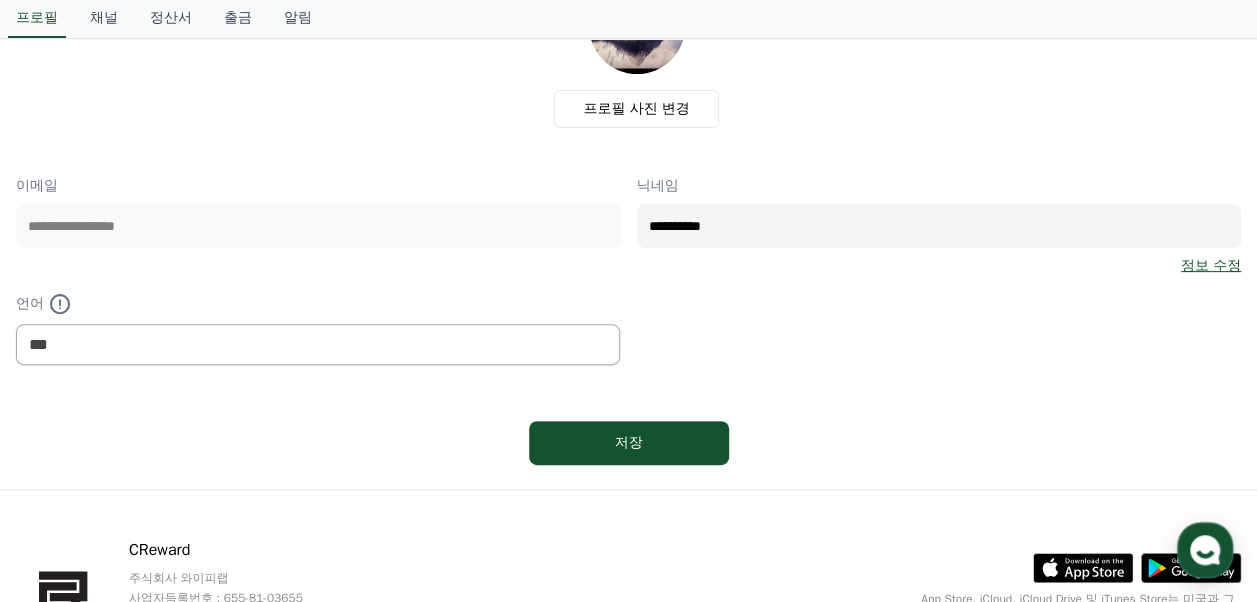 scroll, scrollTop: 0, scrollLeft: 0, axis: both 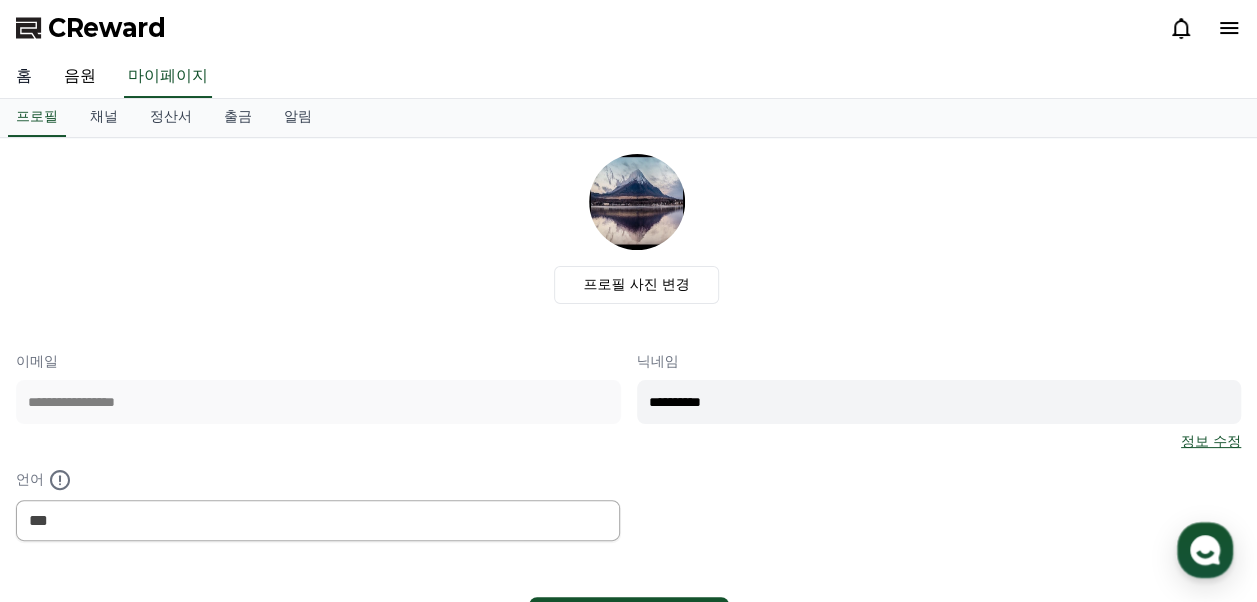 click on "홈" at bounding box center [24, 77] 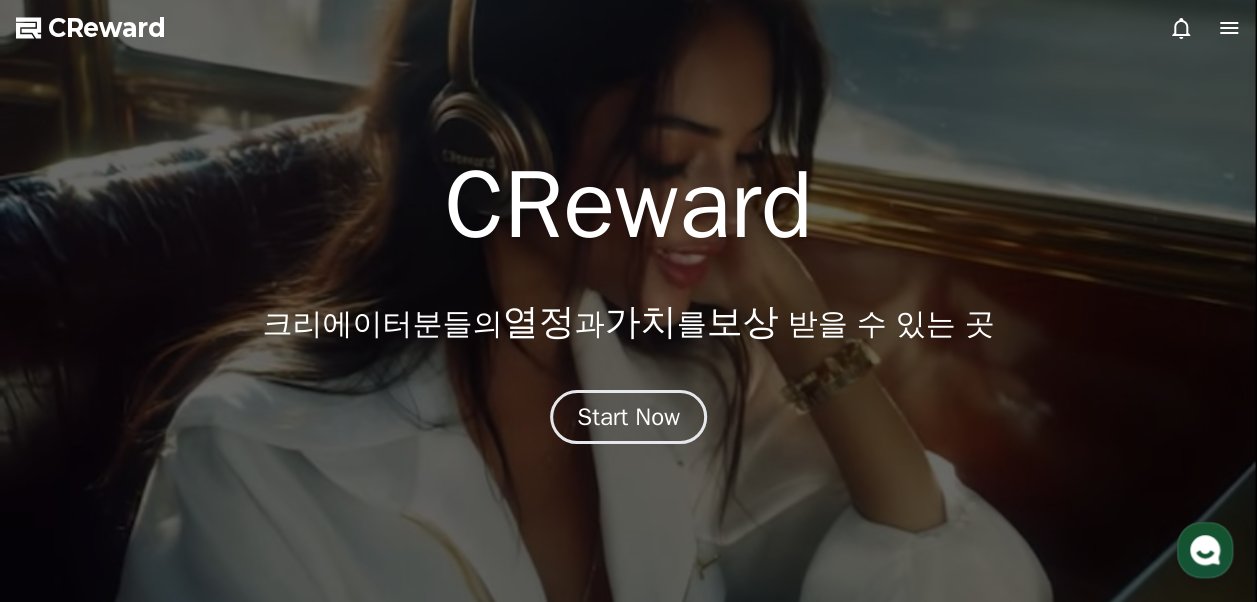 click 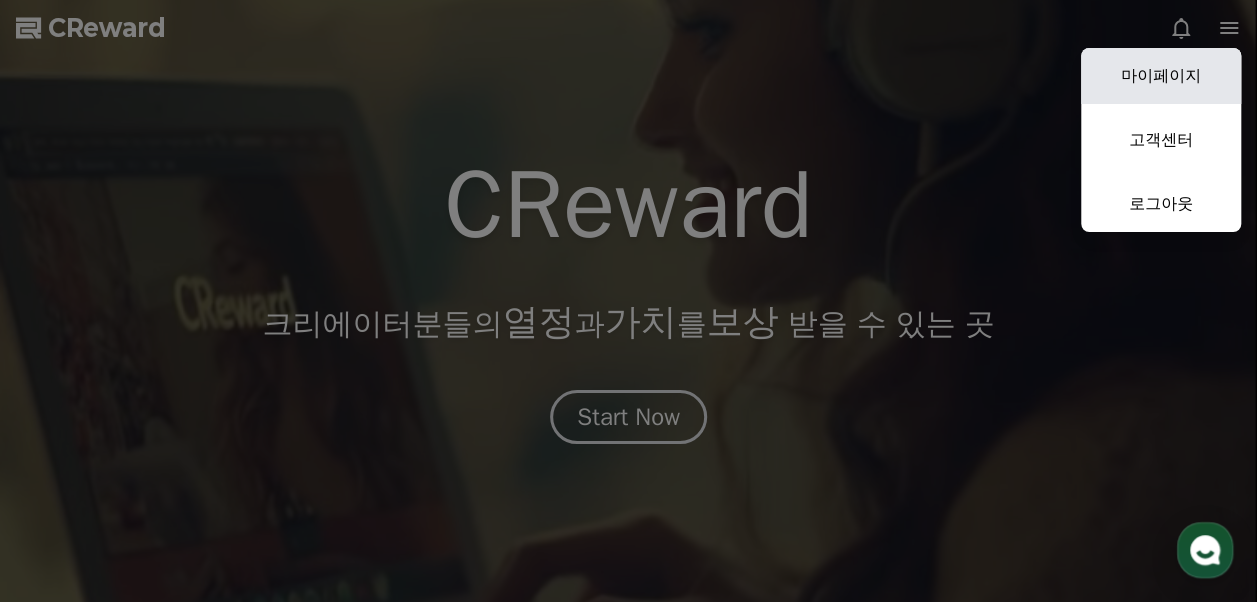 click on "마이페이지" at bounding box center (1161, 76) 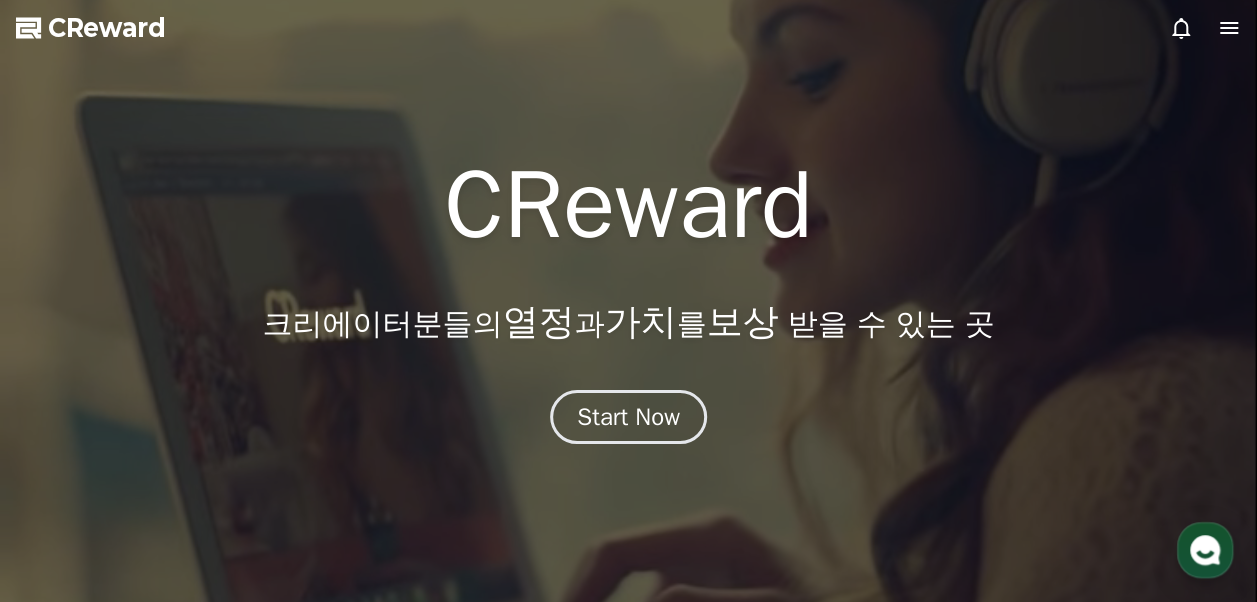 select on "**********" 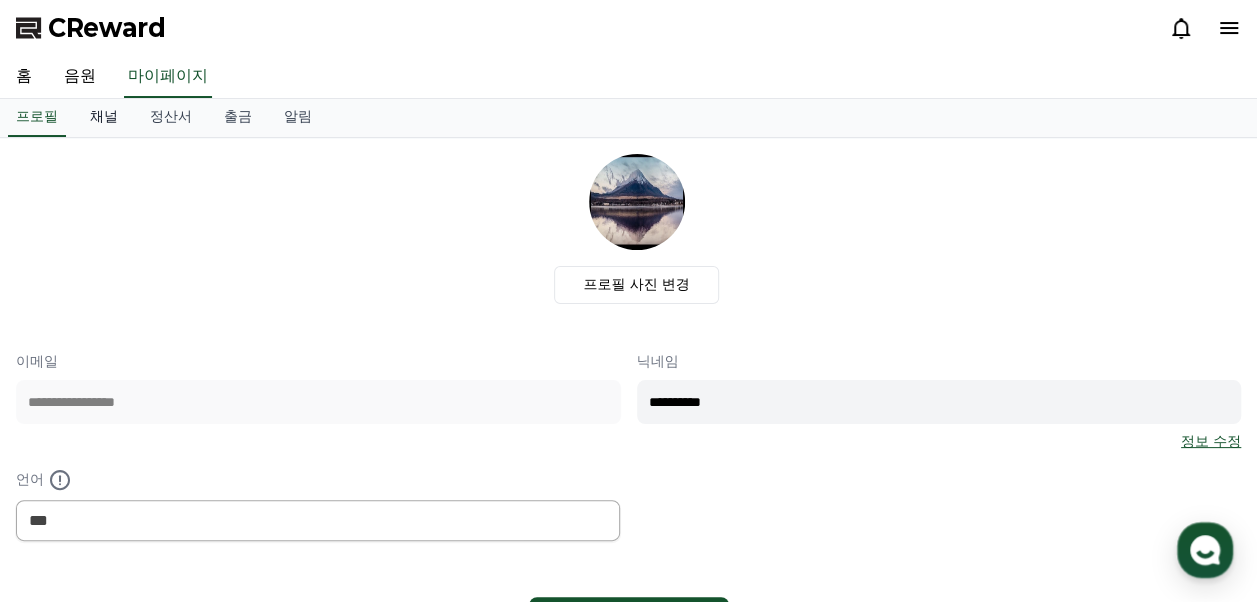 click on "채널" at bounding box center [104, 118] 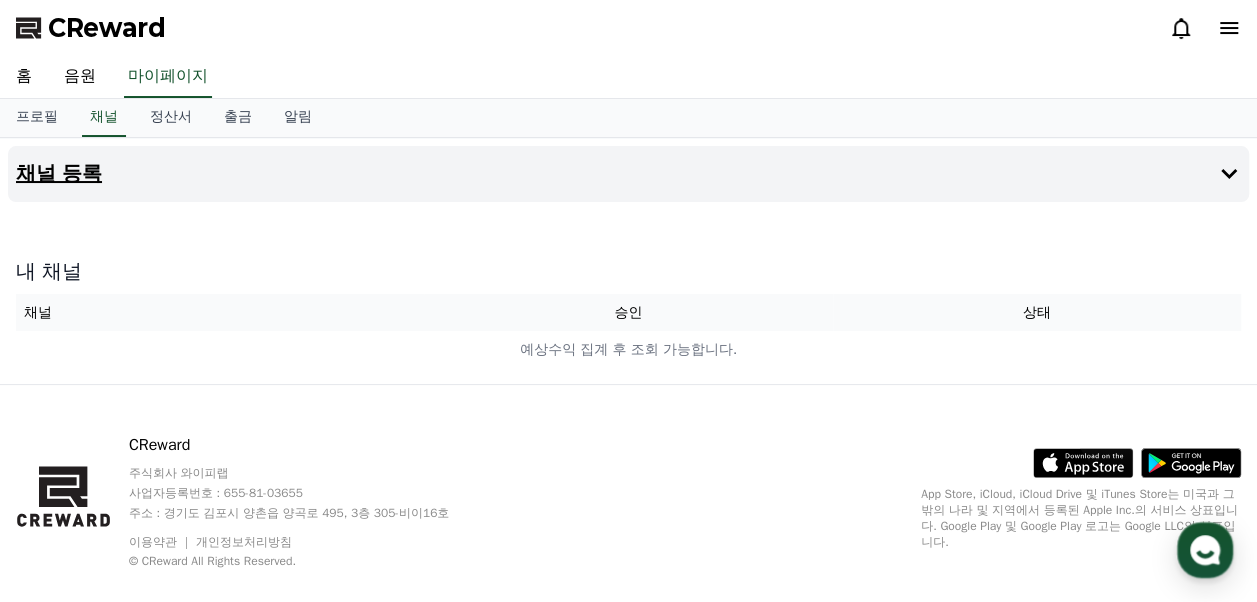 click on "채널 등록" at bounding box center (59, 174) 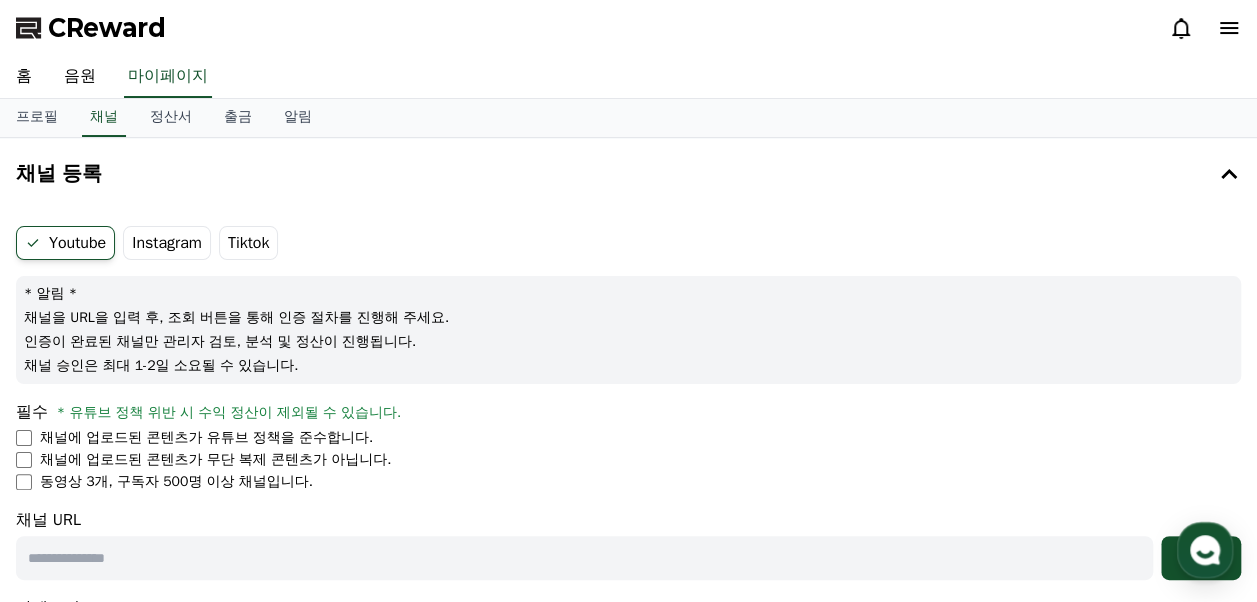 scroll, scrollTop: 0, scrollLeft: 0, axis: both 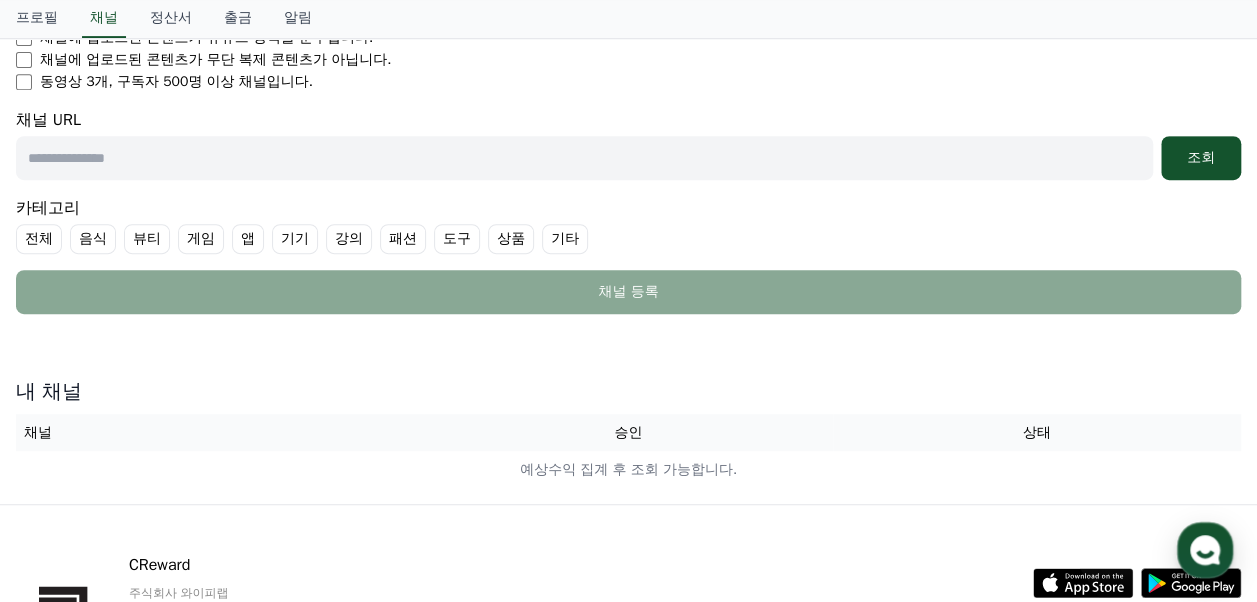 click at bounding box center [584, 158] 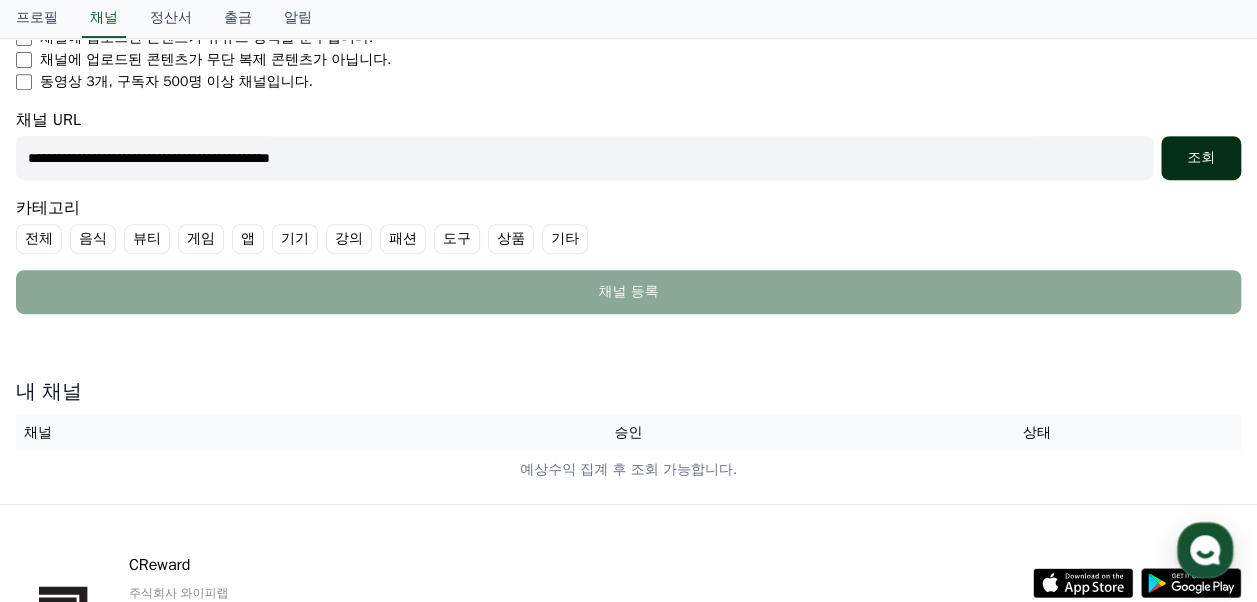 click on "조회" at bounding box center [1201, 158] 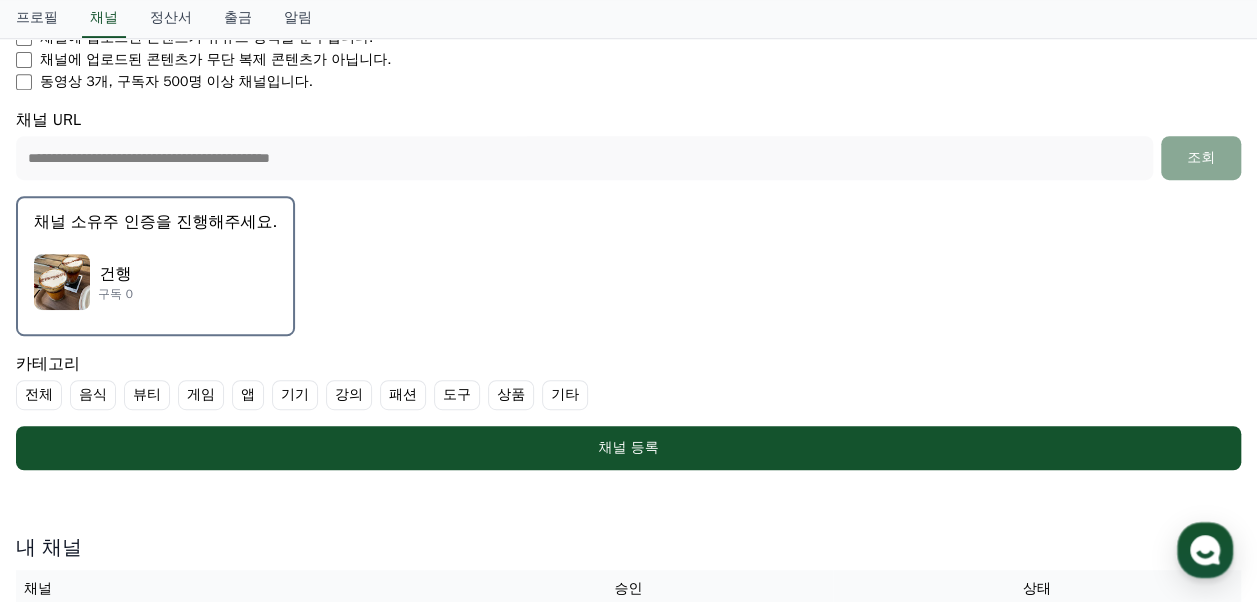 click on "채널 소유주 인증을 진행해주세요." at bounding box center [155, 222] 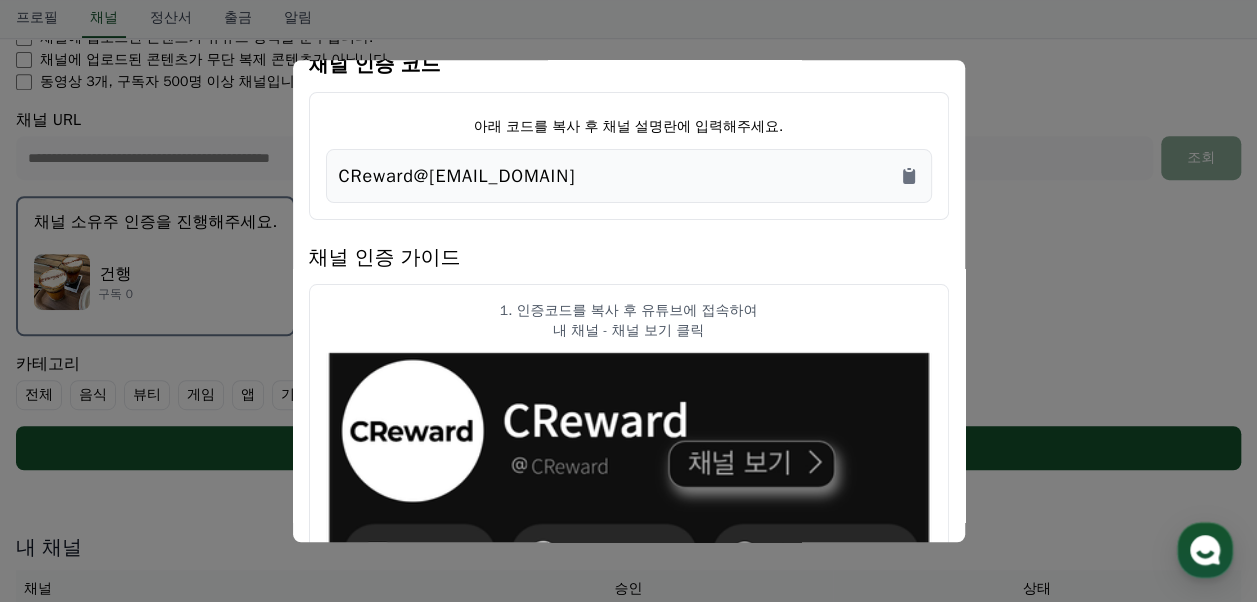 scroll, scrollTop: 0, scrollLeft: 0, axis: both 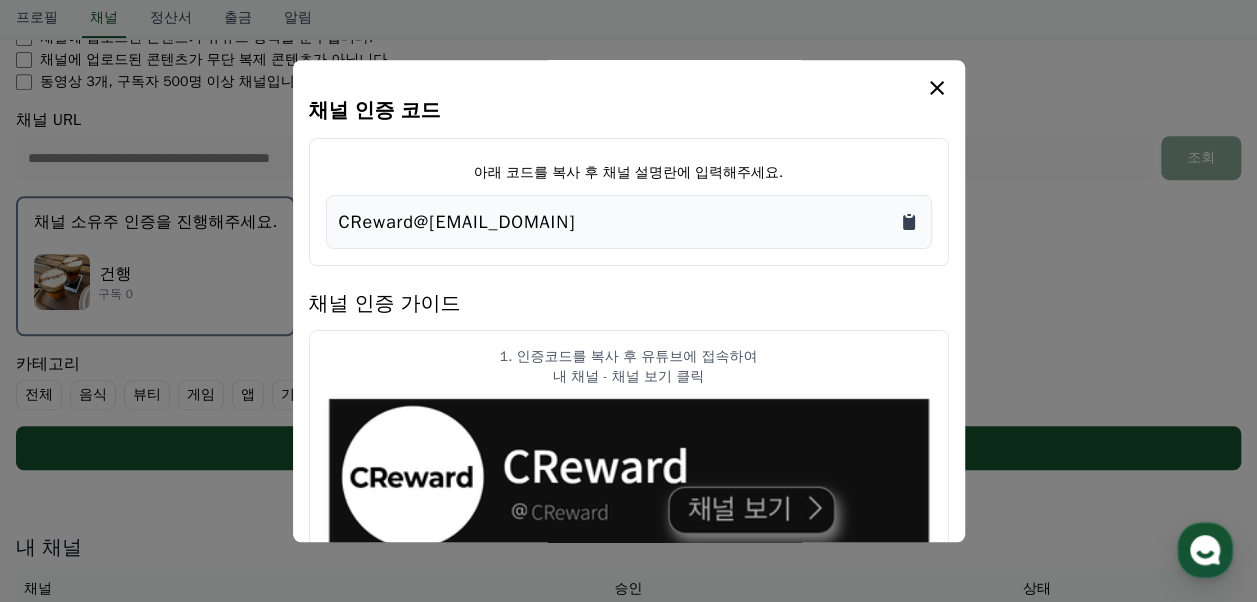 click 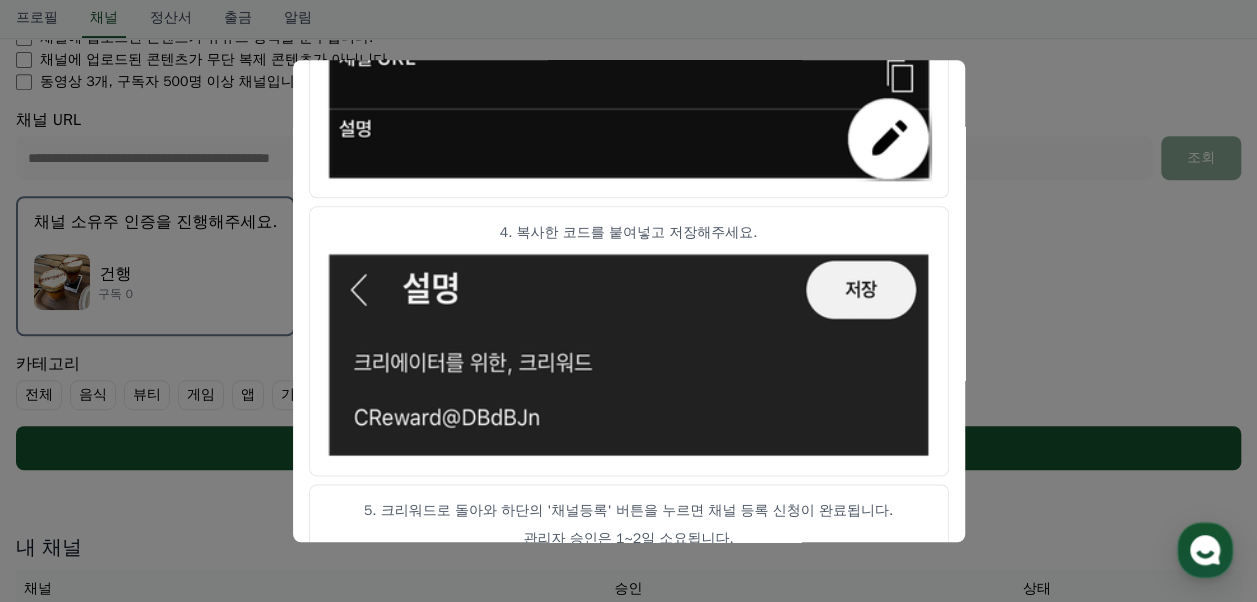 scroll, scrollTop: 1241, scrollLeft: 0, axis: vertical 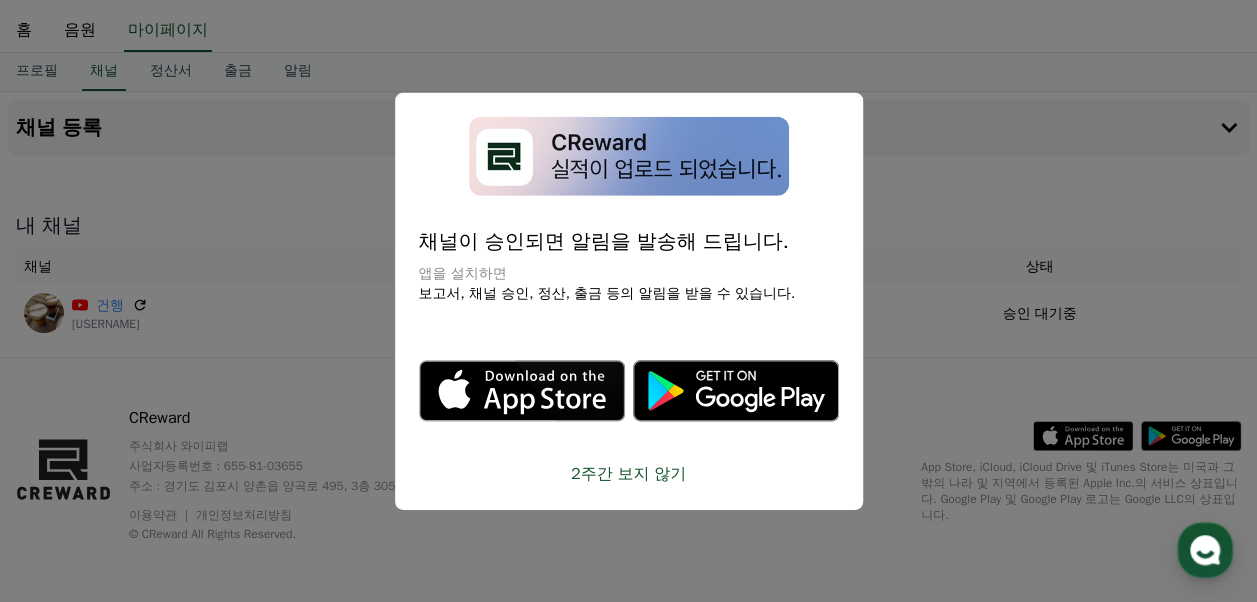 click on "2주간 보지 않기" at bounding box center (629, 473) 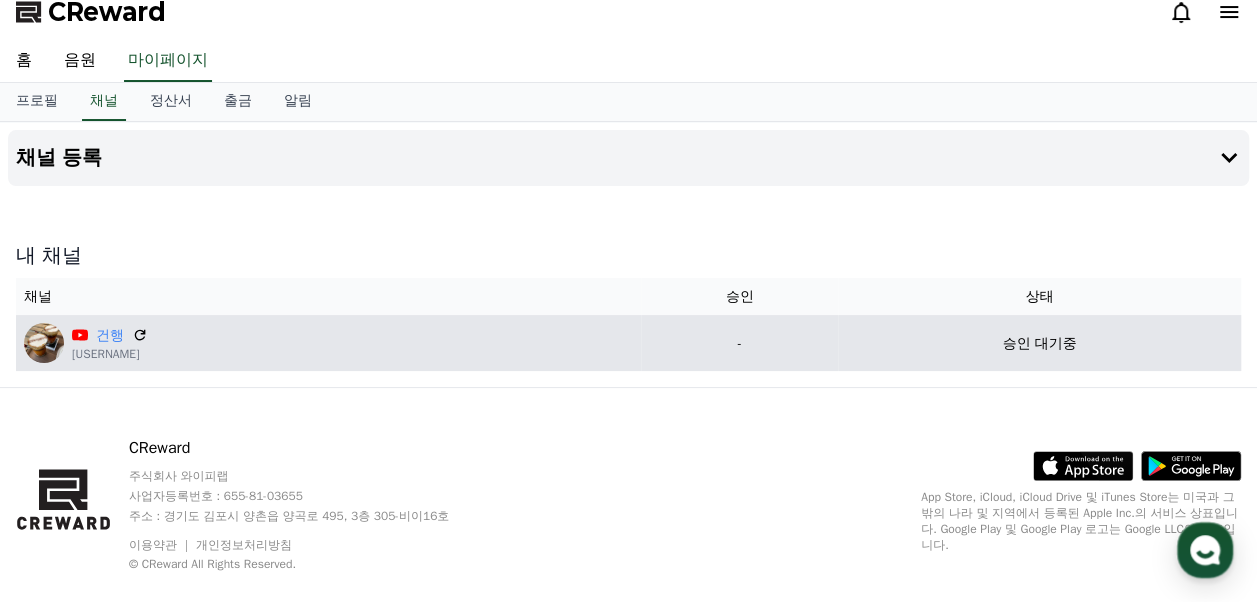 scroll, scrollTop: 0, scrollLeft: 0, axis: both 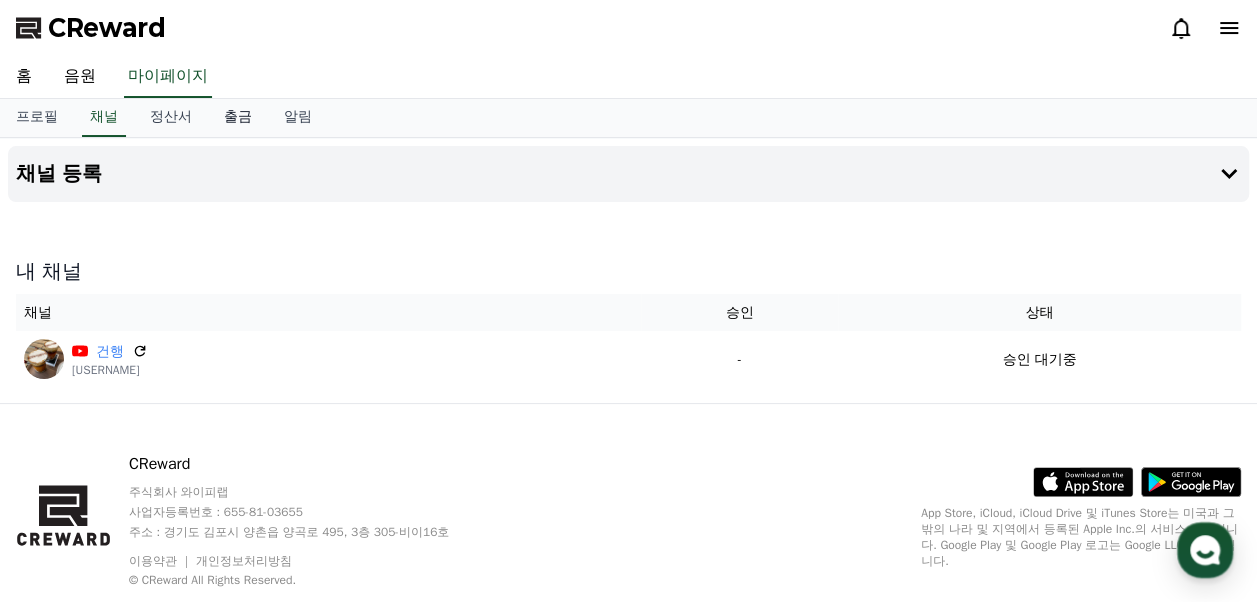 click on "출금" at bounding box center [238, 118] 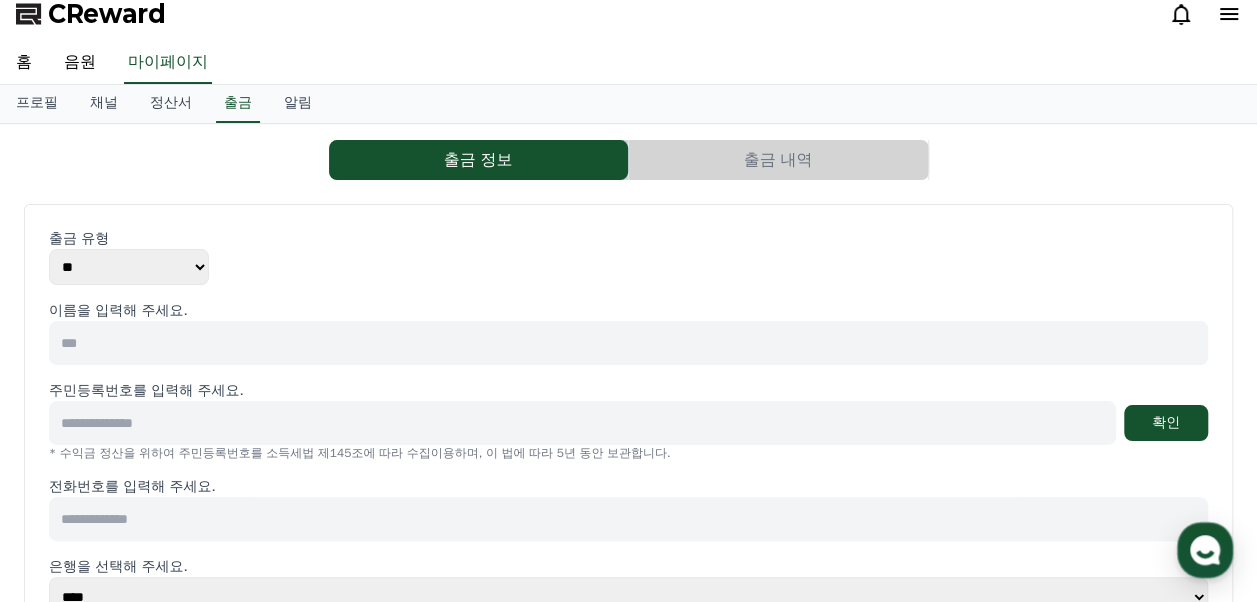 scroll, scrollTop: 0, scrollLeft: 0, axis: both 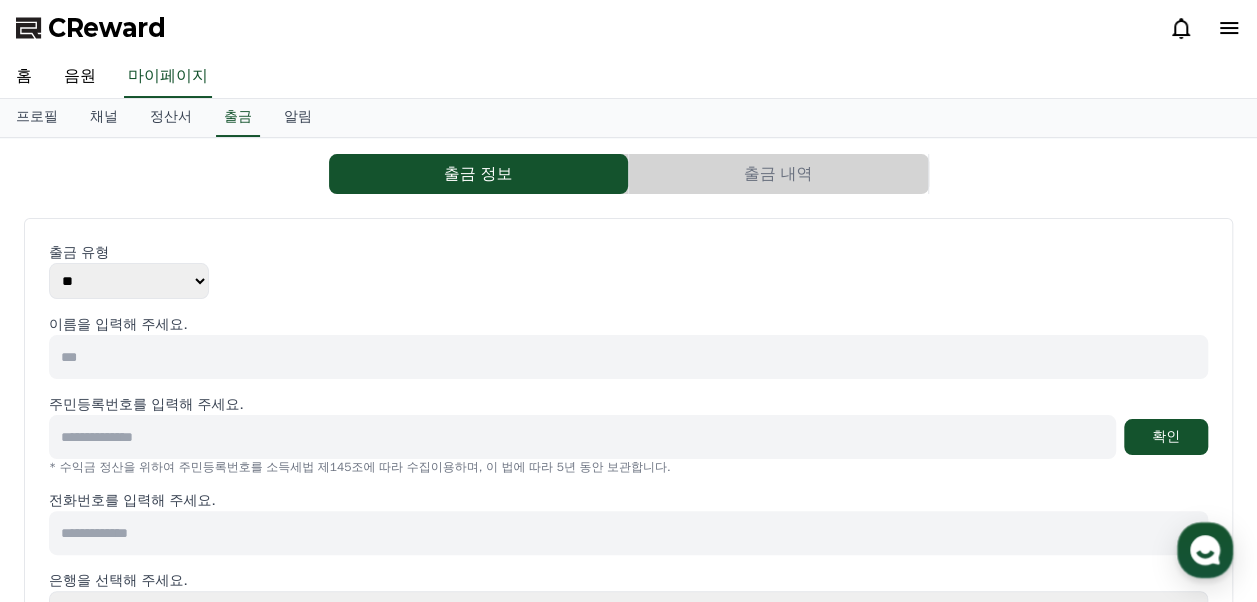 click at bounding box center [628, 357] 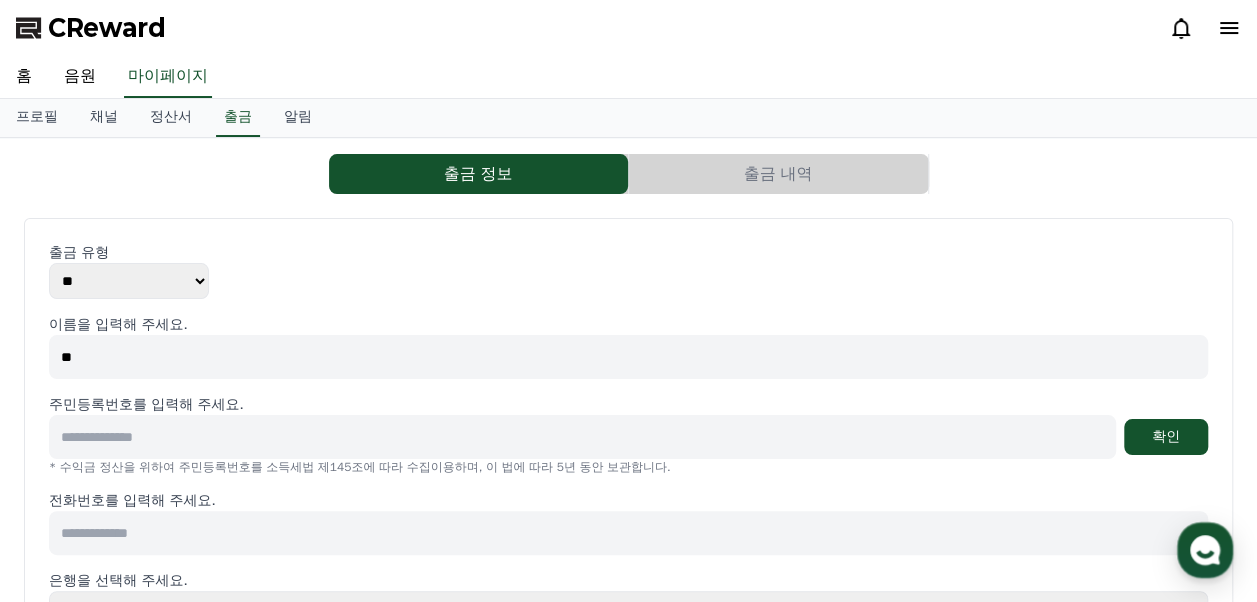 type on "*" 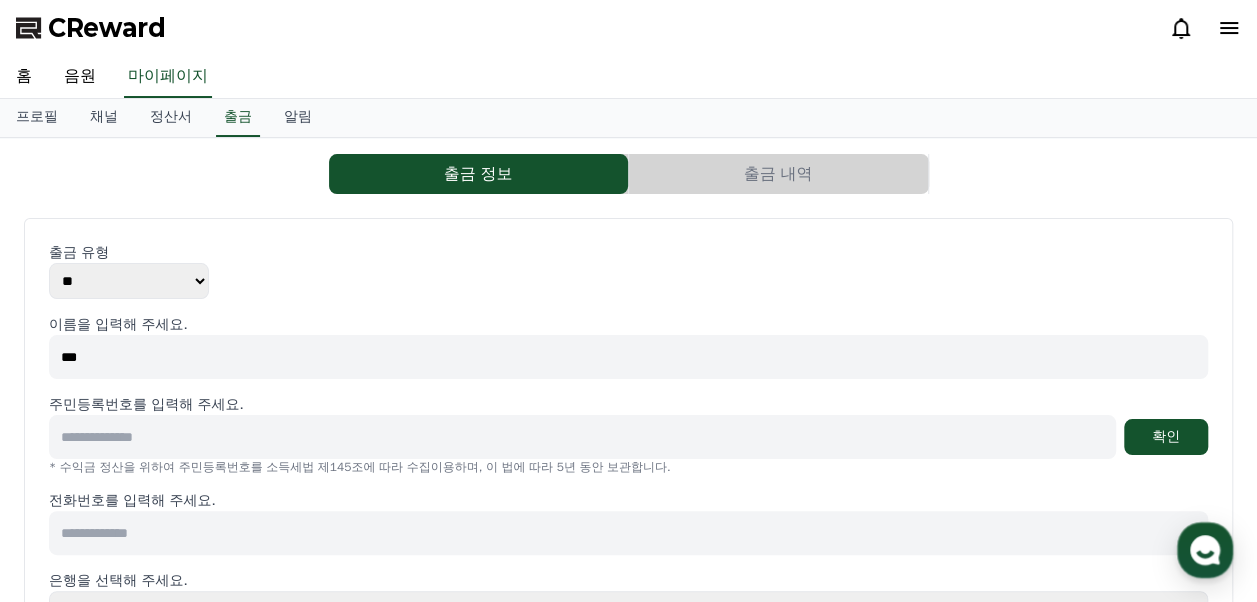 type on "***" 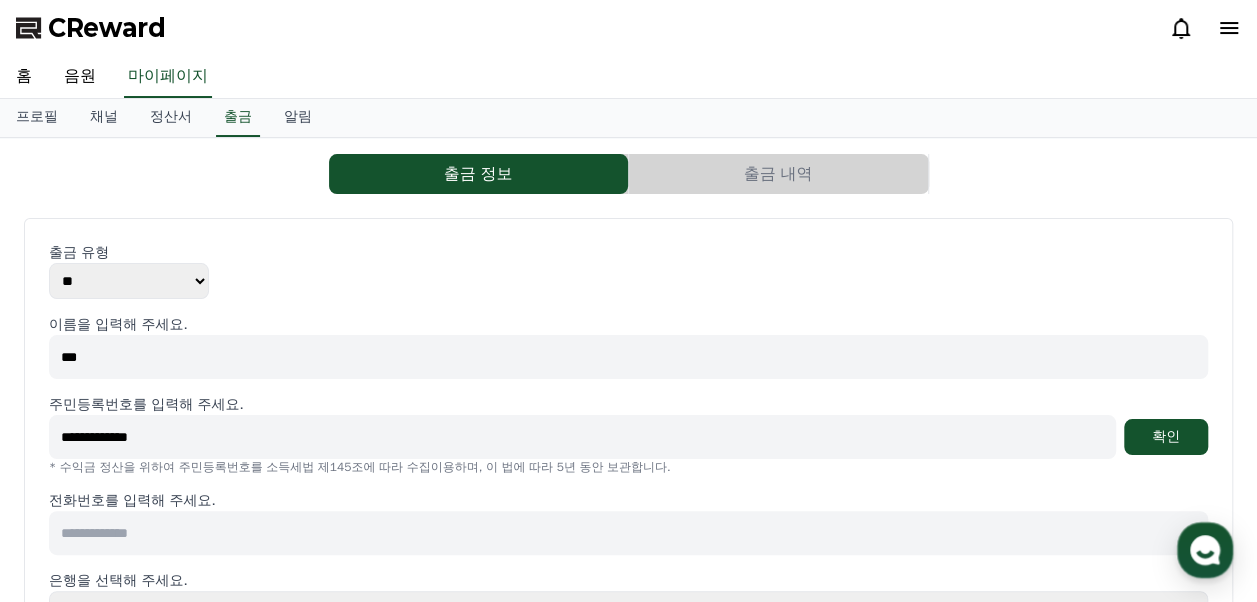 click on "**********" at bounding box center [582, 437] 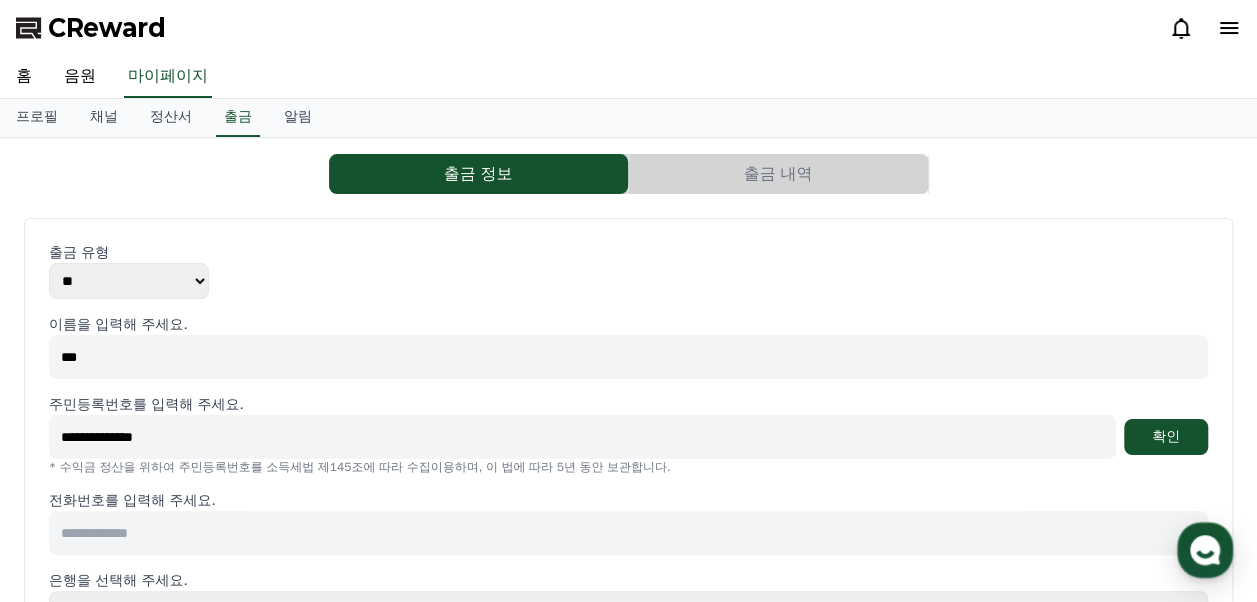 type on "**********" 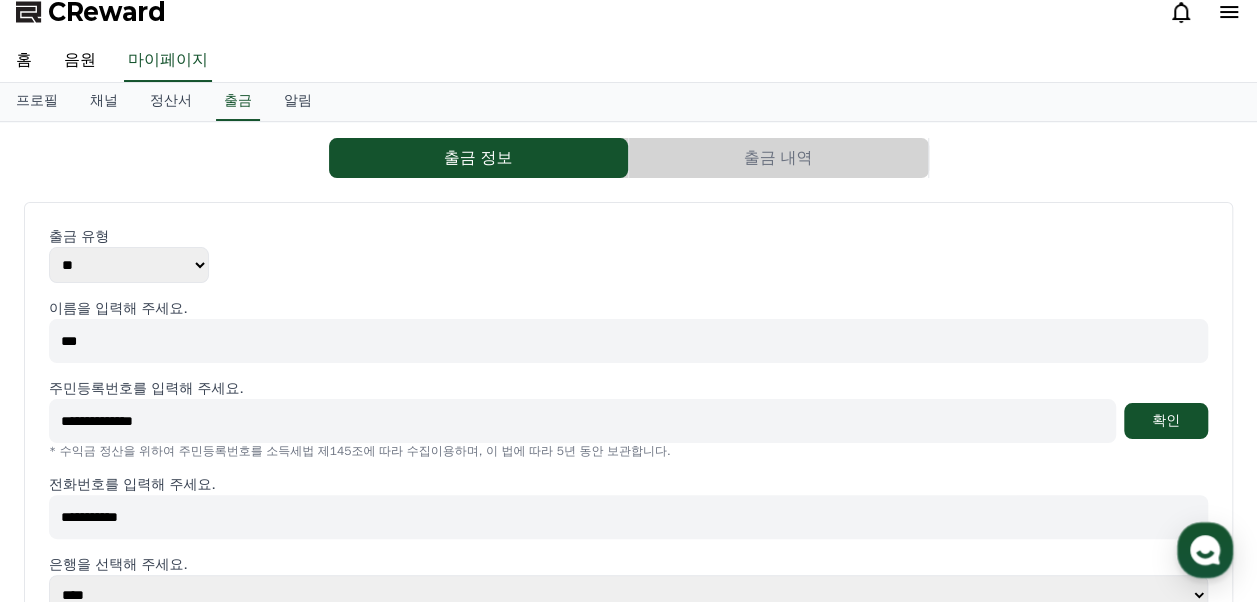 scroll, scrollTop: 200, scrollLeft: 0, axis: vertical 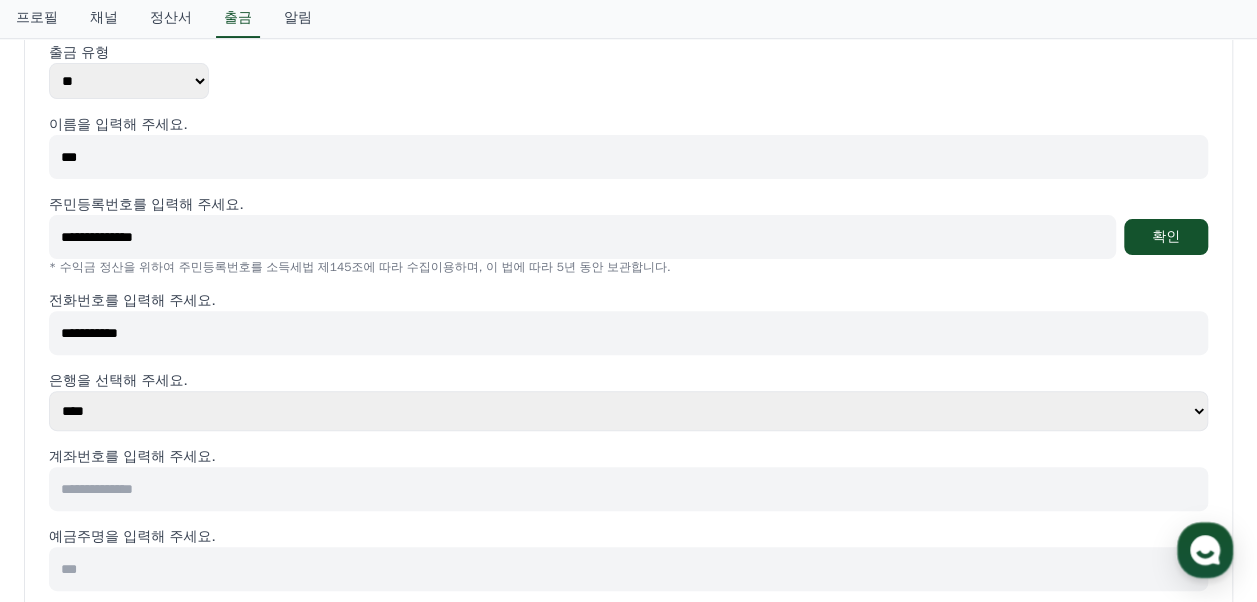 type on "**********" 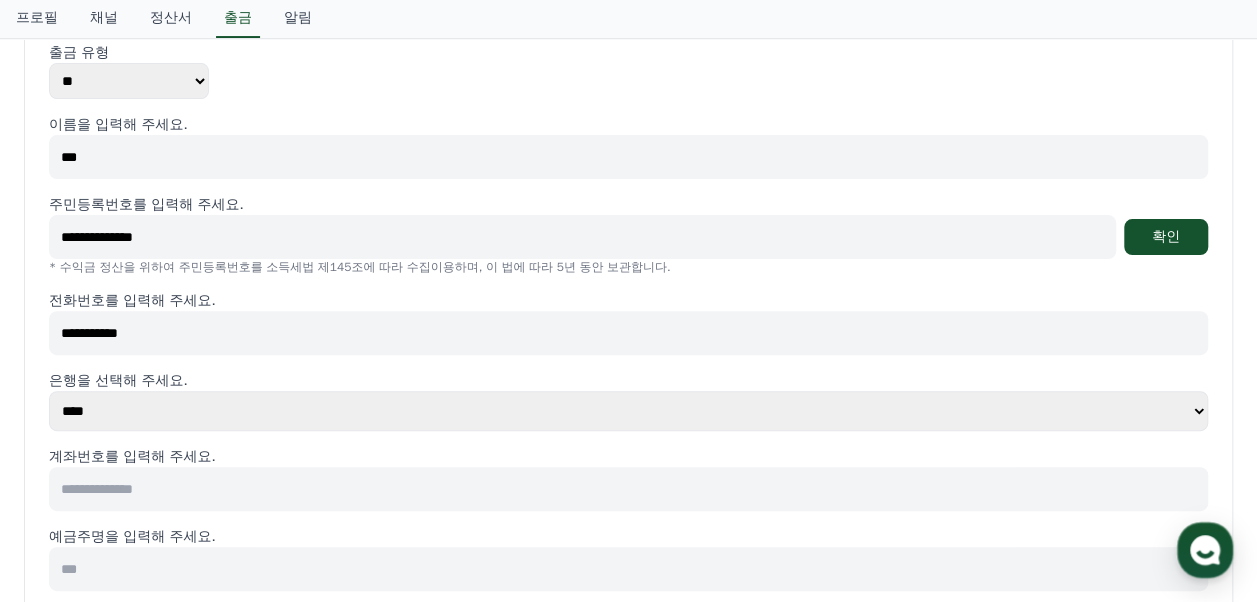 select on "********" 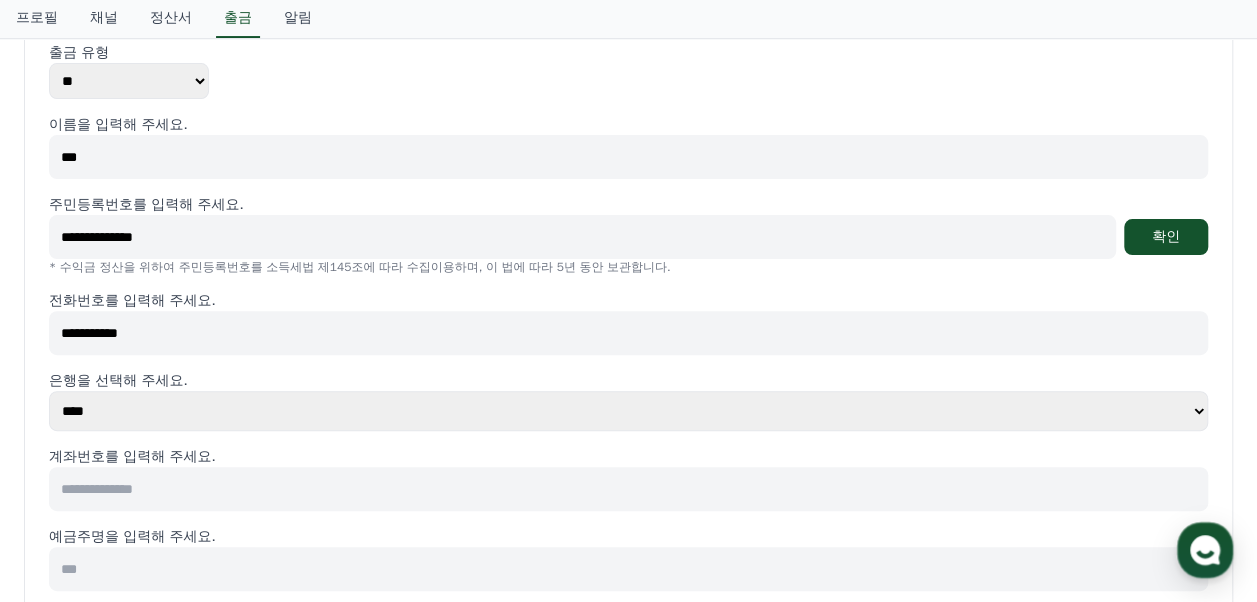 click on "**** **** **** **** **** **** **** ** ** ** ** **** *** **** **** *****" at bounding box center [628, 411] 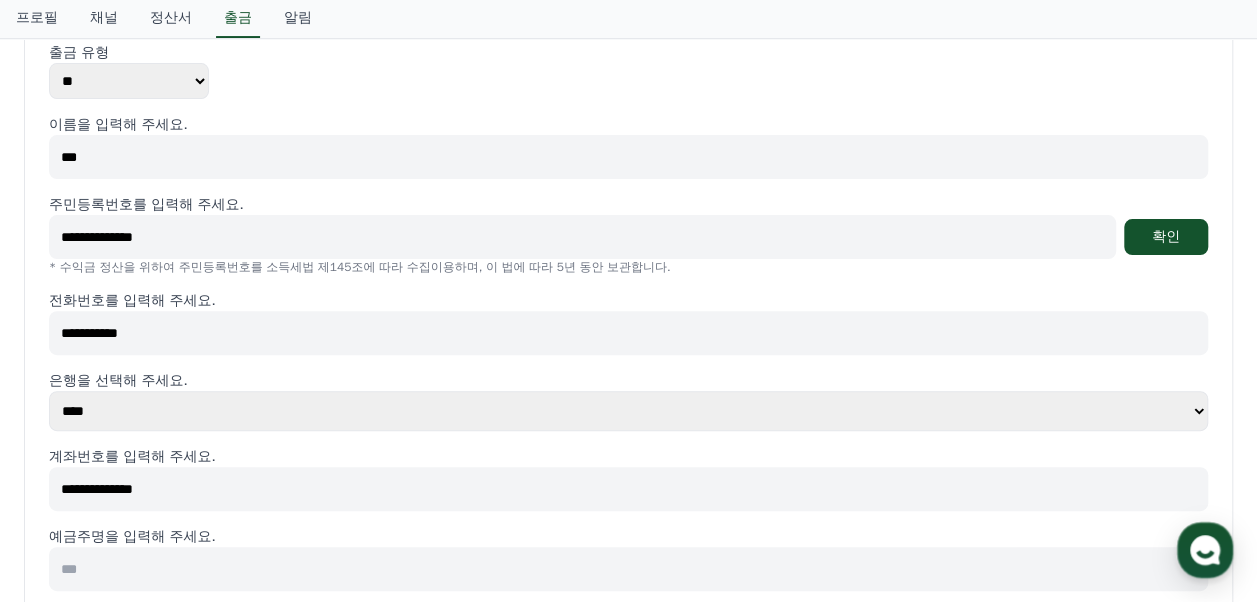 type on "**********" 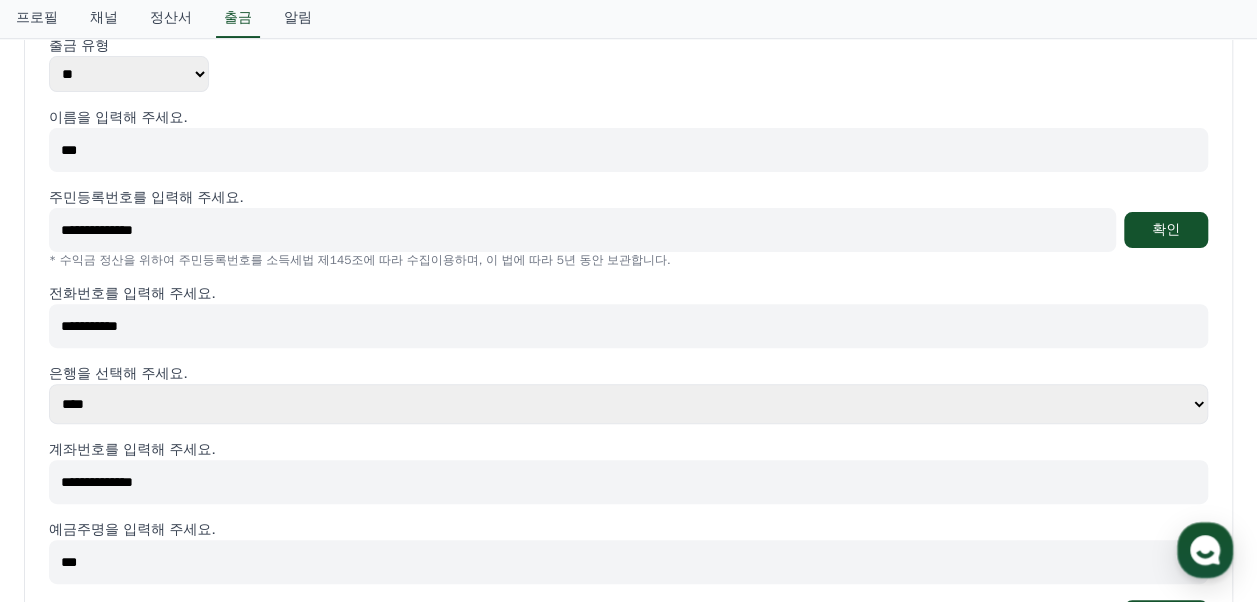 scroll, scrollTop: 445, scrollLeft: 0, axis: vertical 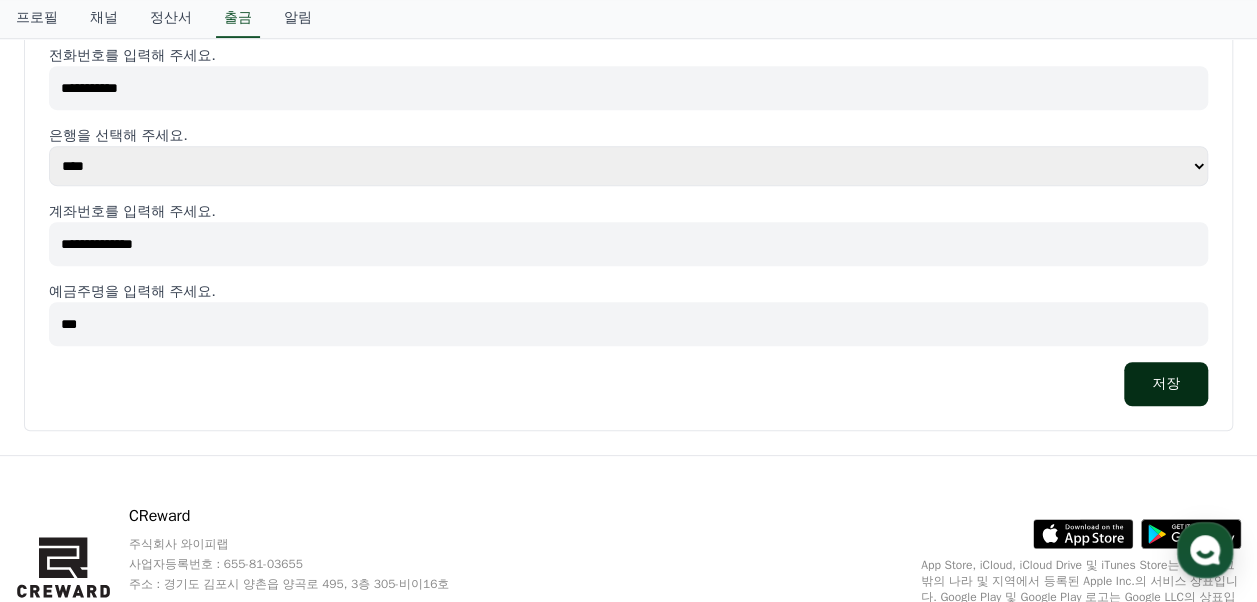 type on "***" 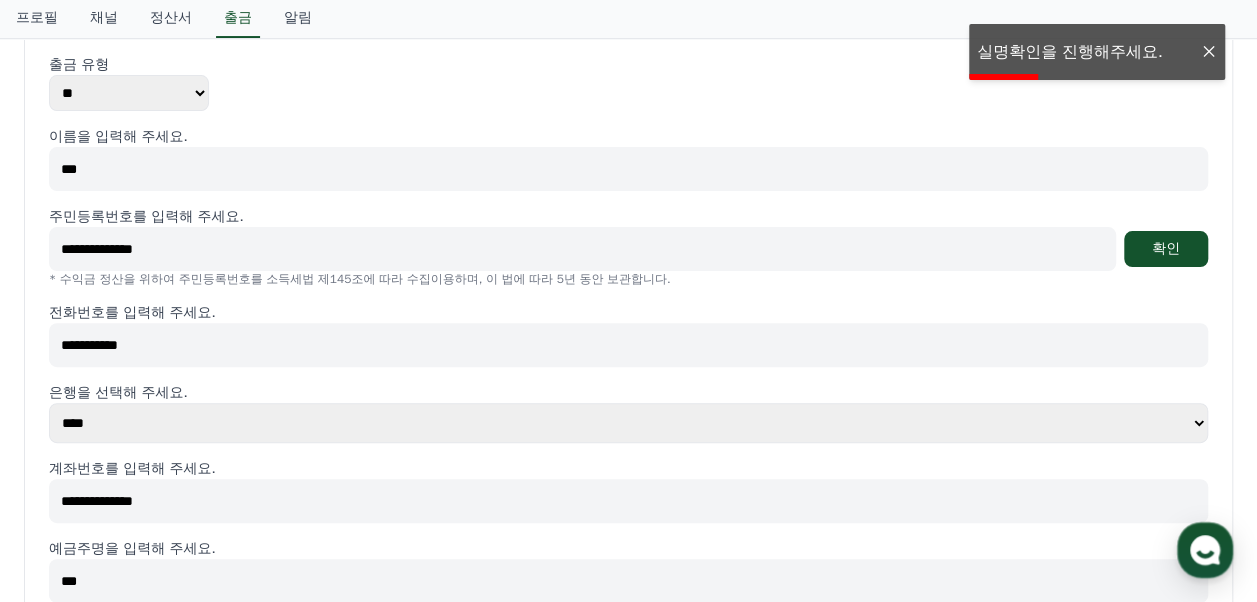 scroll, scrollTop: 45, scrollLeft: 0, axis: vertical 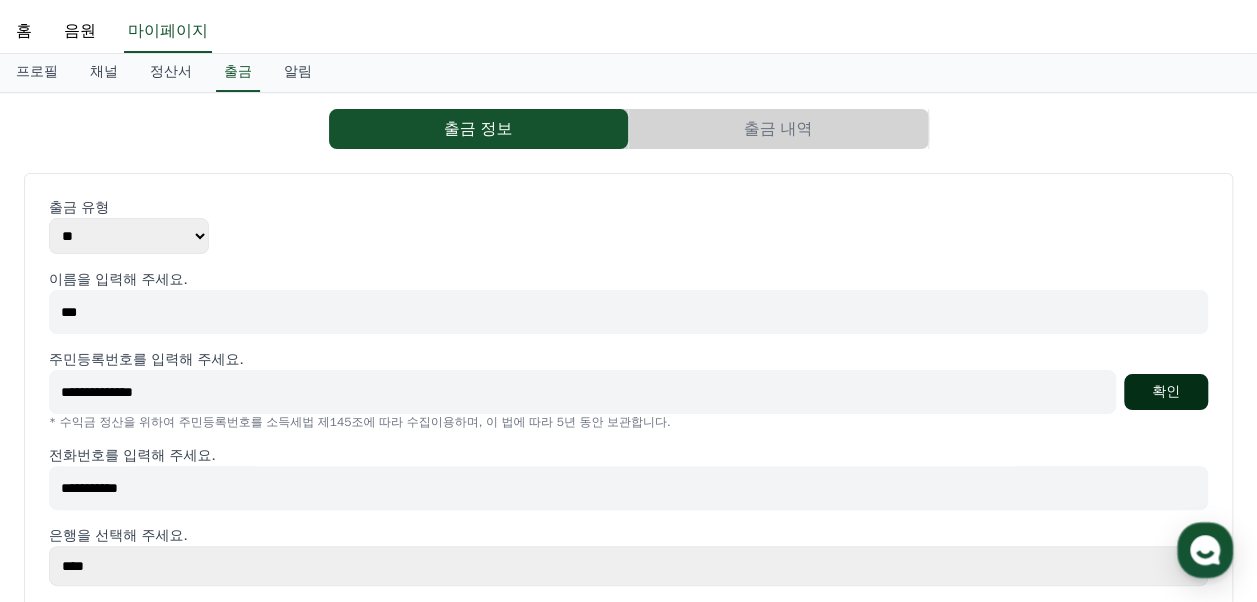 click on "확인" at bounding box center (1166, 392) 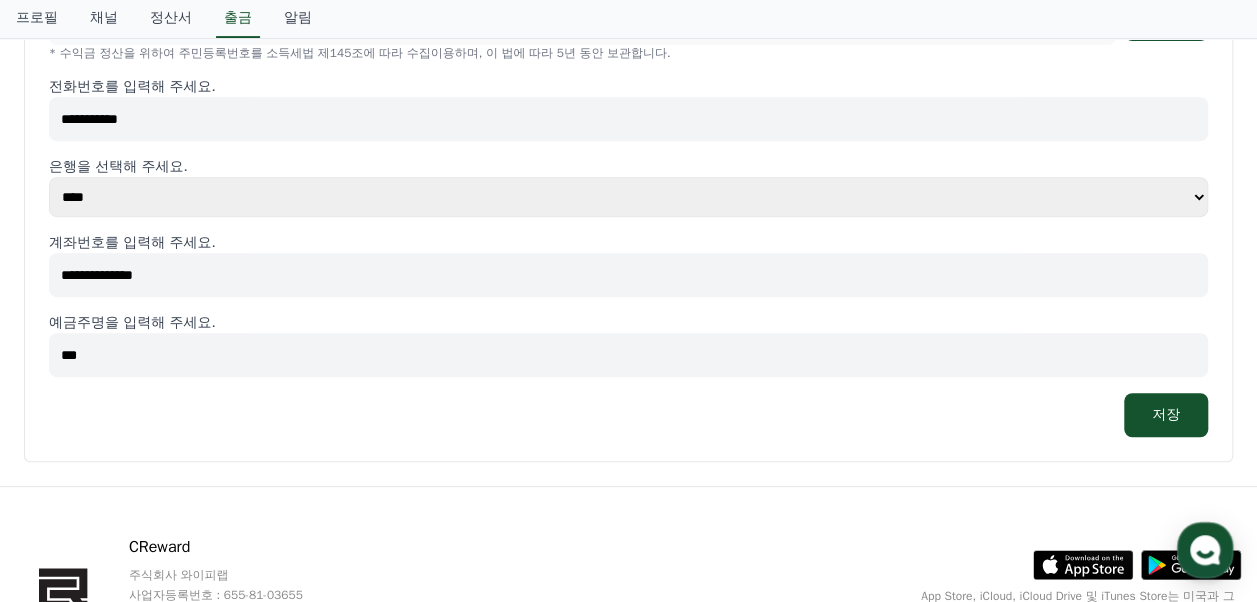 scroll, scrollTop: 445, scrollLeft: 0, axis: vertical 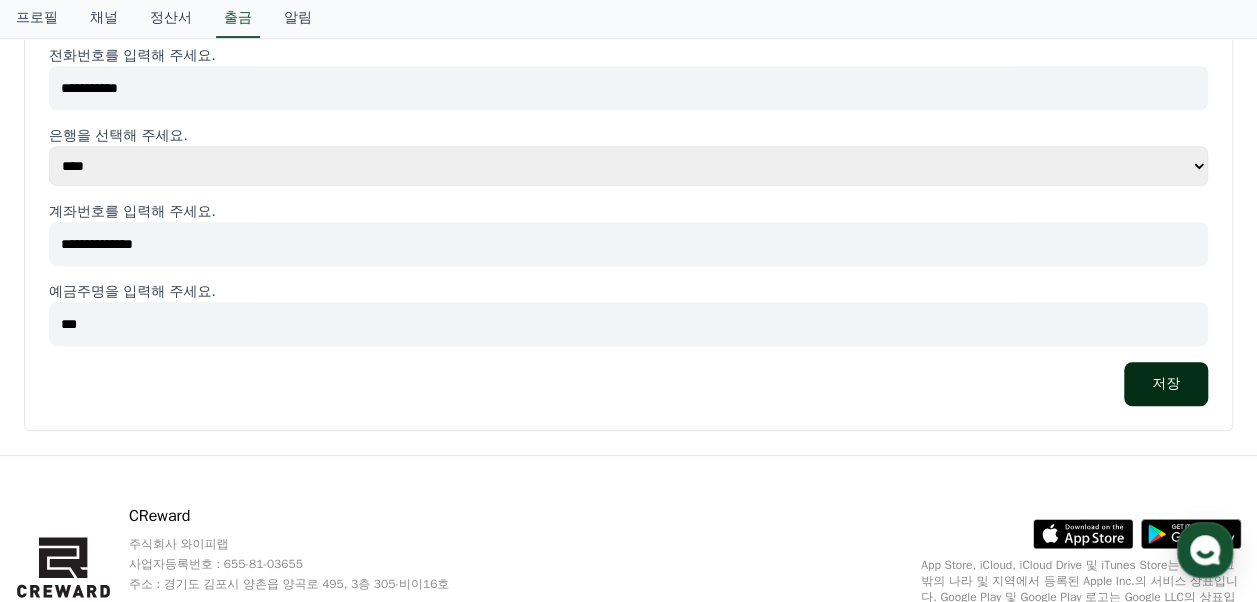 click on "저장" at bounding box center (1166, 384) 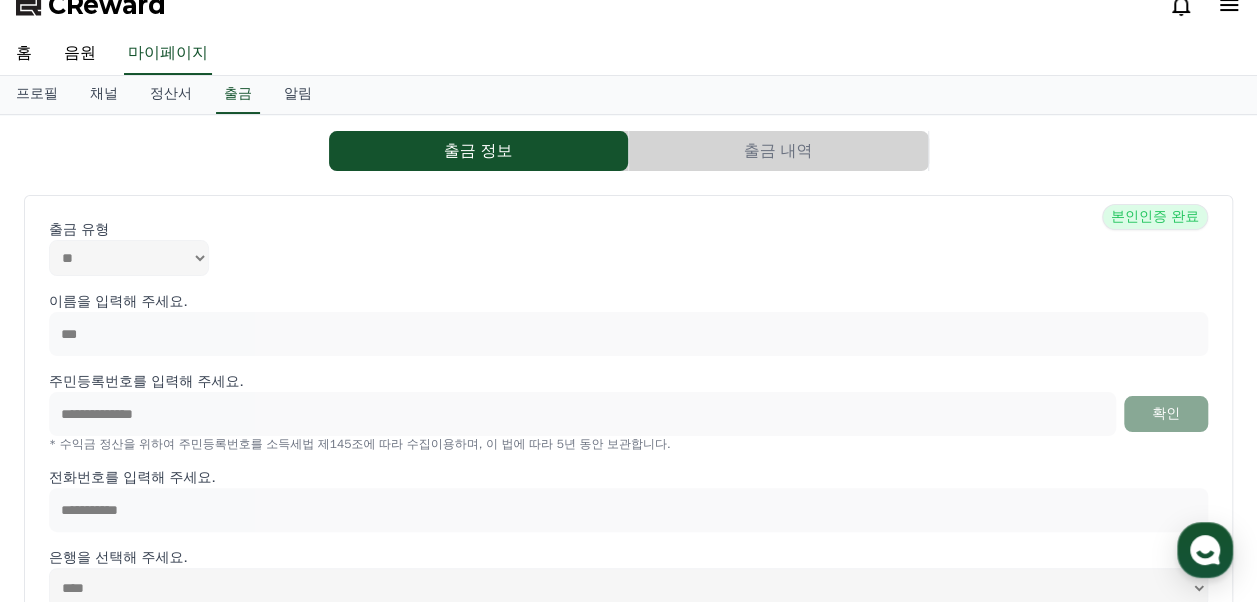 scroll, scrollTop: 0, scrollLeft: 0, axis: both 